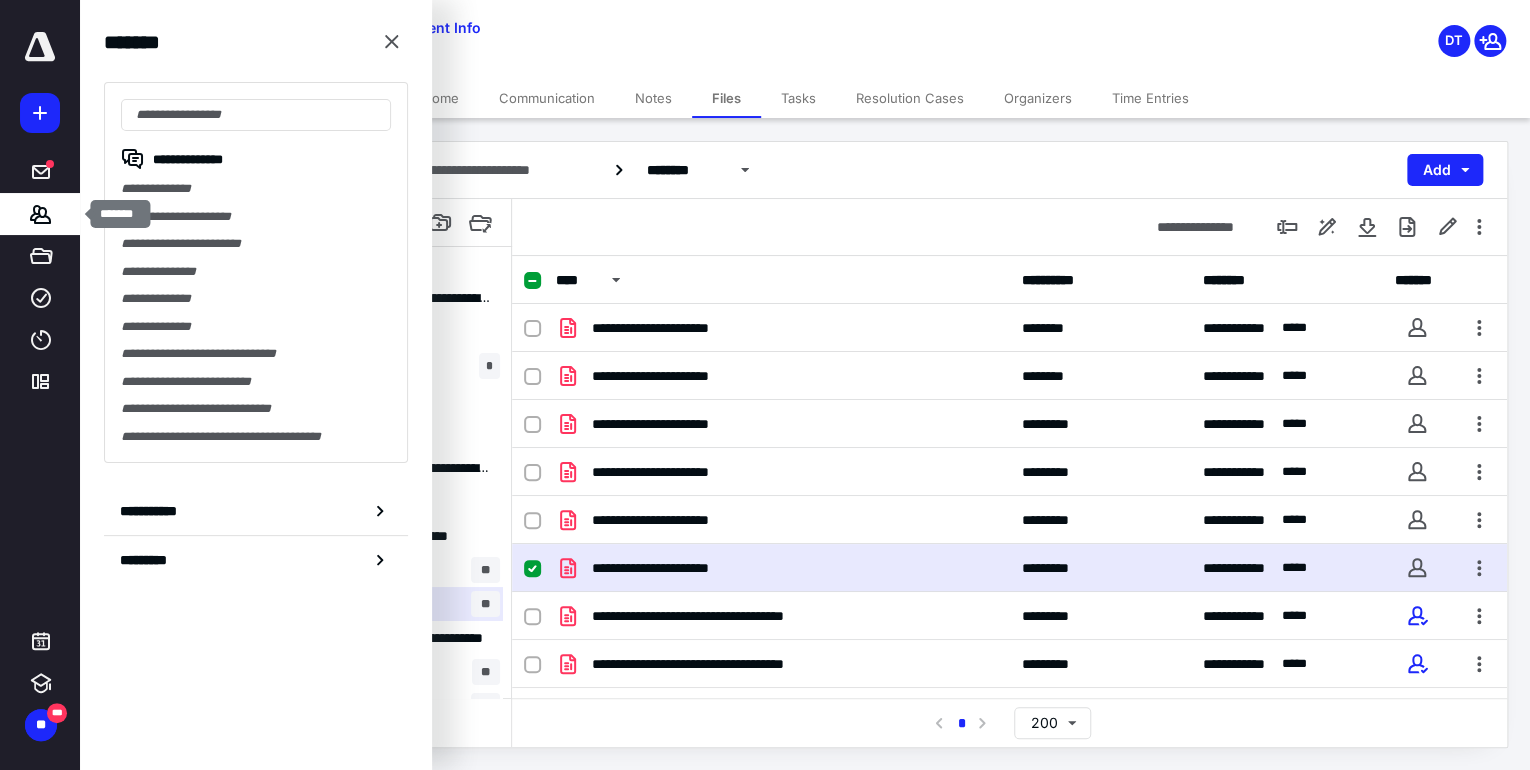 scroll, scrollTop: 0, scrollLeft: 0, axis: both 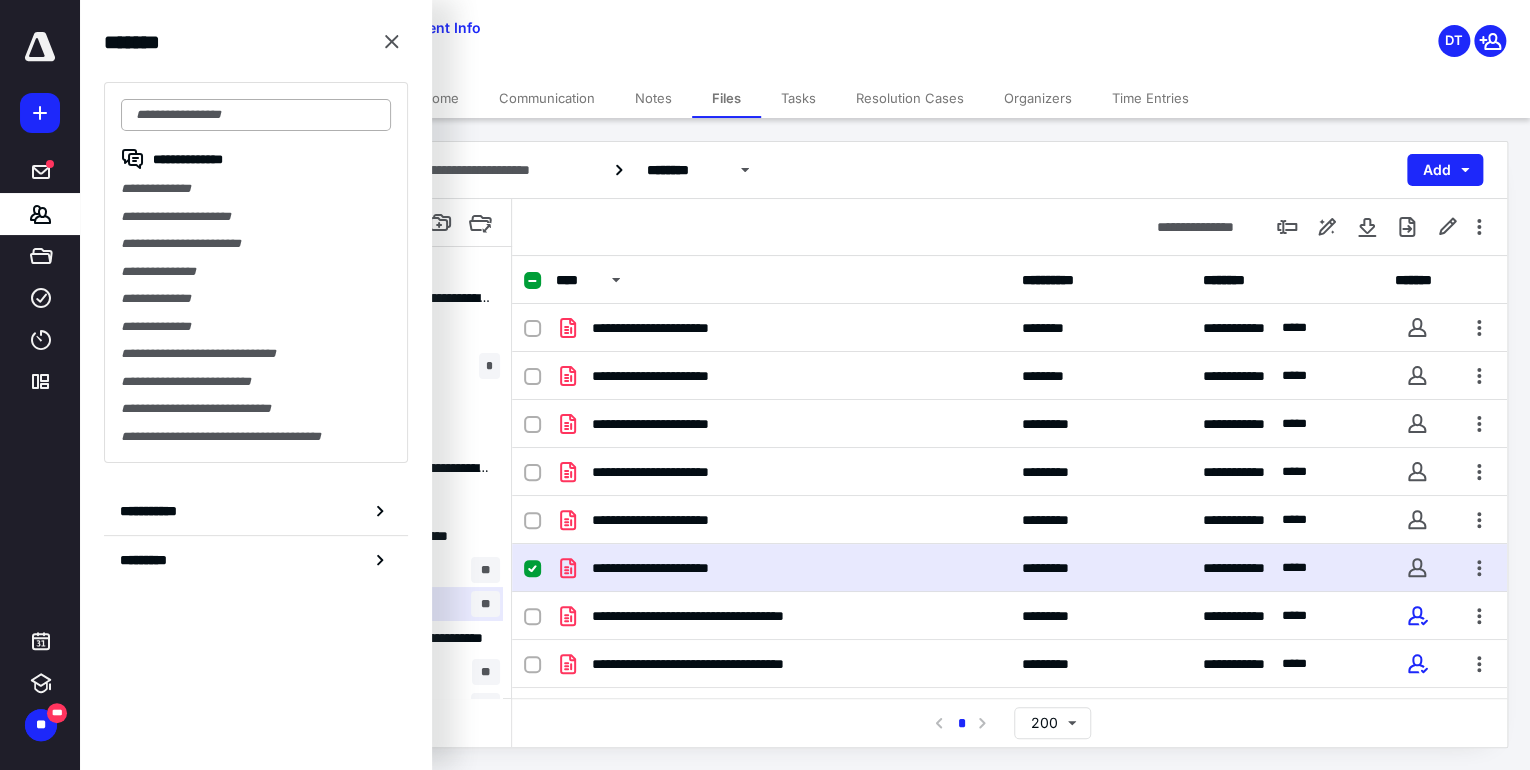 click at bounding box center (256, 115) 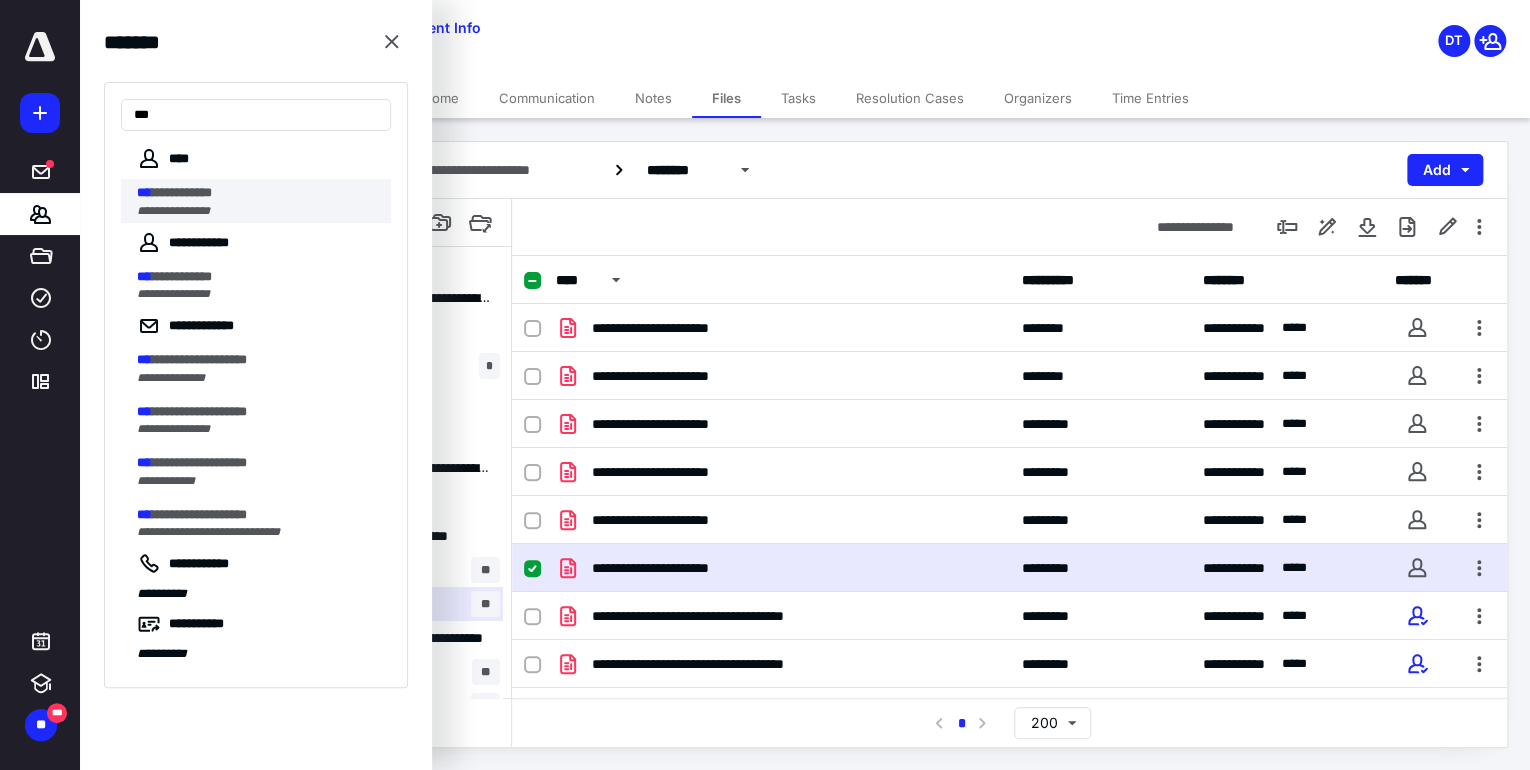 type on "***" 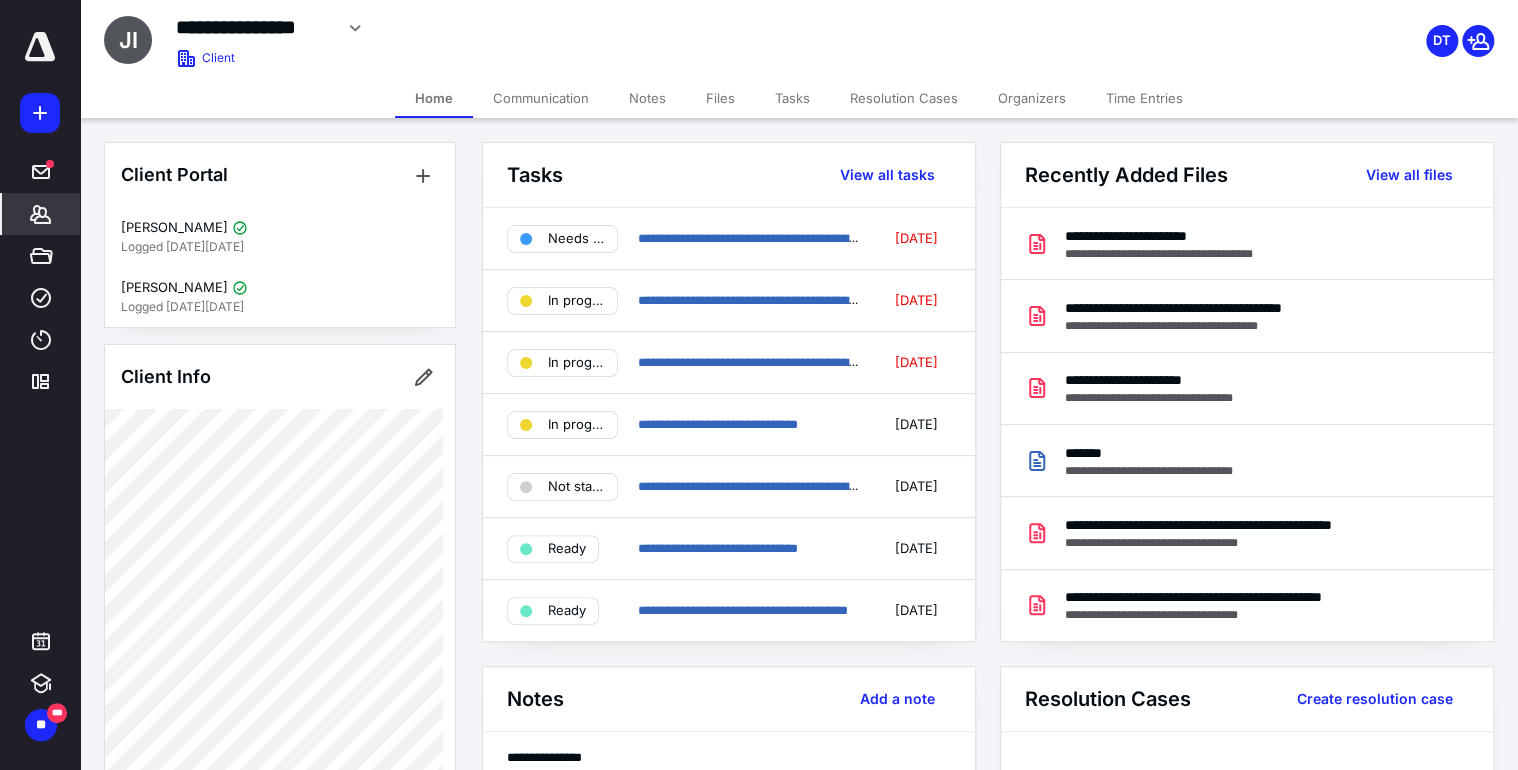 click on "Notes" at bounding box center [647, 98] 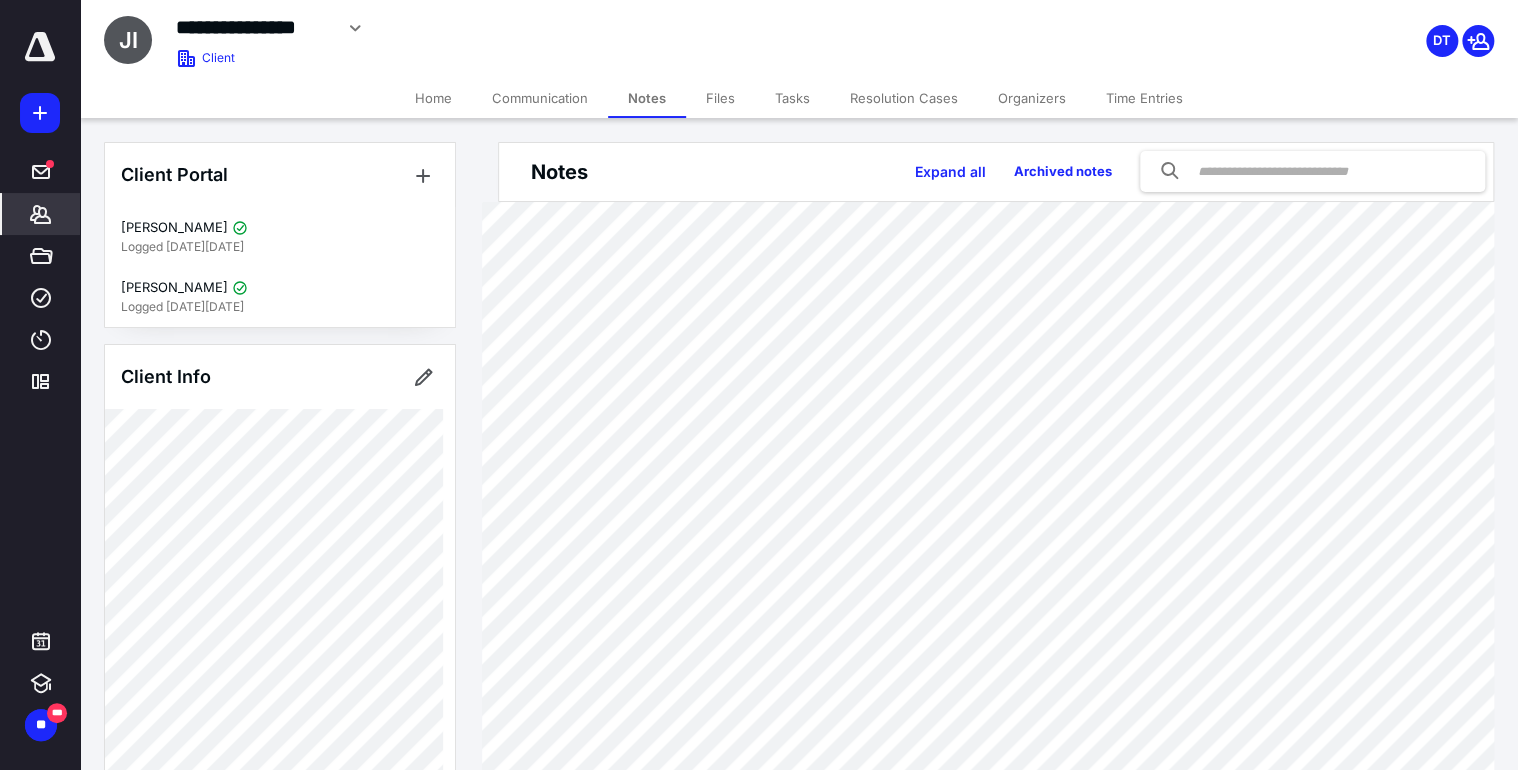 click on "Files" at bounding box center (720, 98) 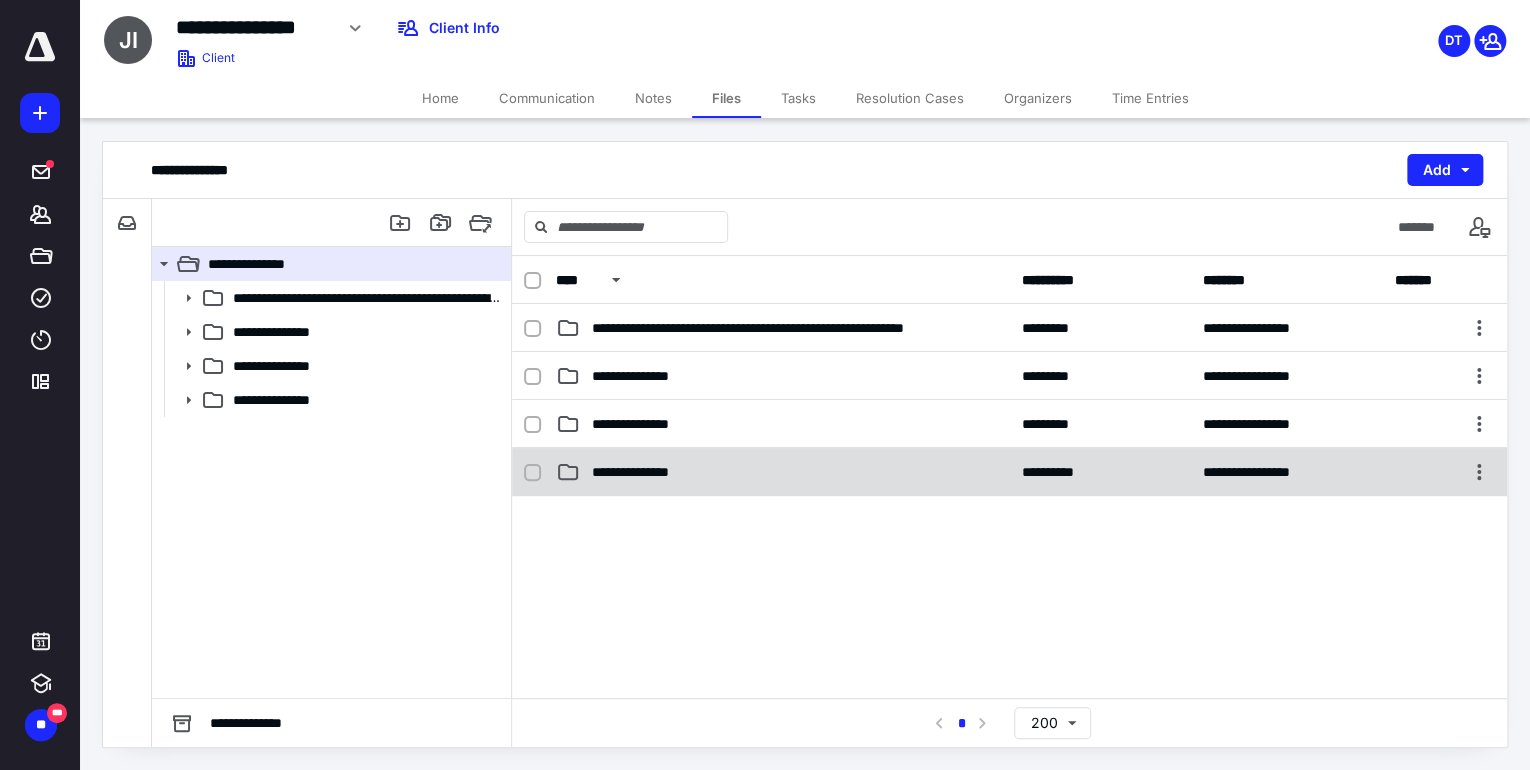 click on "**********" at bounding box center [782, 472] 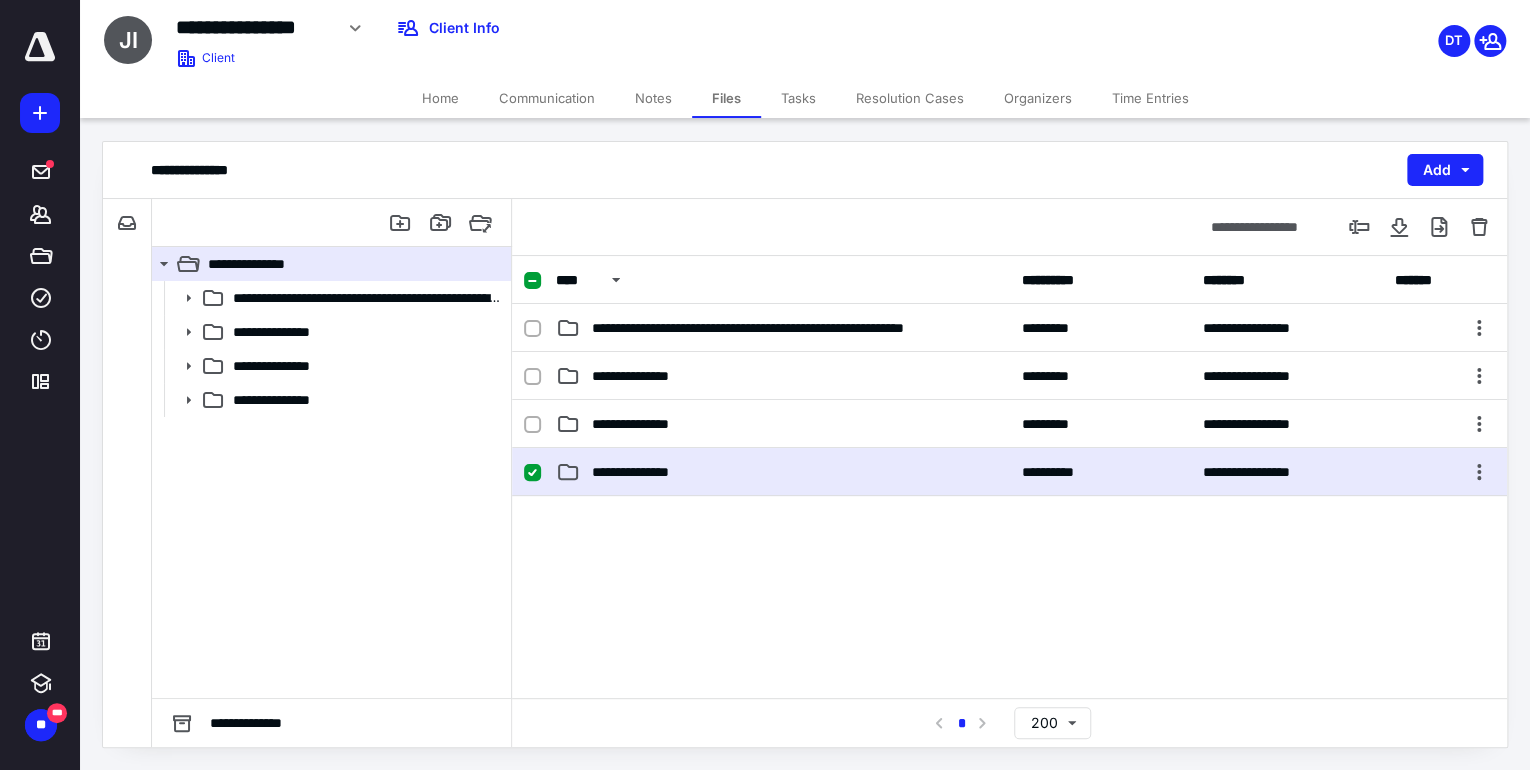 click on "**********" at bounding box center (782, 472) 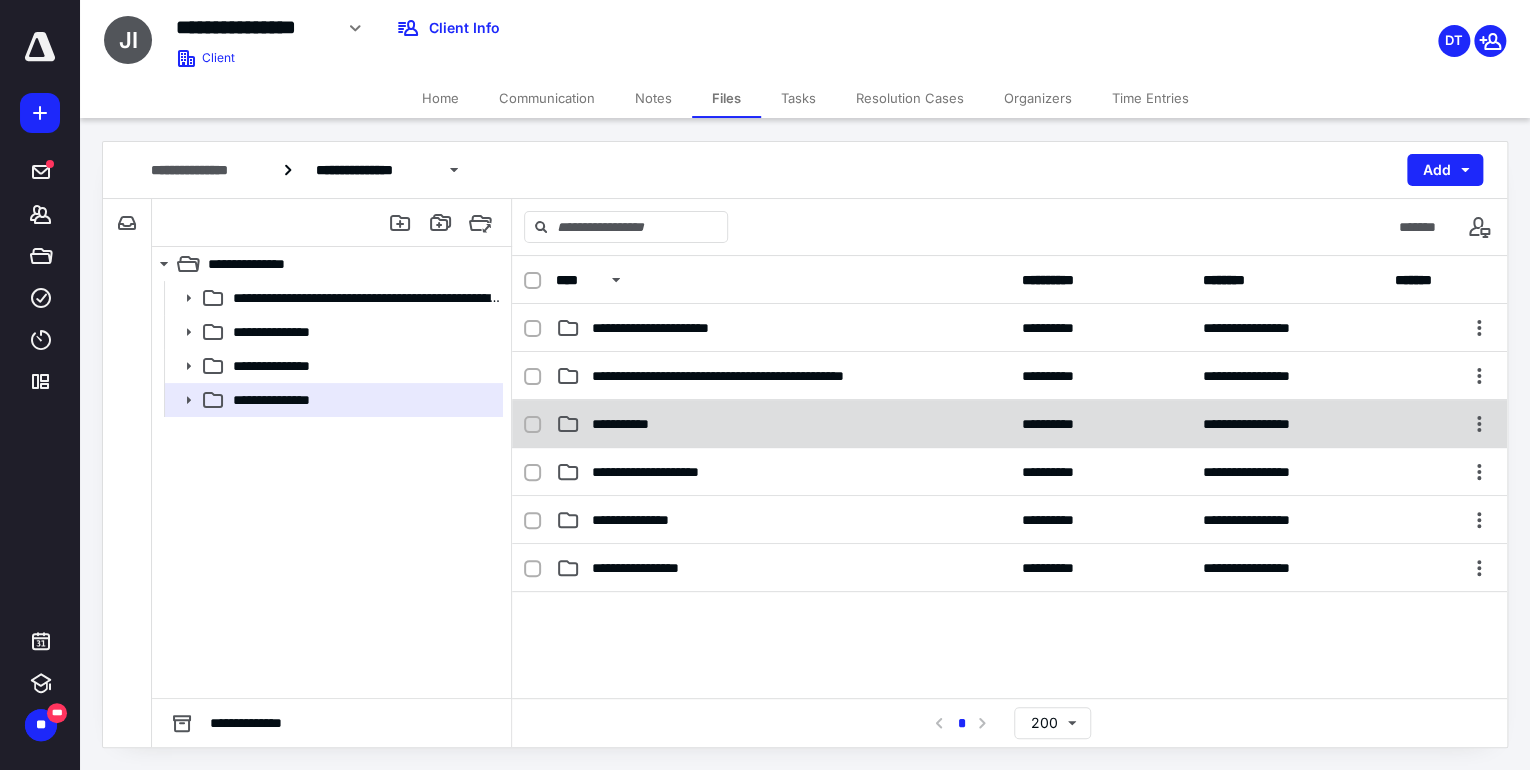 click on "**********" at bounding box center (635, 424) 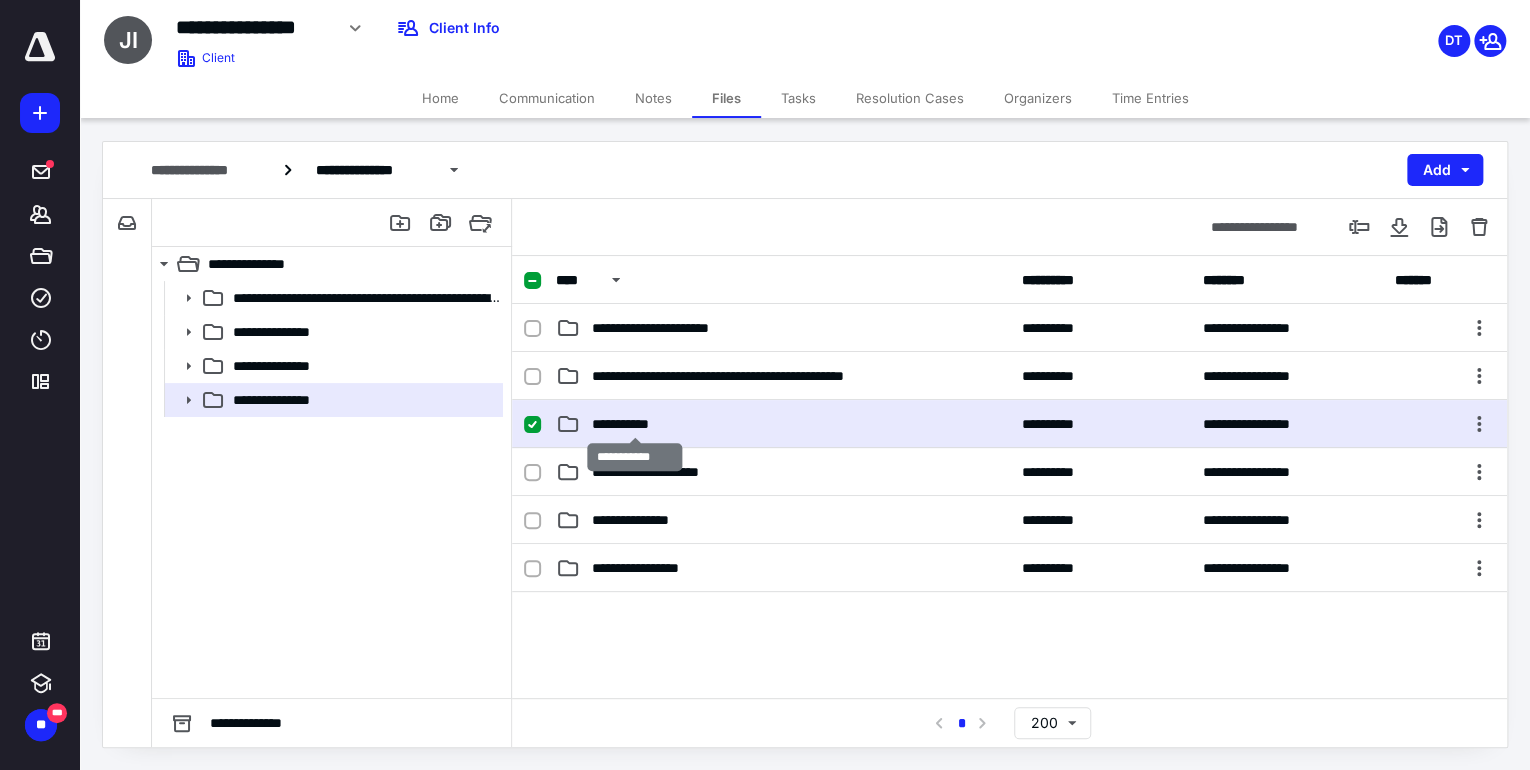 click on "**********" at bounding box center [635, 424] 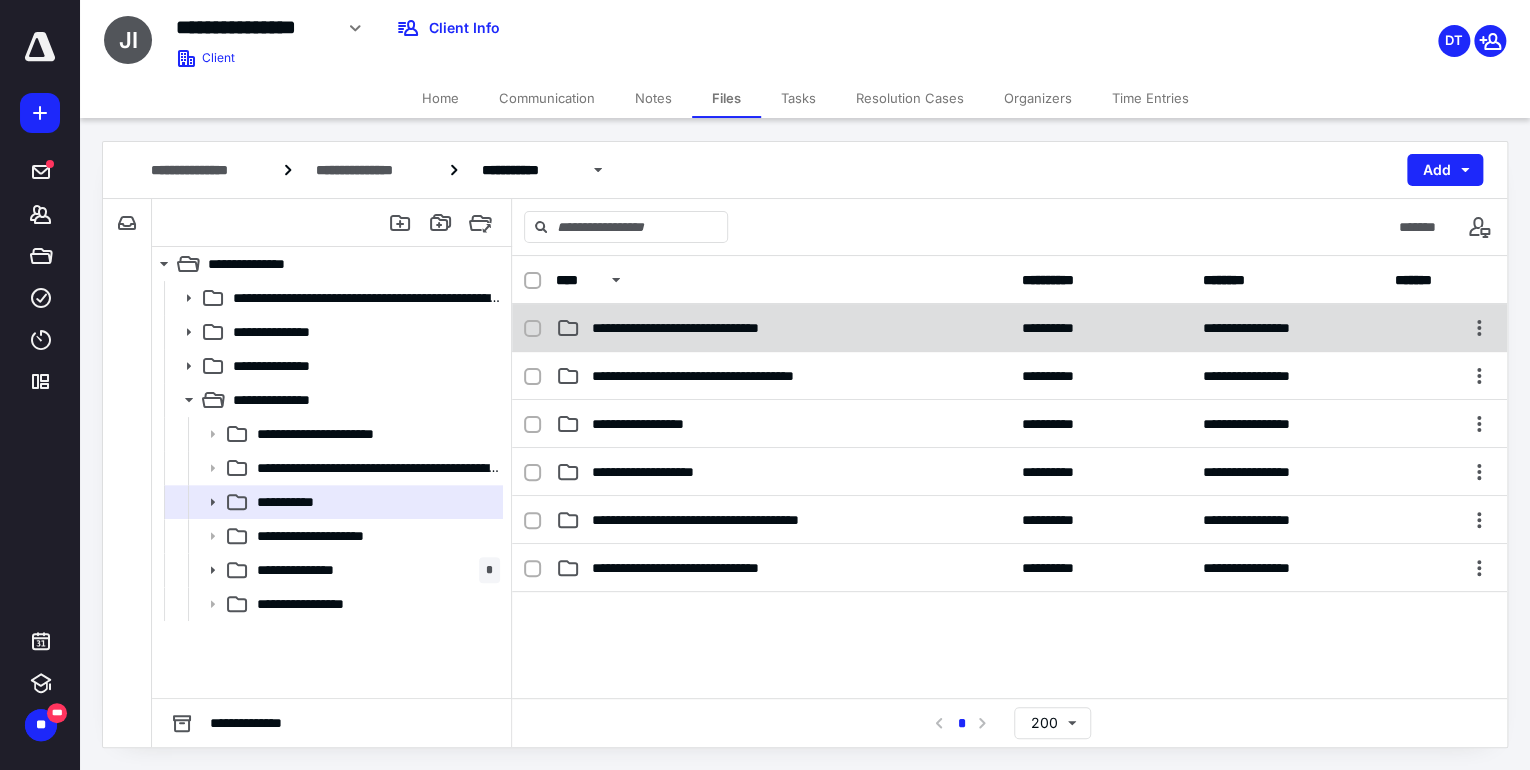 click on "**********" at bounding box center [706, 328] 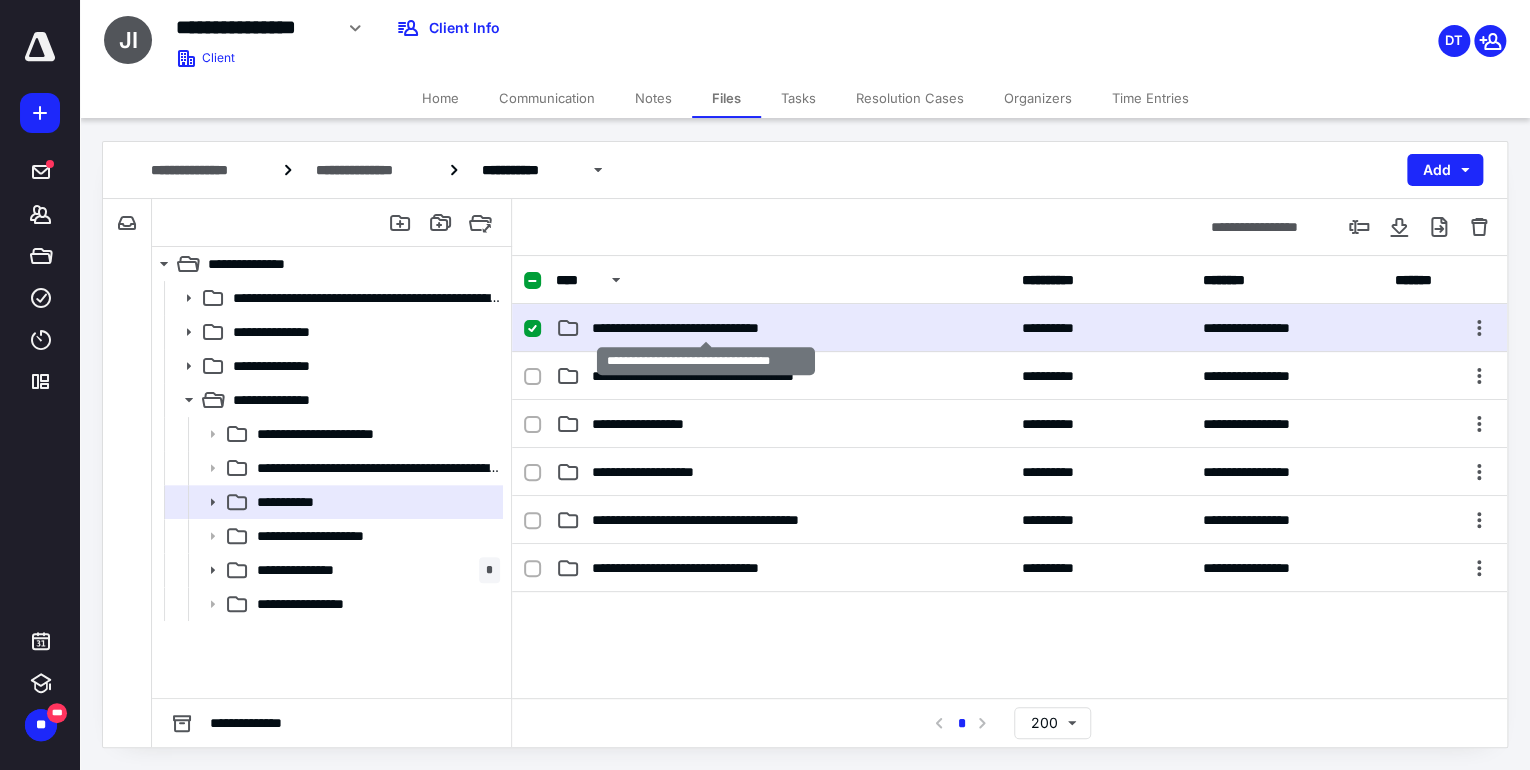 click on "**********" at bounding box center [706, 328] 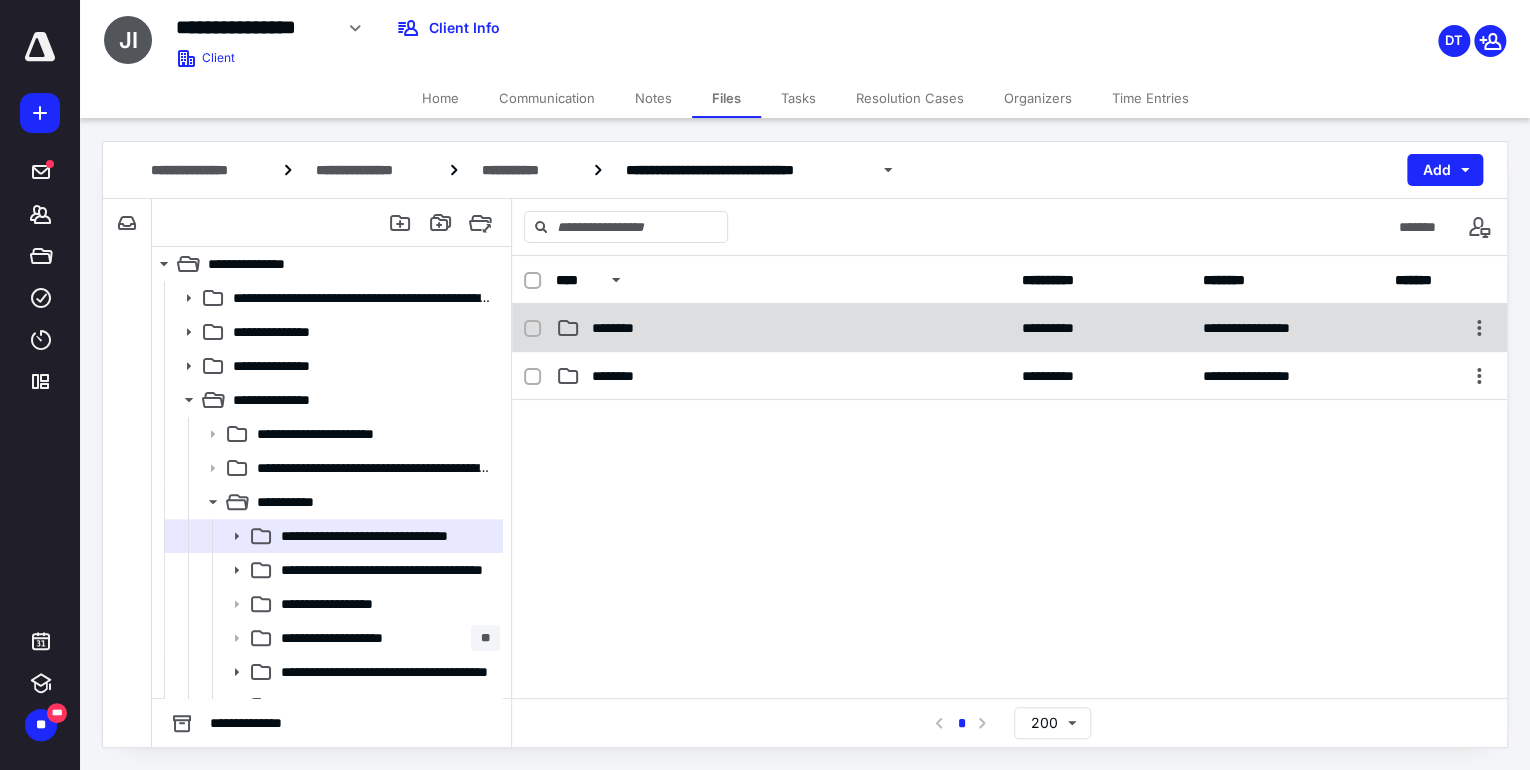 click on "********" at bounding box center (624, 328) 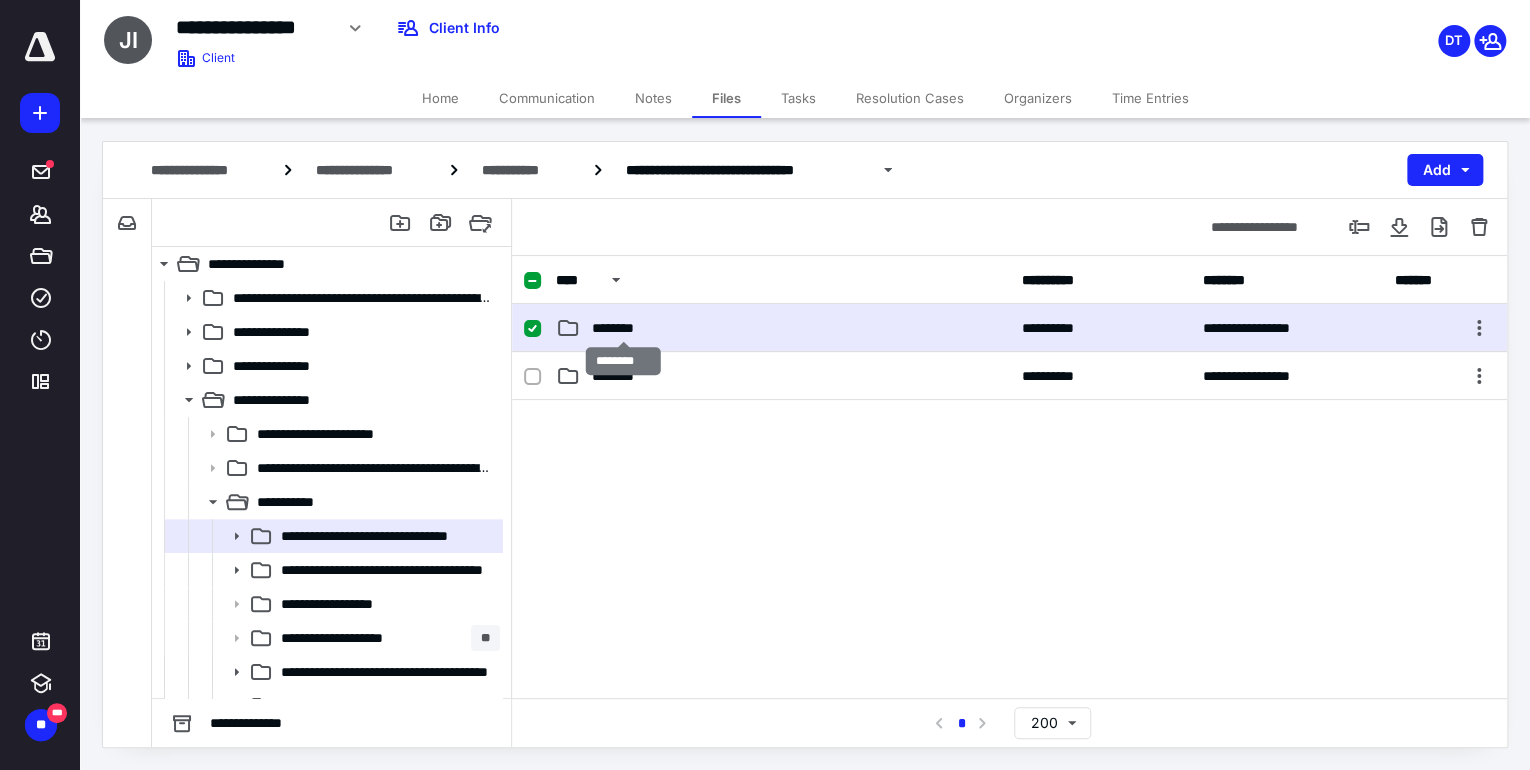 click on "********" at bounding box center (624, 328) 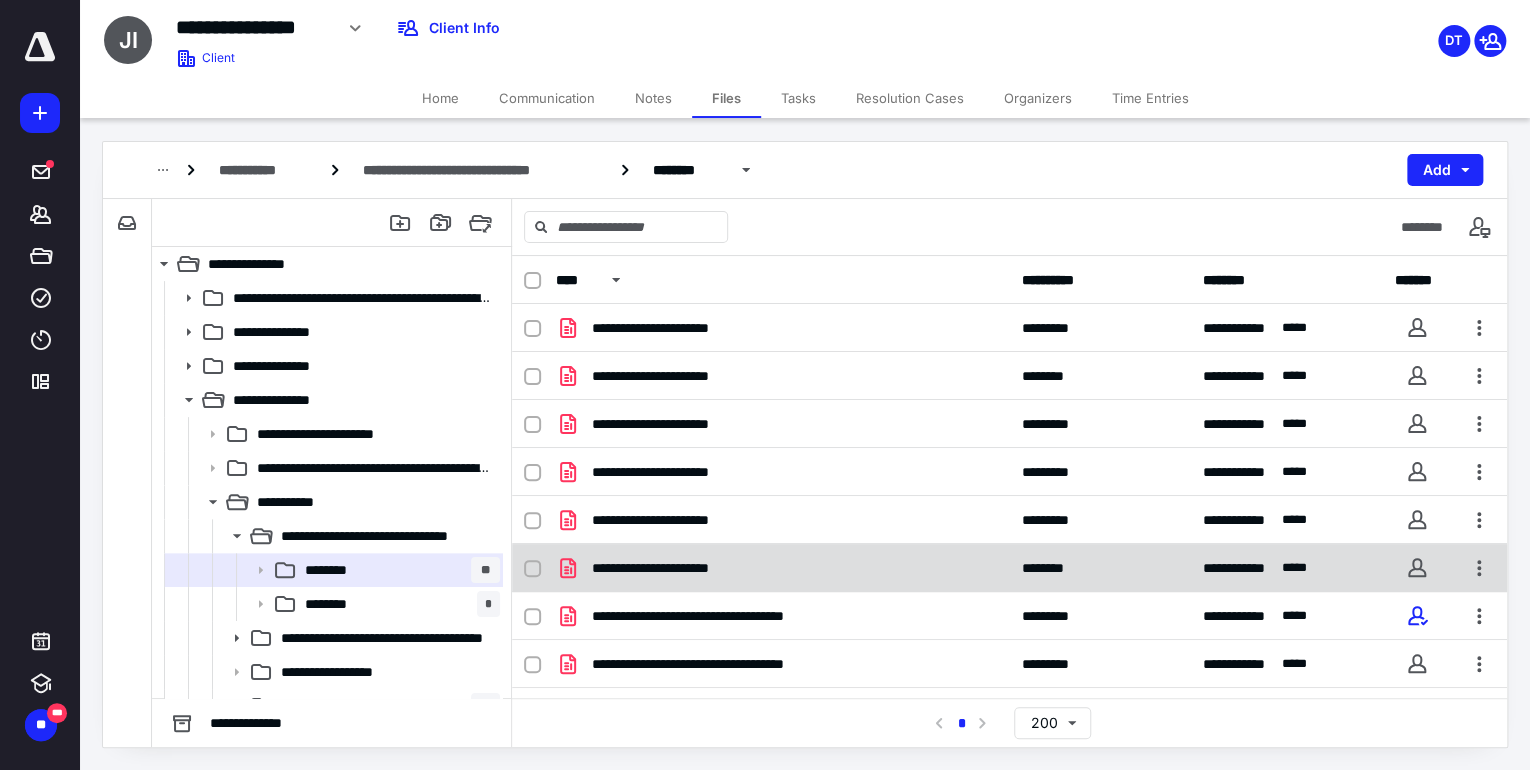 click on "**********" at bounding box center [677, 568] 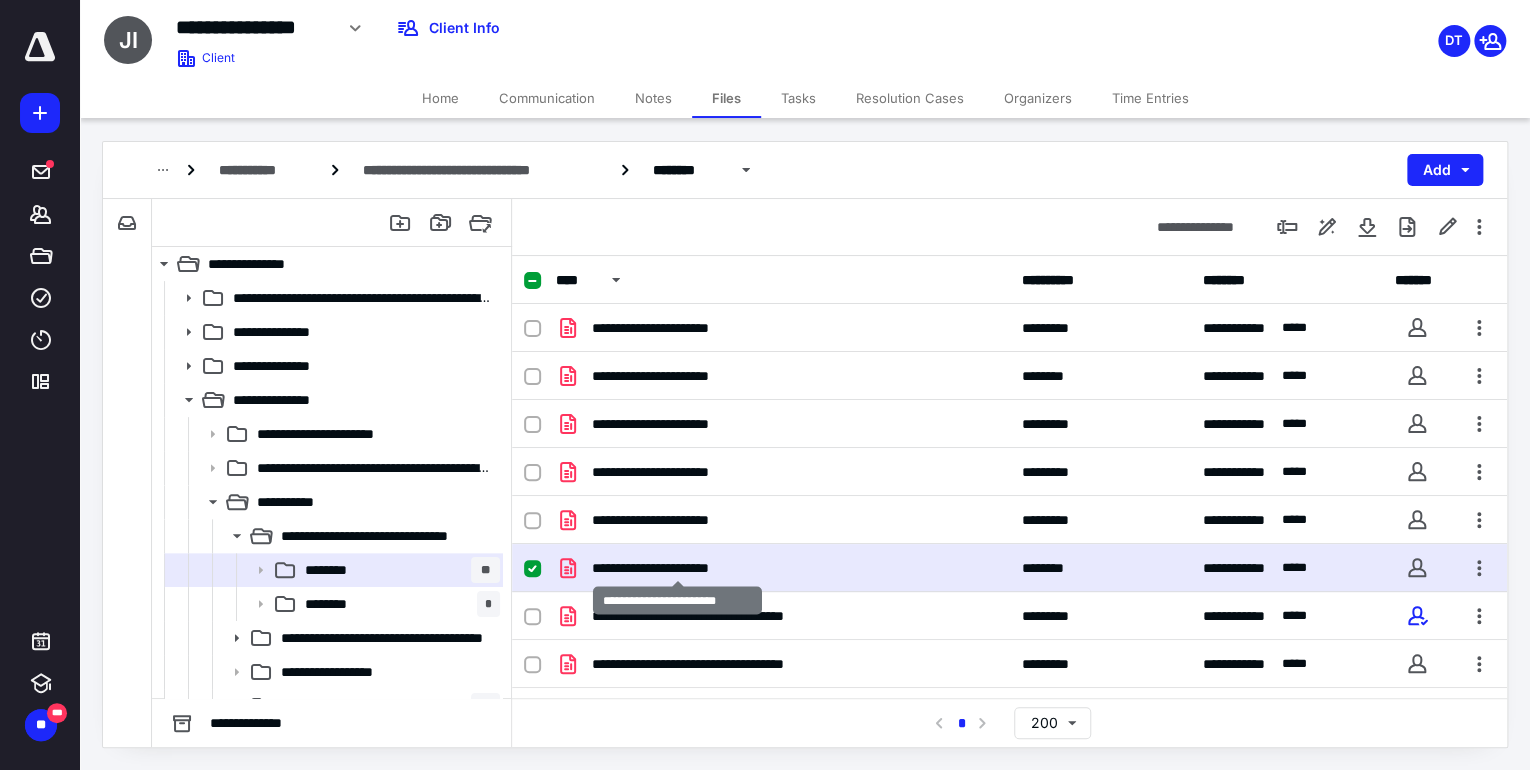 click on "**********" at bounding box center [677, 568] 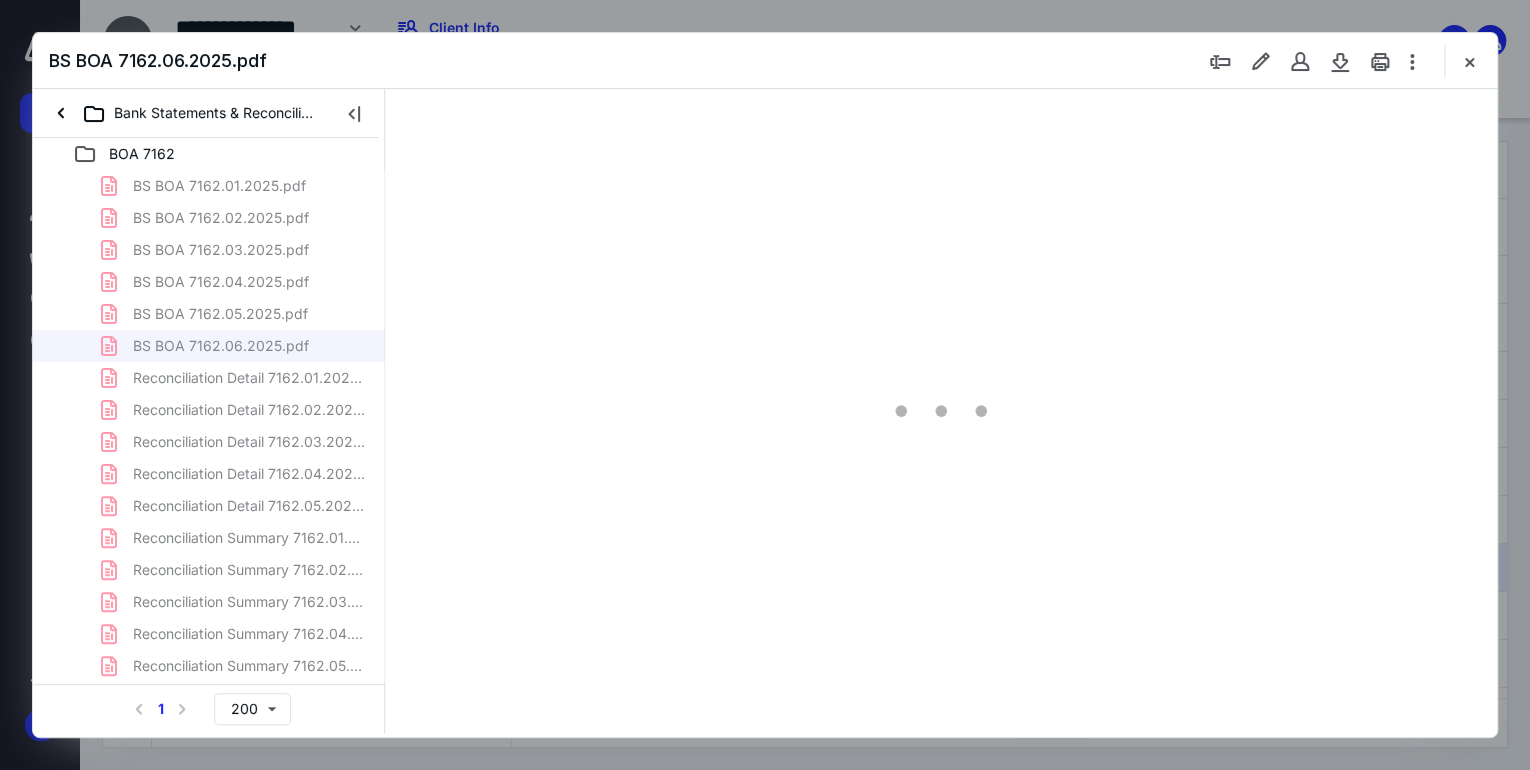 scroll, scrollTop: 0, scrollLeft: 0, axis: both 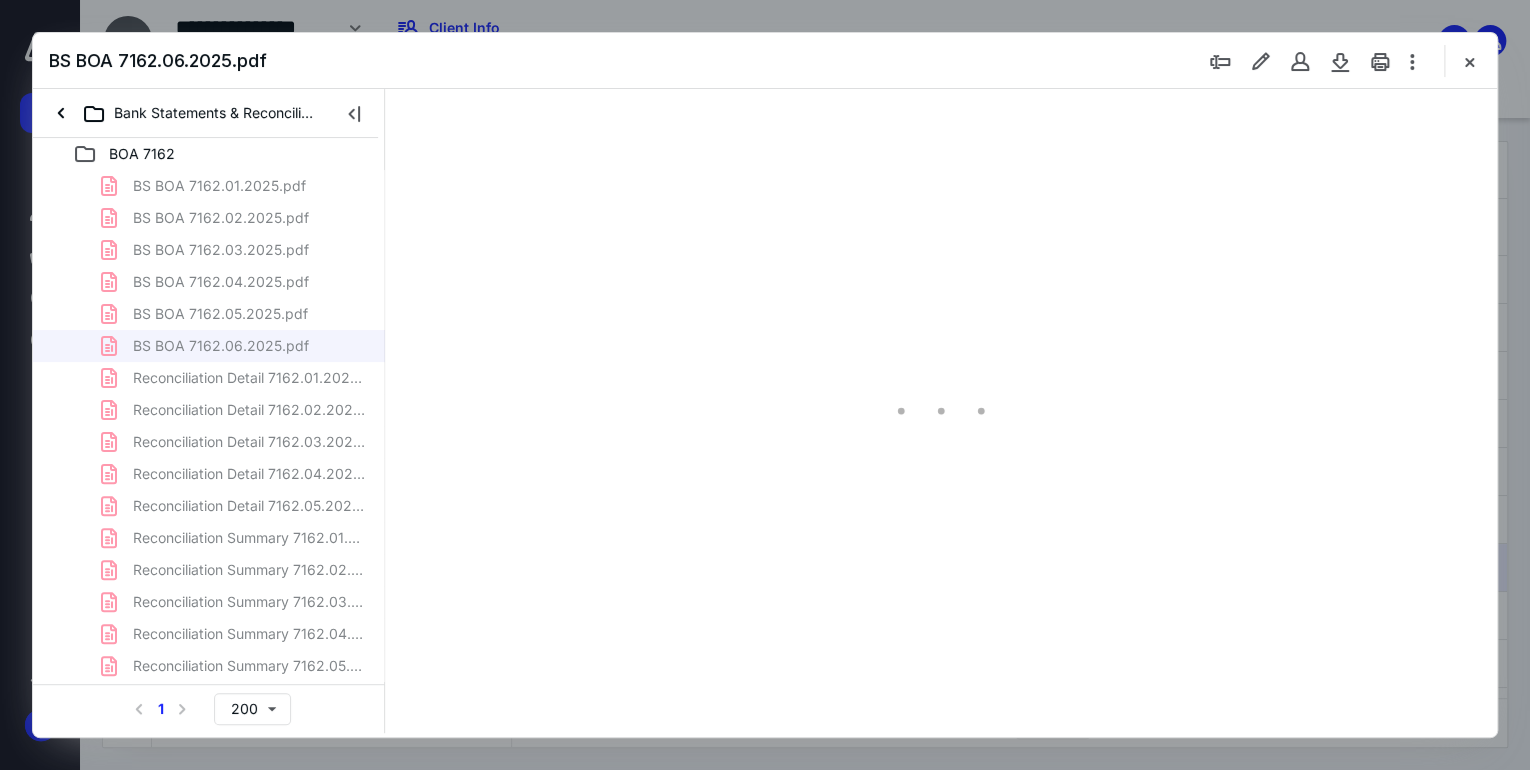type on "71" 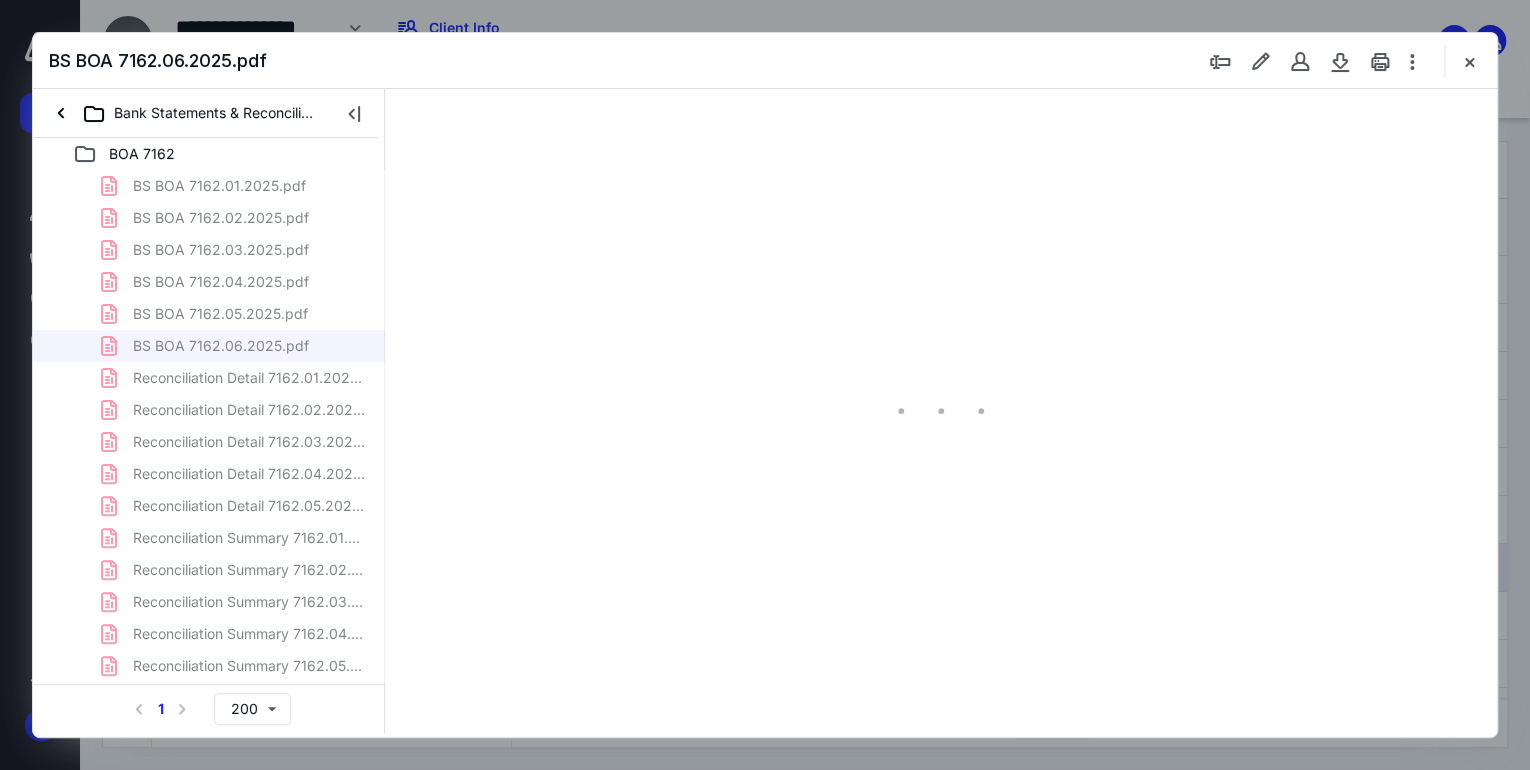 scroll, scrollTop: 79, scrollLeft: 0, axis: vertical 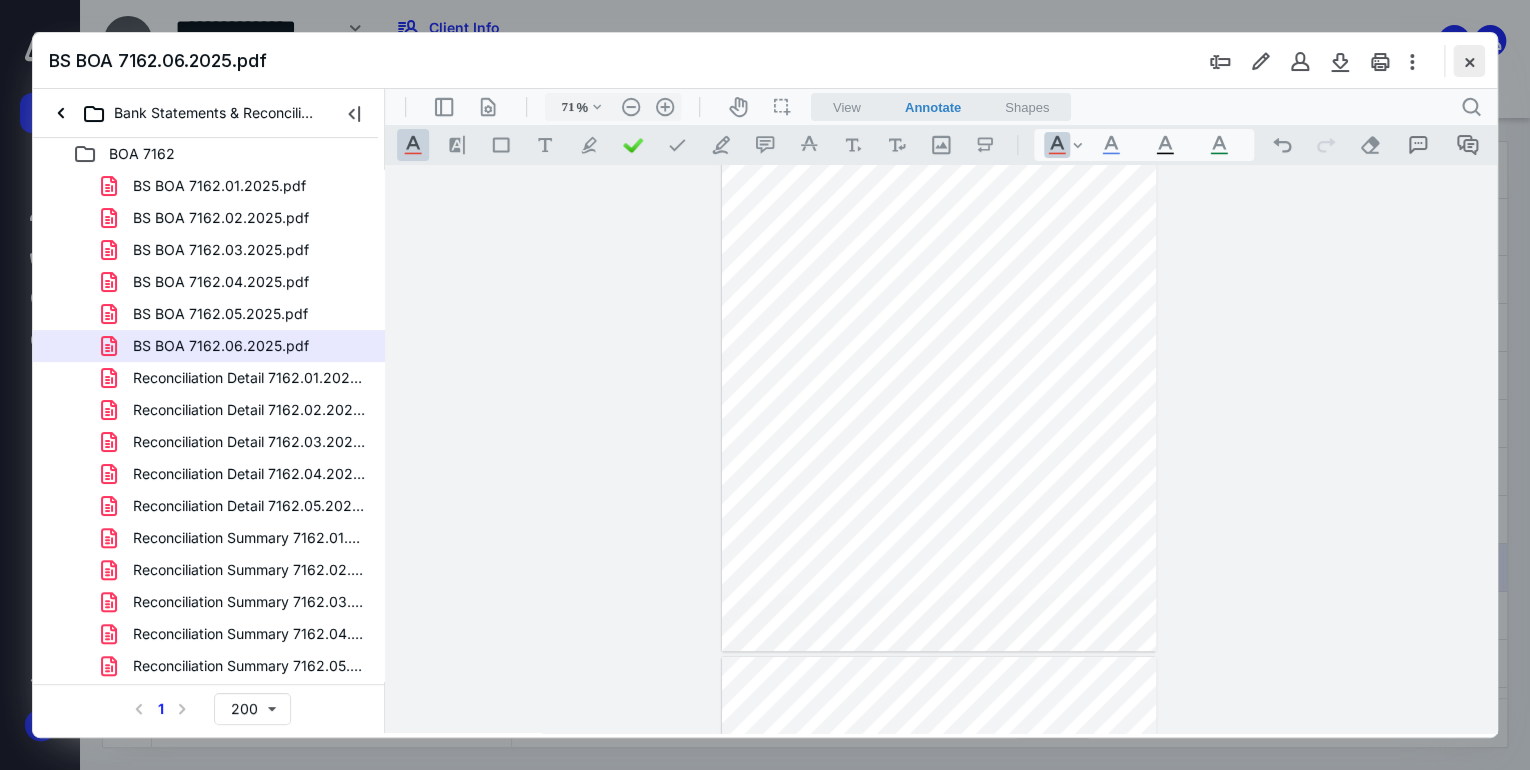 click at bounding box center (1469, 61) 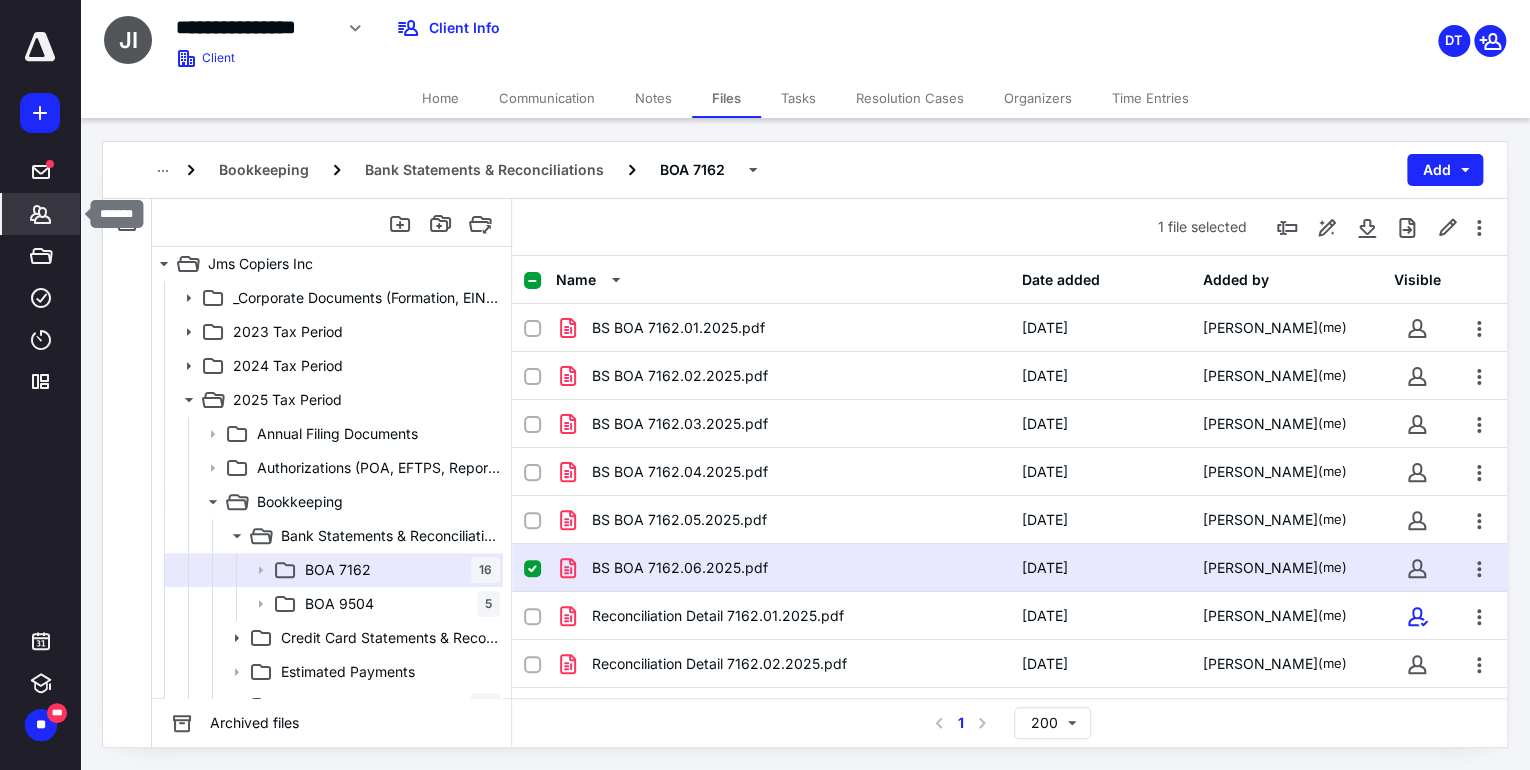 click 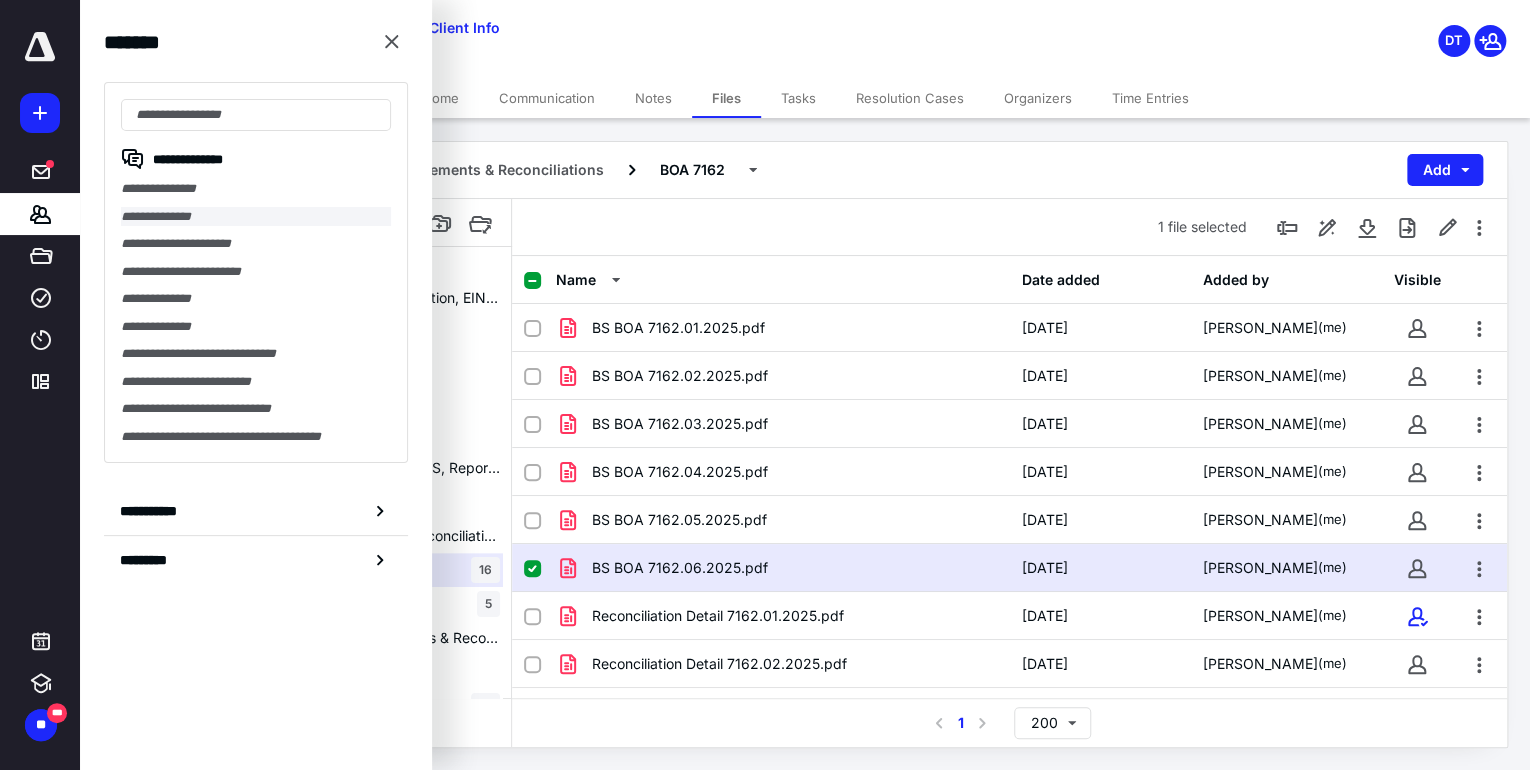 click on "**********" at bounding box center (256, 217) 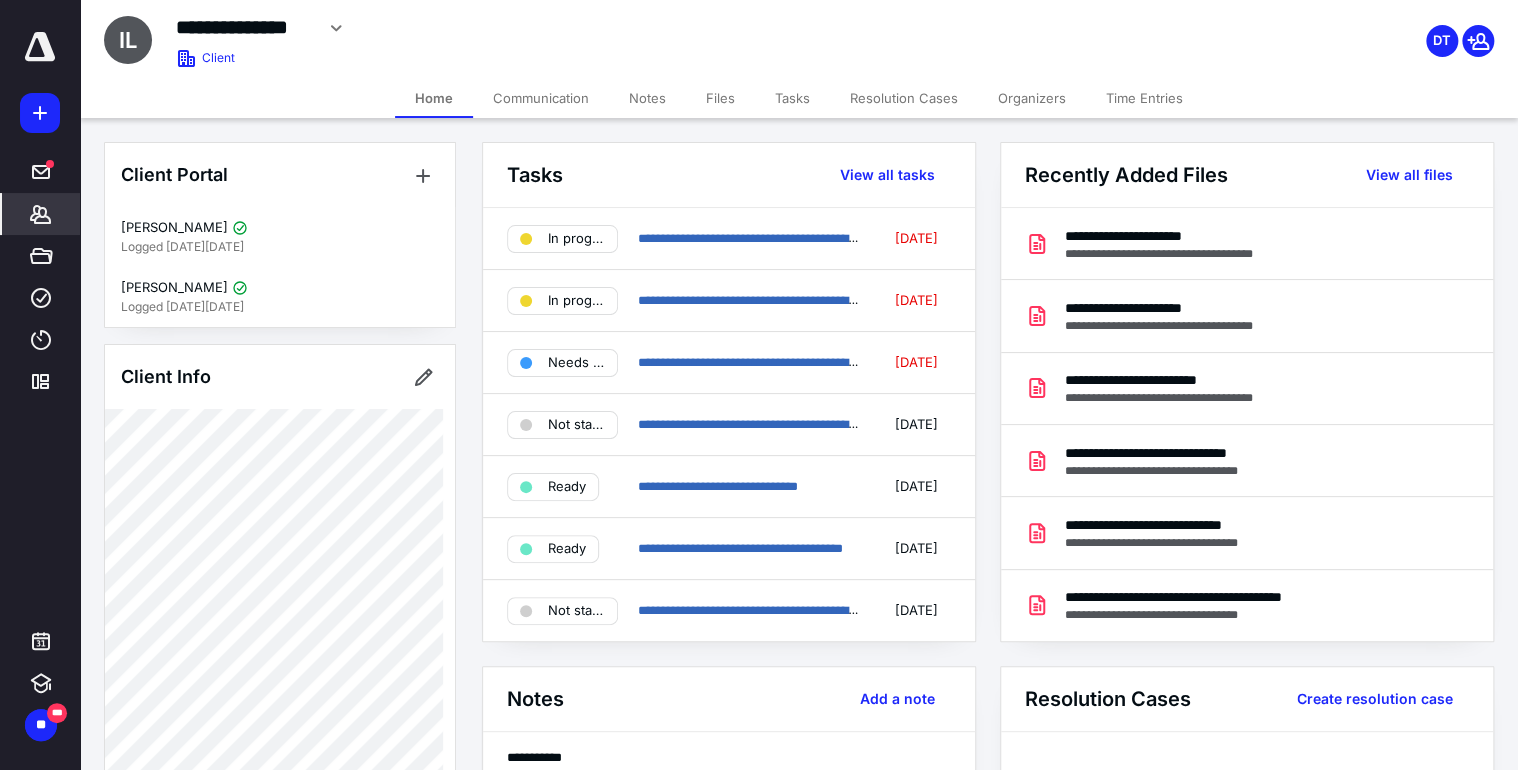 click on "Notes" at bounding box center (647, 98) 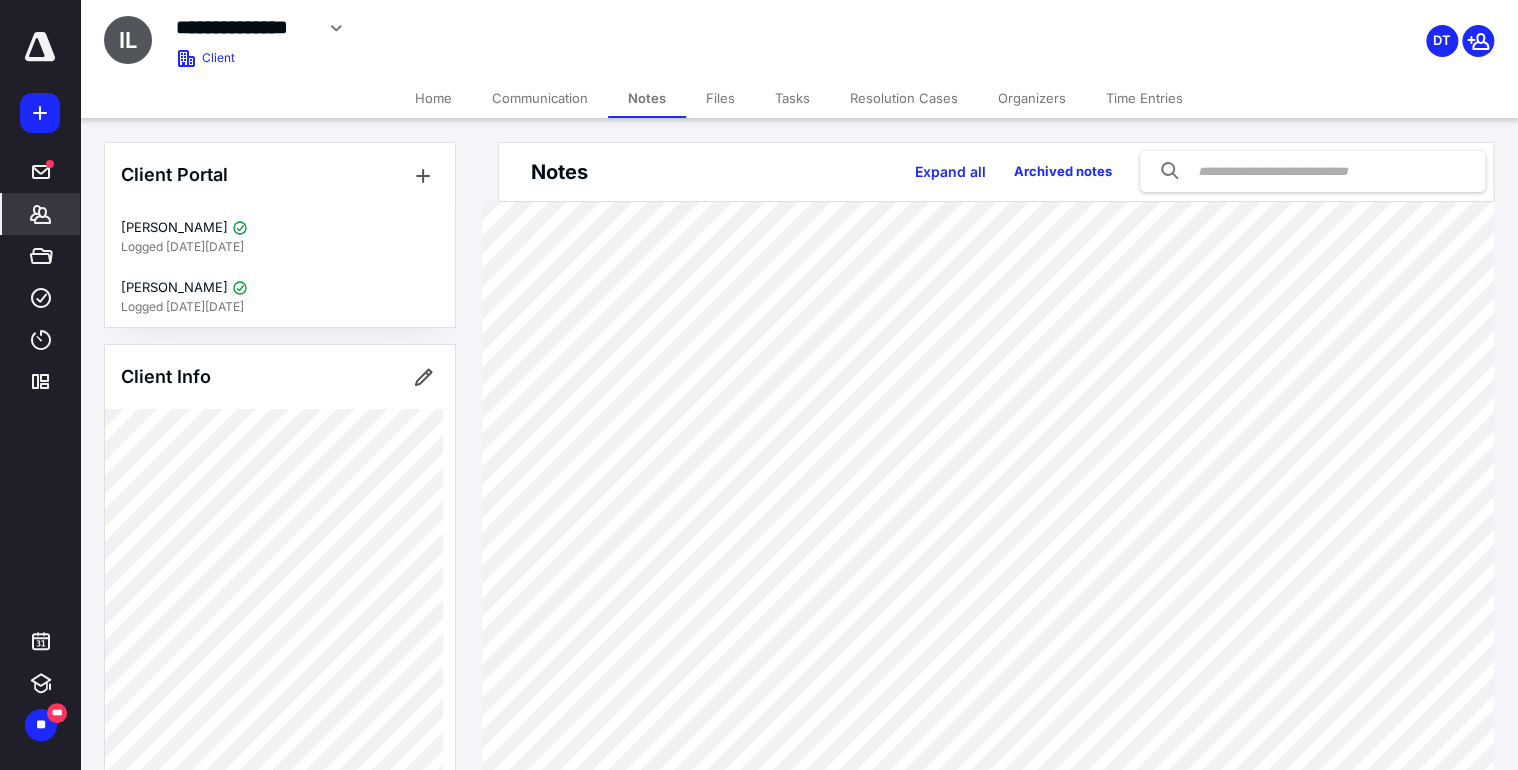 click on "Files" at bounding box center (720, 98) 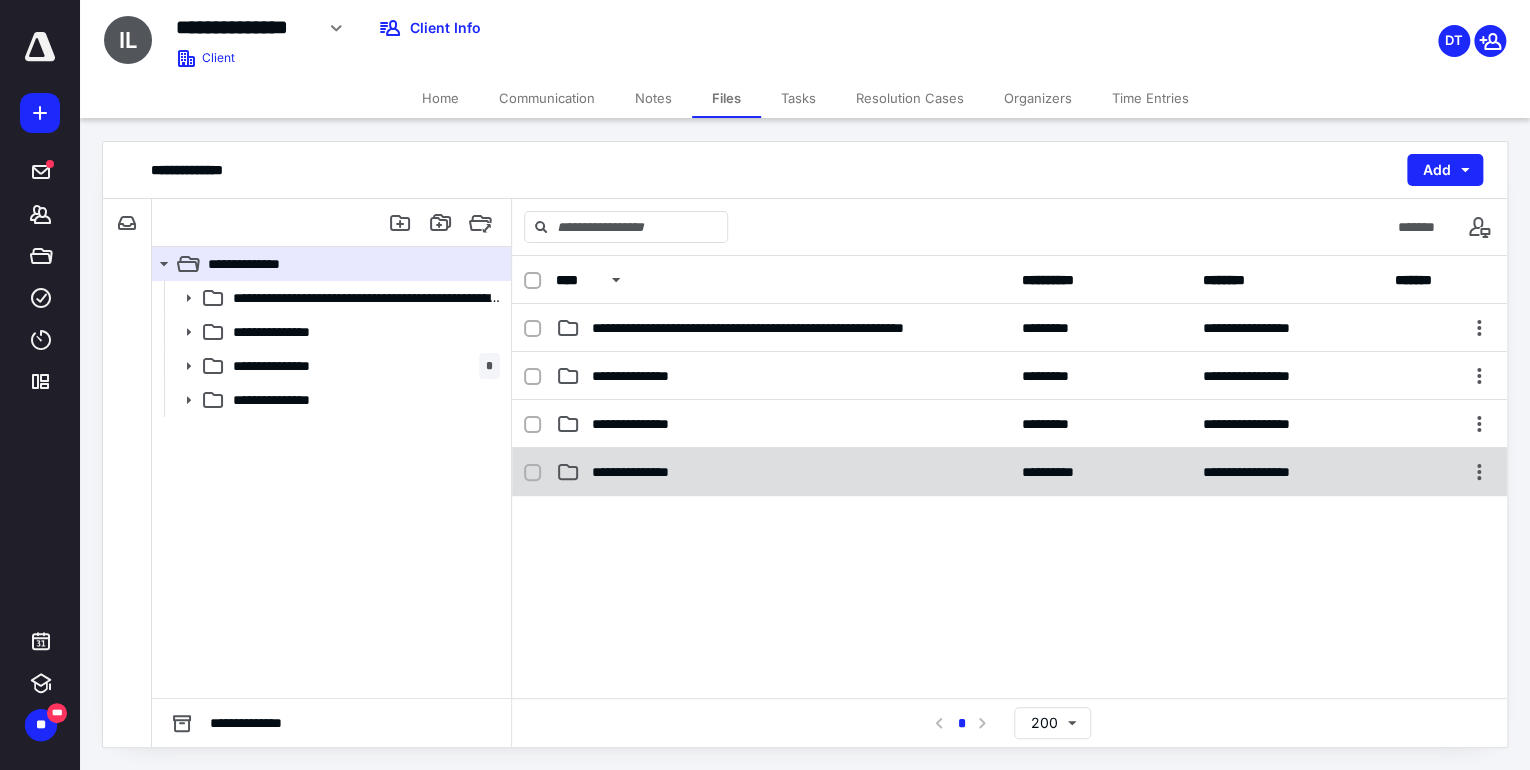 click on "**********" at bounding box center (646, 472) 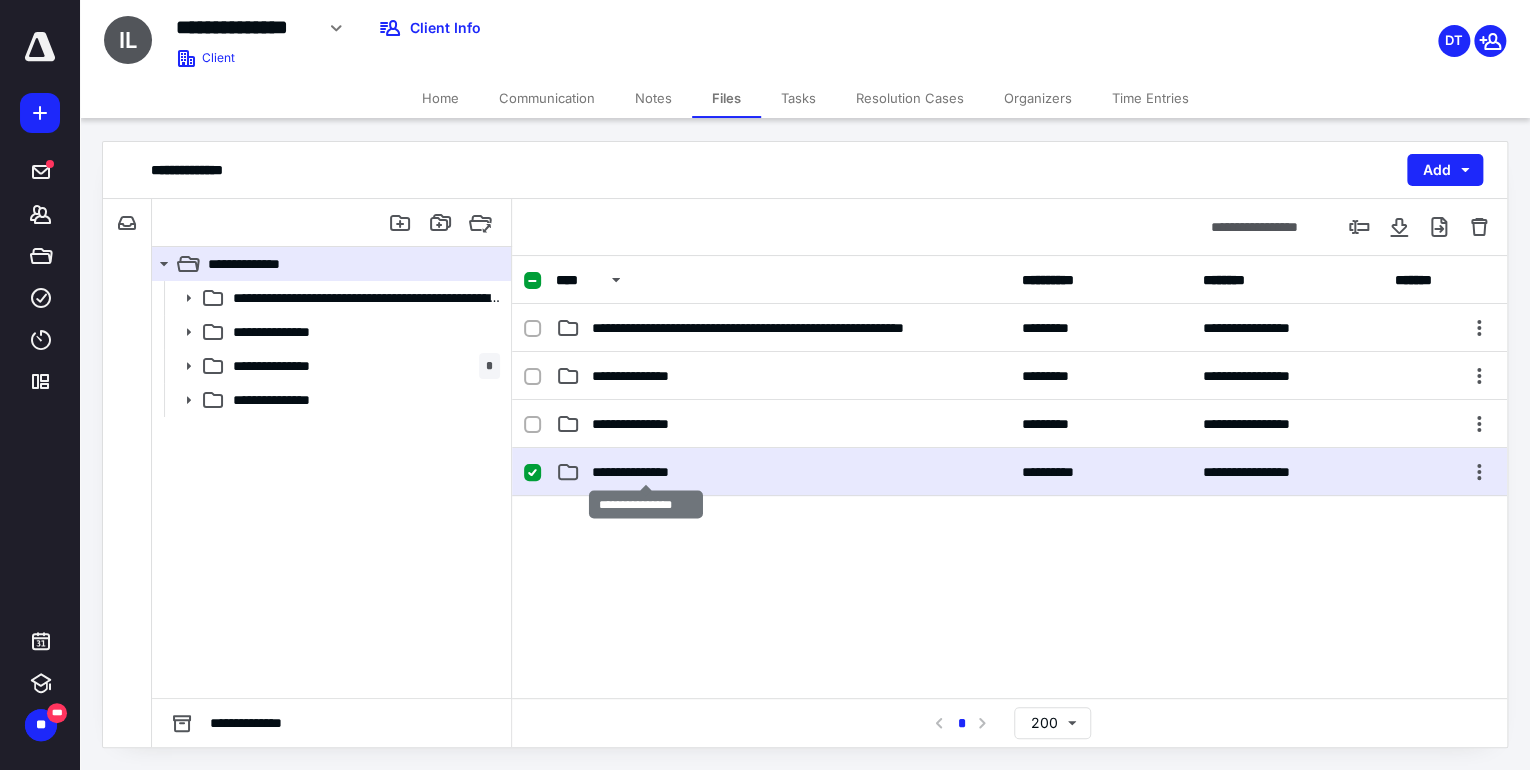 click on "**********" at bounding box center (646, 472) 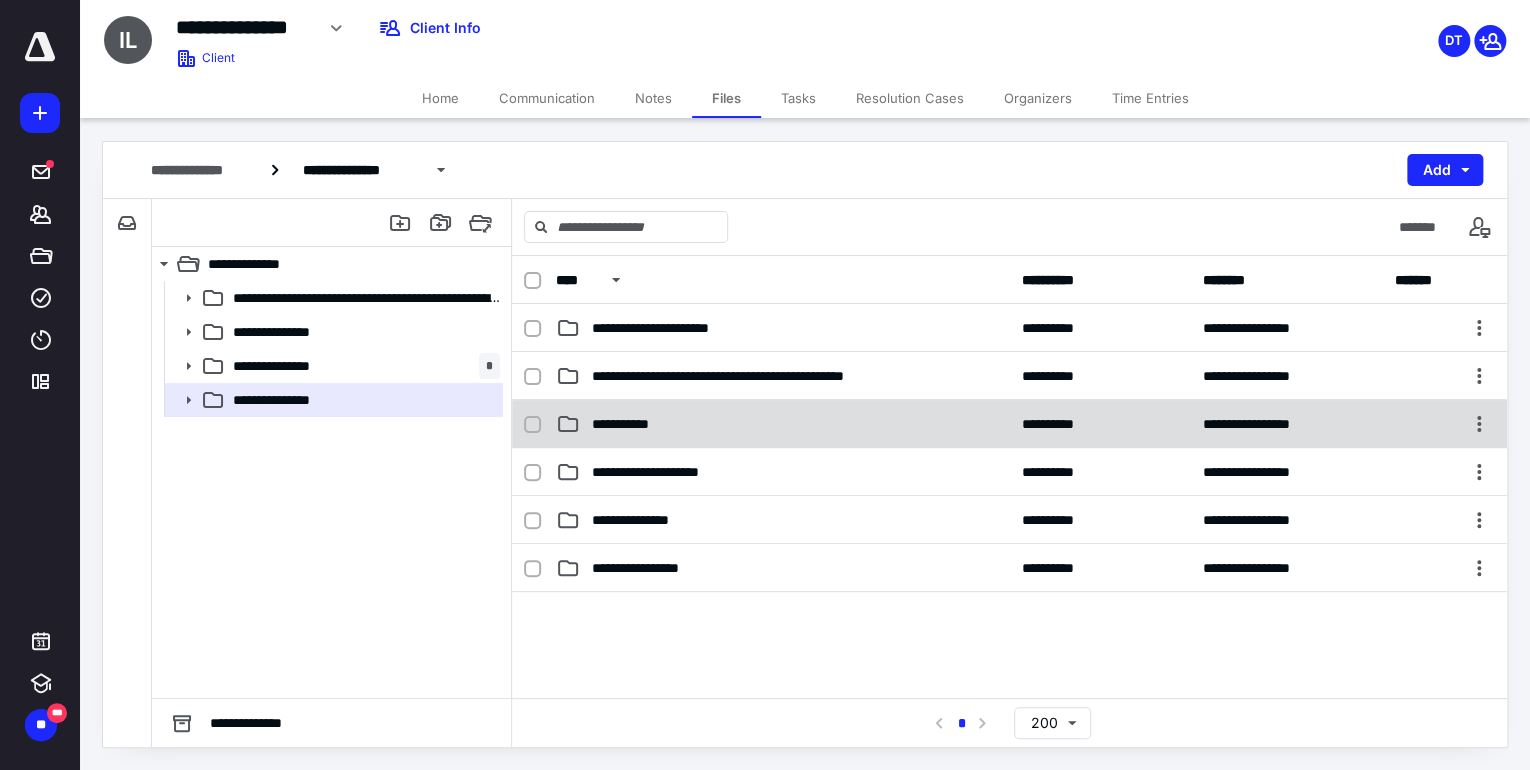 click on "**********" at bounding box center (635, 424) 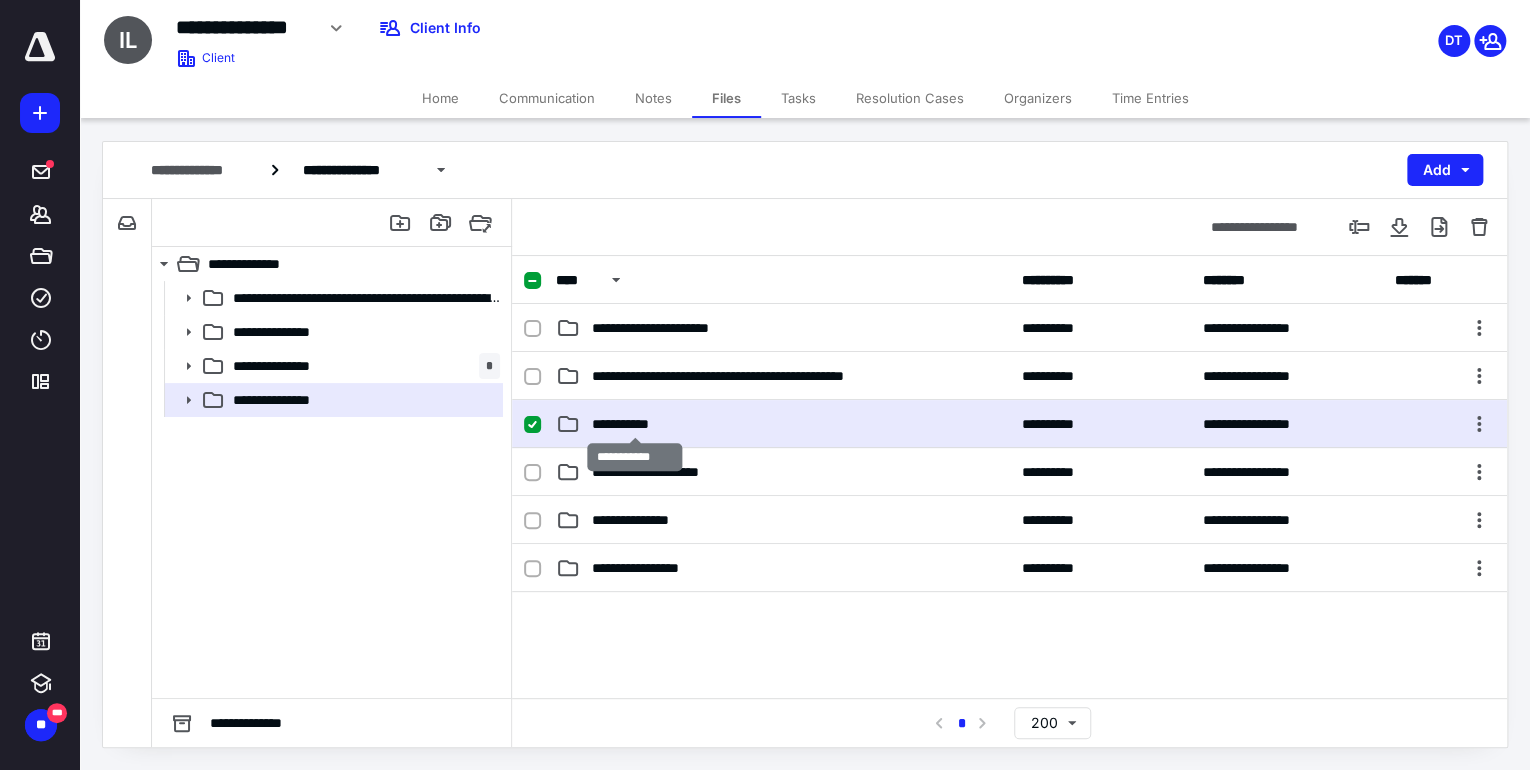 click on "**********" at bounding box center (635, 424) 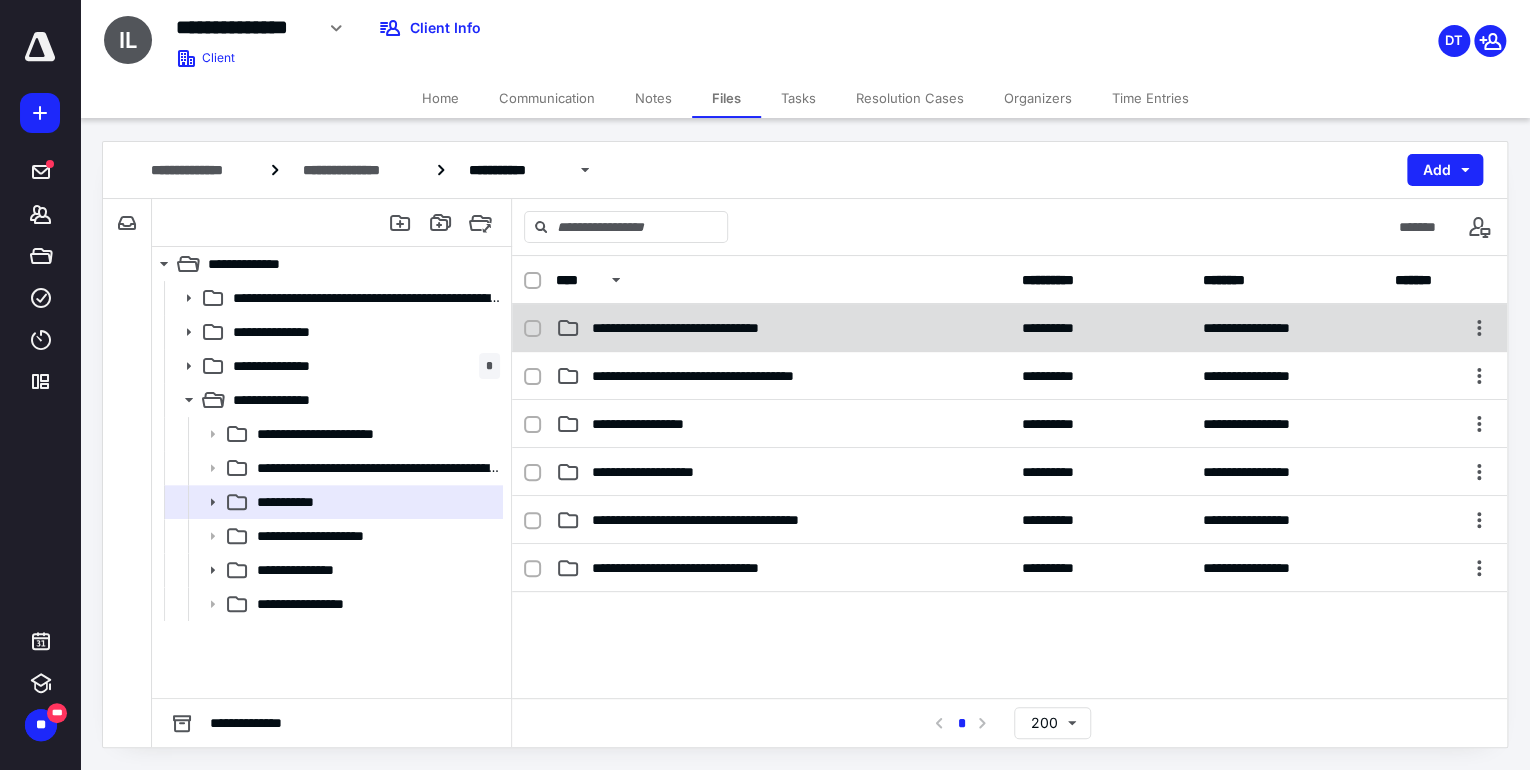 click on "**********" at bounding box center (706, 328) 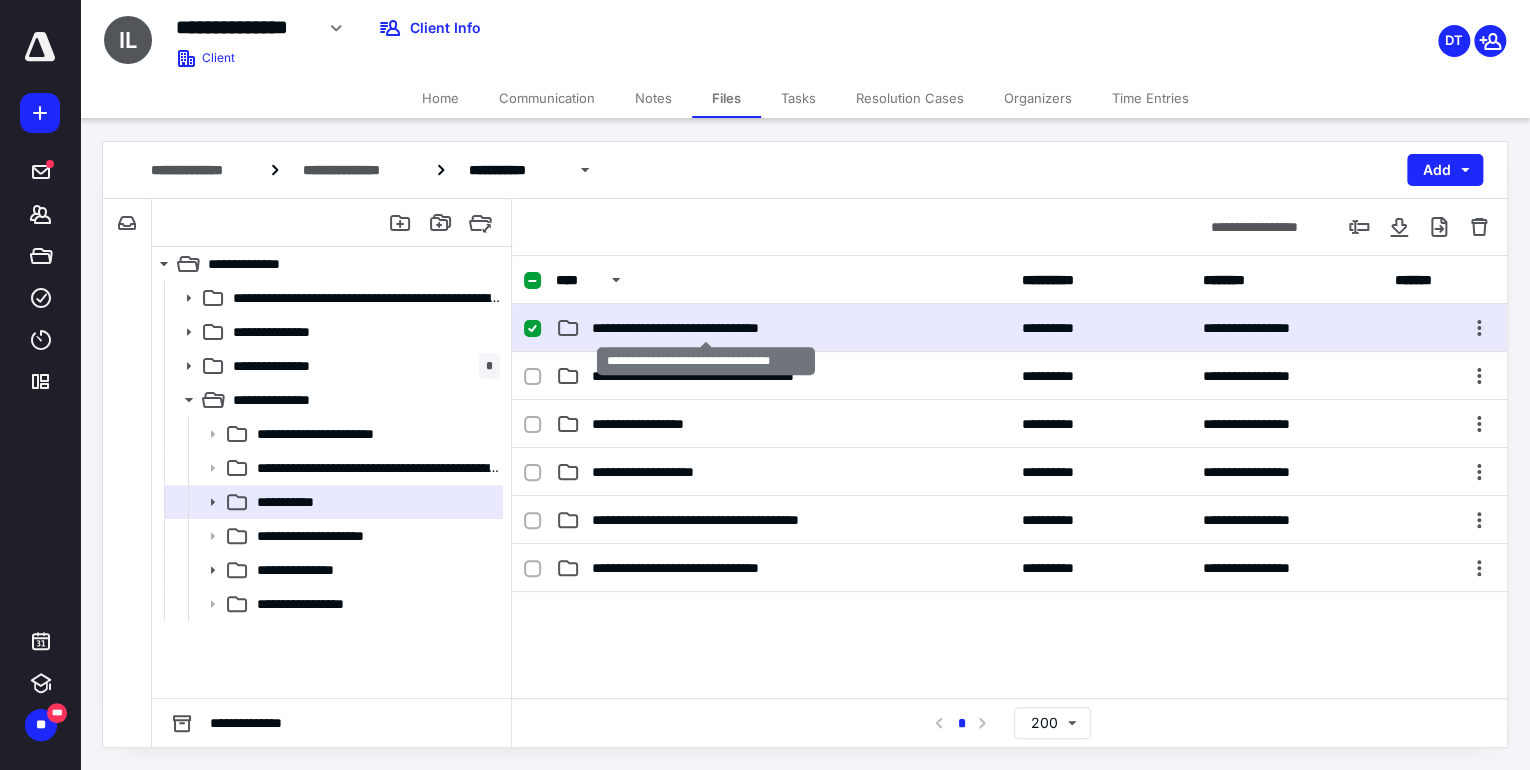 click on "**********" at bounding box center (706, 328) 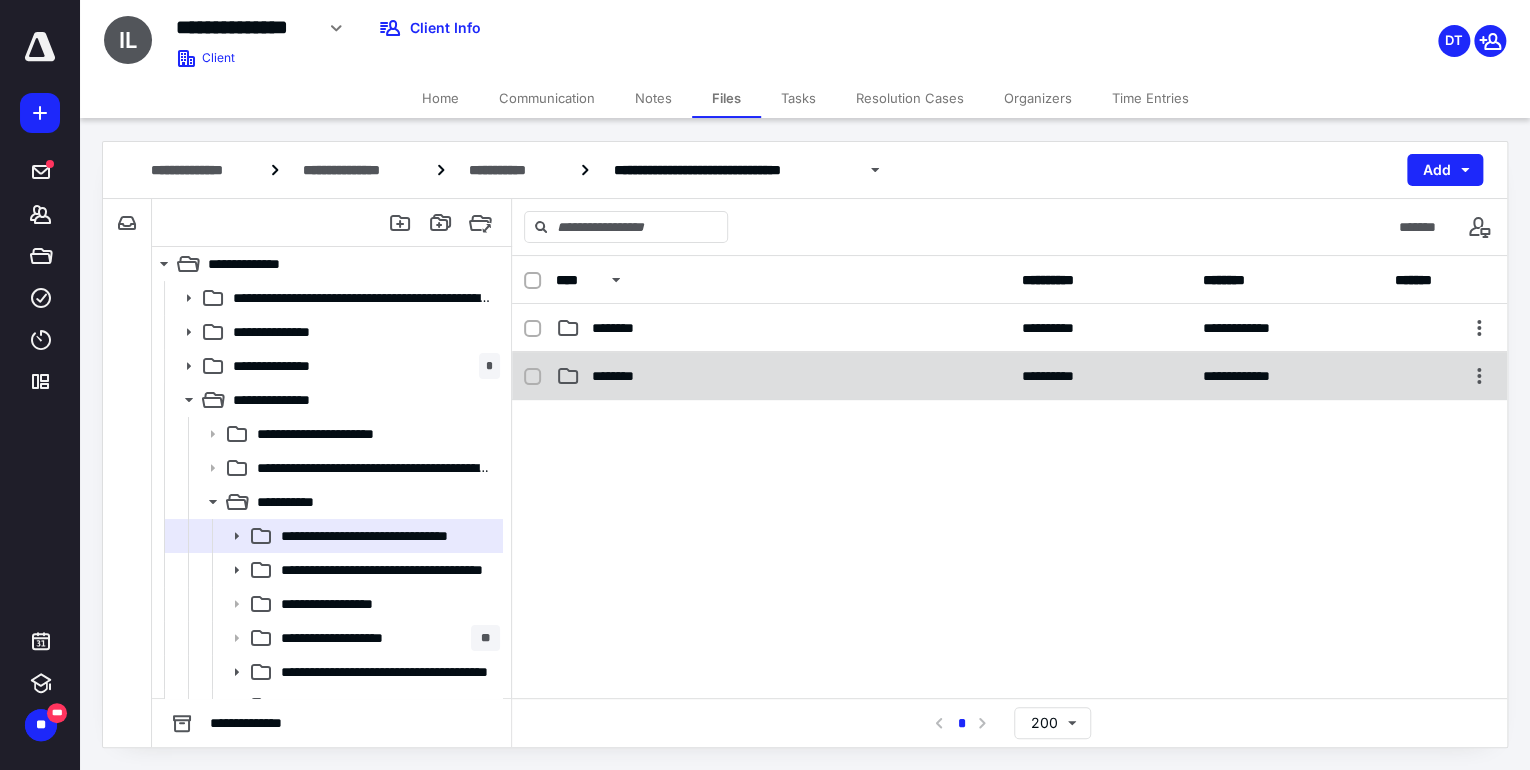 click on "********" at bounding box center [626, 376] 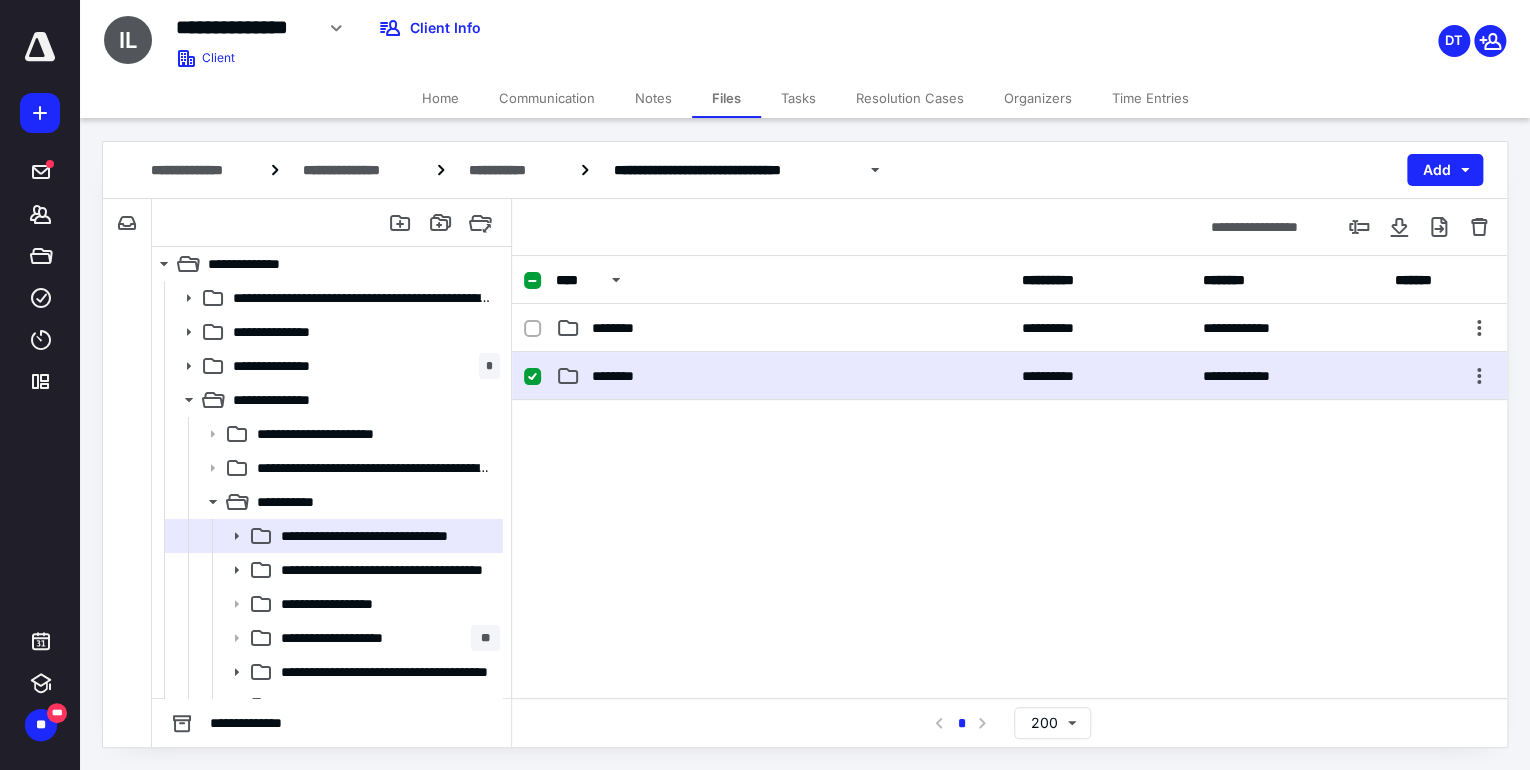 click on "********" at bounding box center (626, 376) 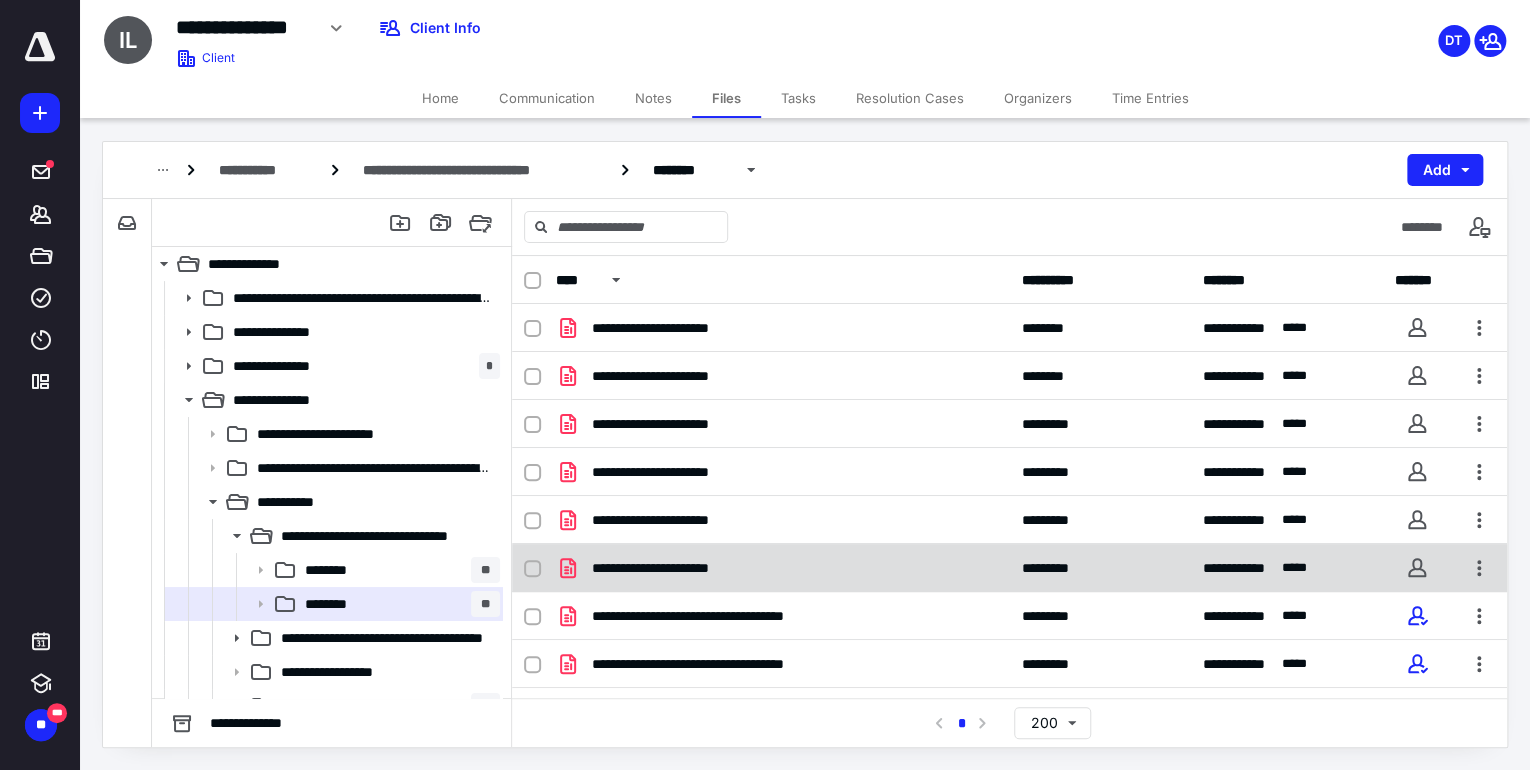 click on "**********" at bounding box center (679, 568) 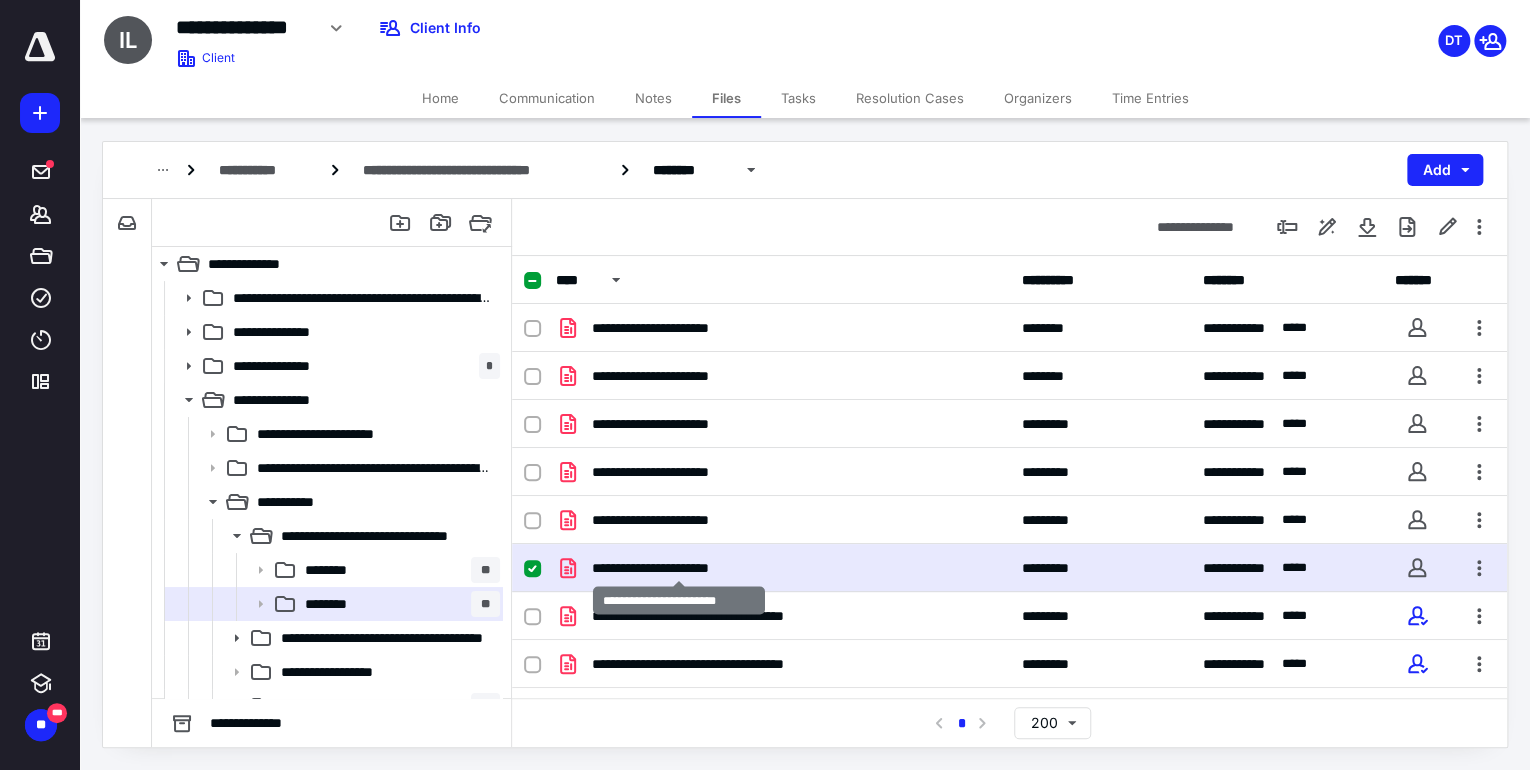 click on "**********" at bounding box center (679, 568) 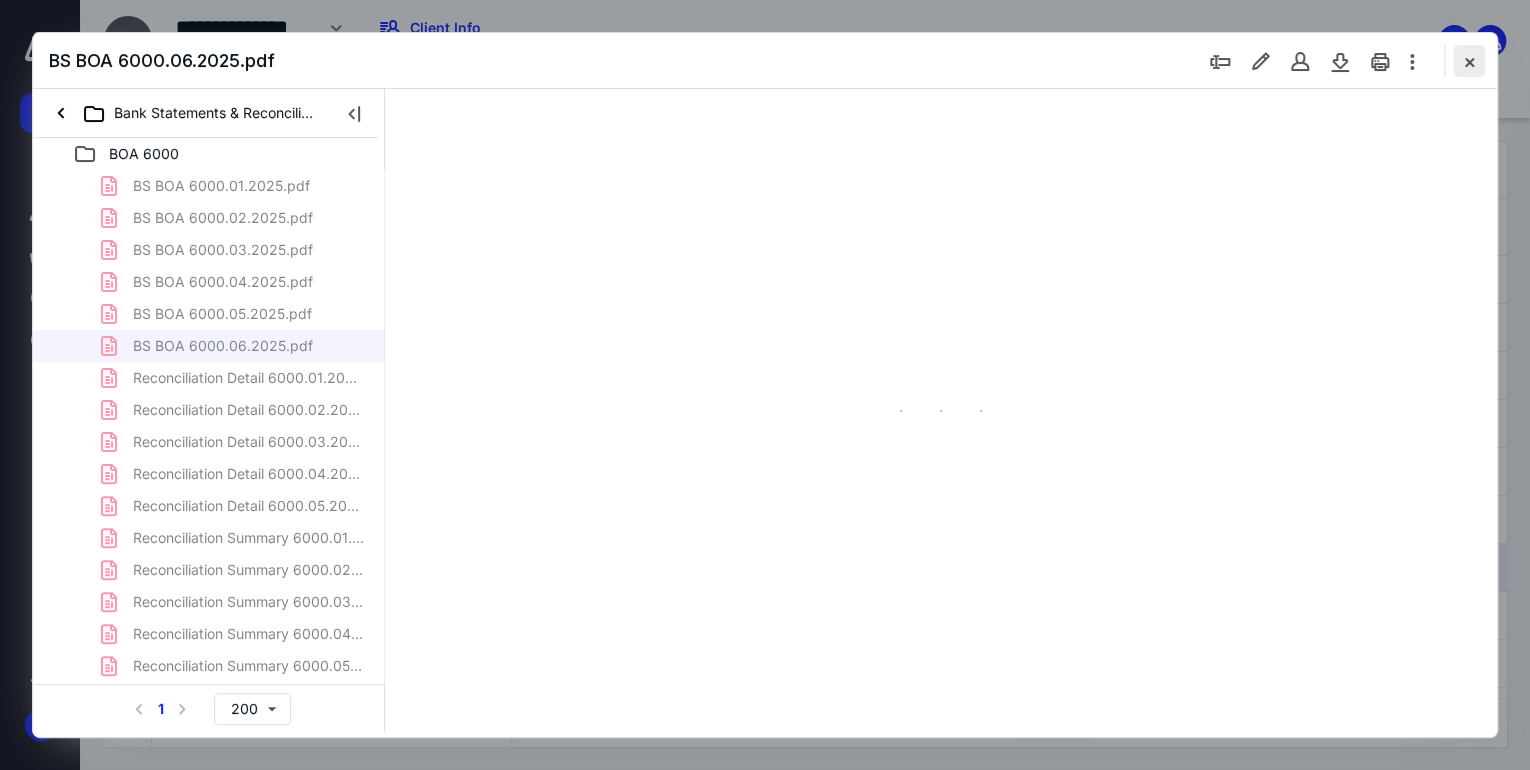 scroll, scrollTop: 0, scrollLeft: 0, axis: both 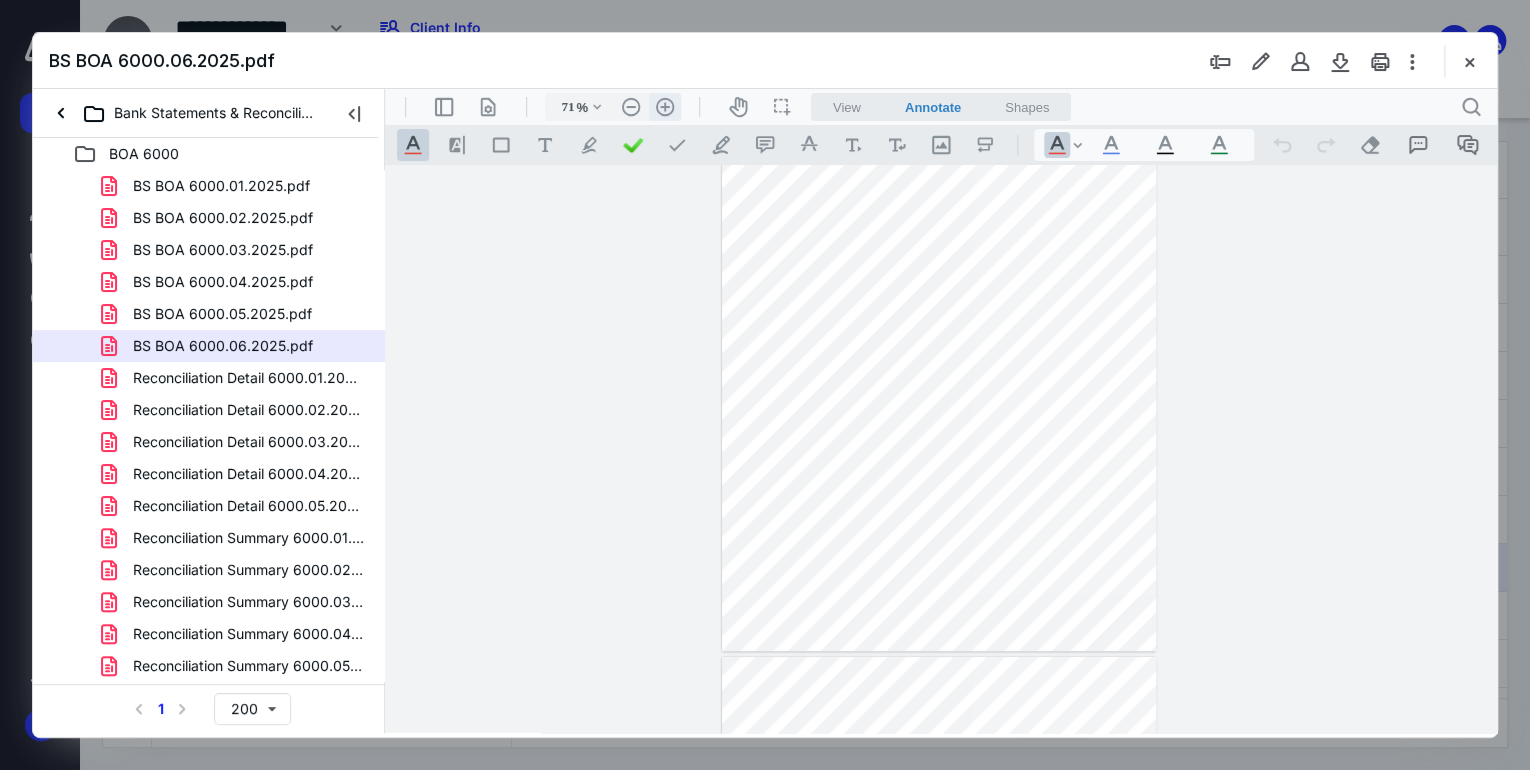 click on ".cls-1{fill:#abb0c4;} icon - header - zoom - in - line" at bounding box center [665, 107] 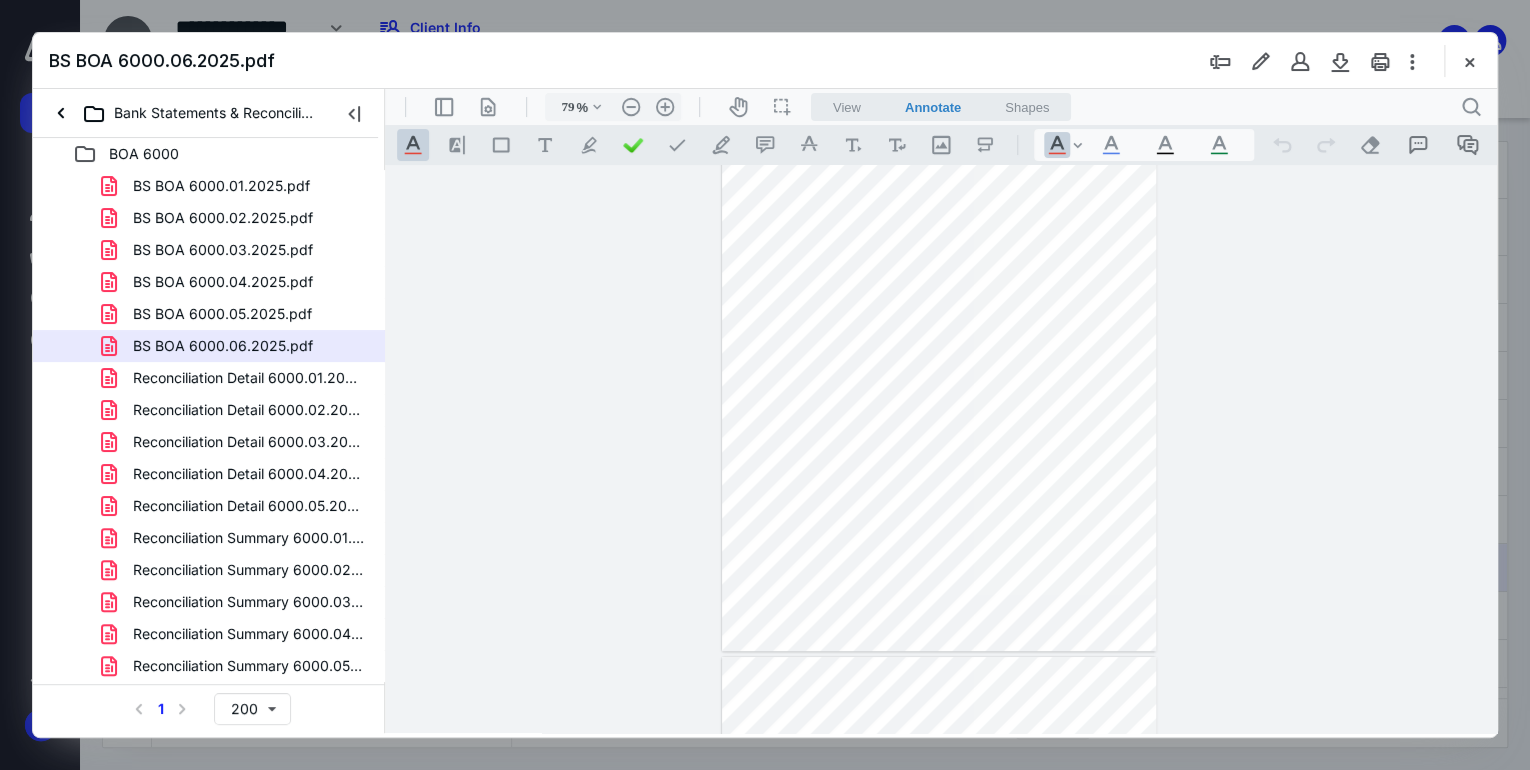 scroll, scrollTop: 113, scrollLeft: 0, axis: vertical 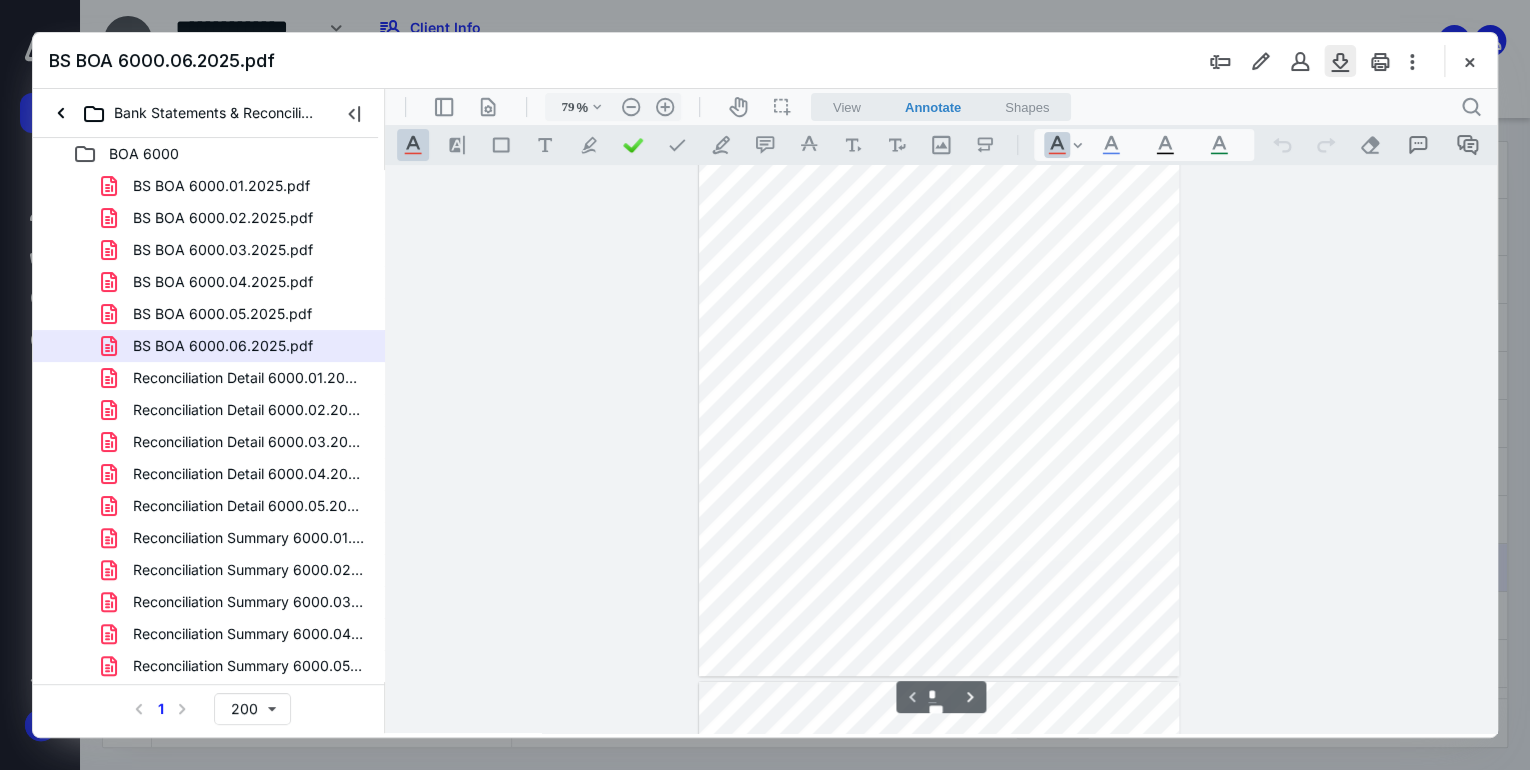 click at bounding box center [1340, 61] 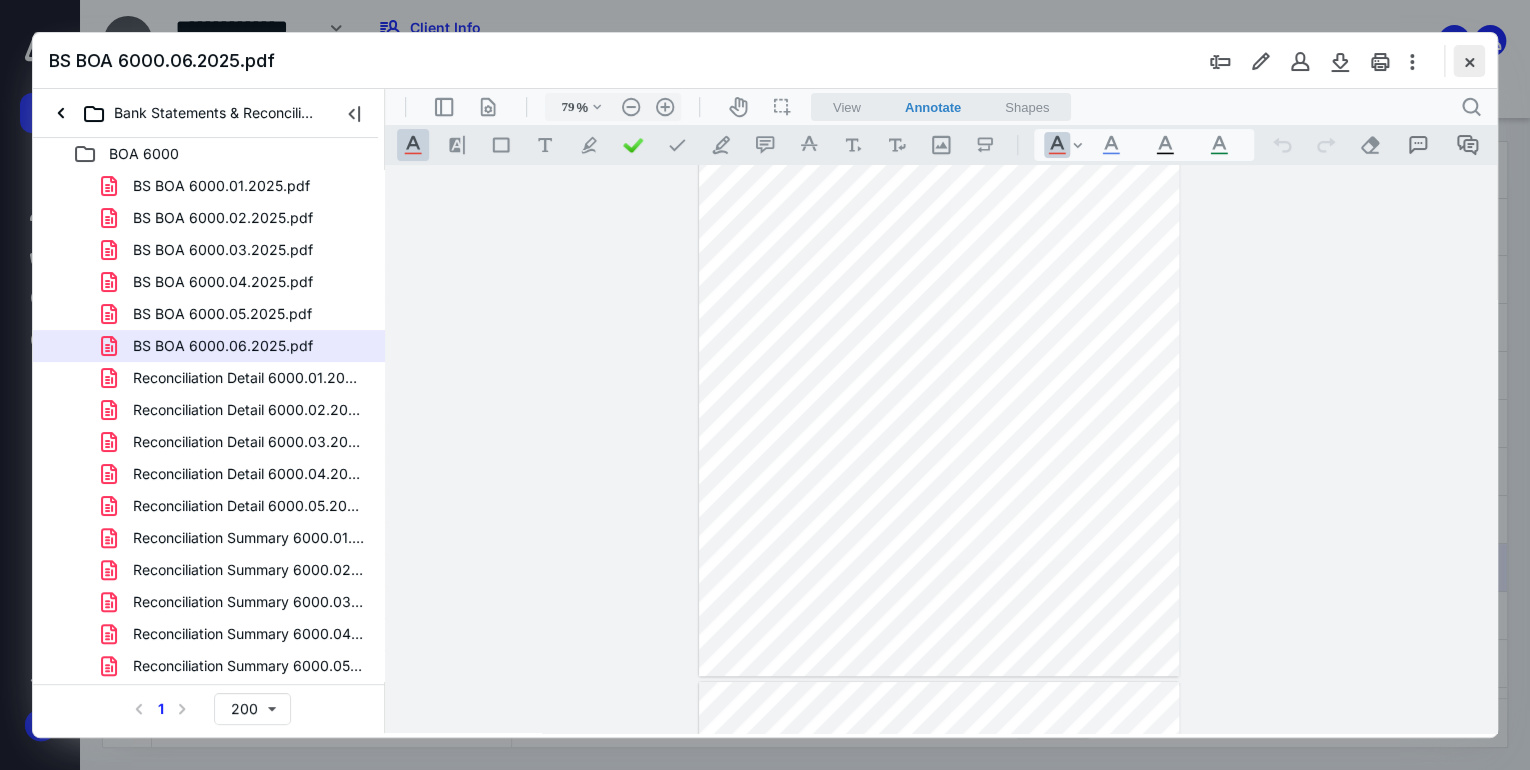 click at bounding box center (1469, 61) 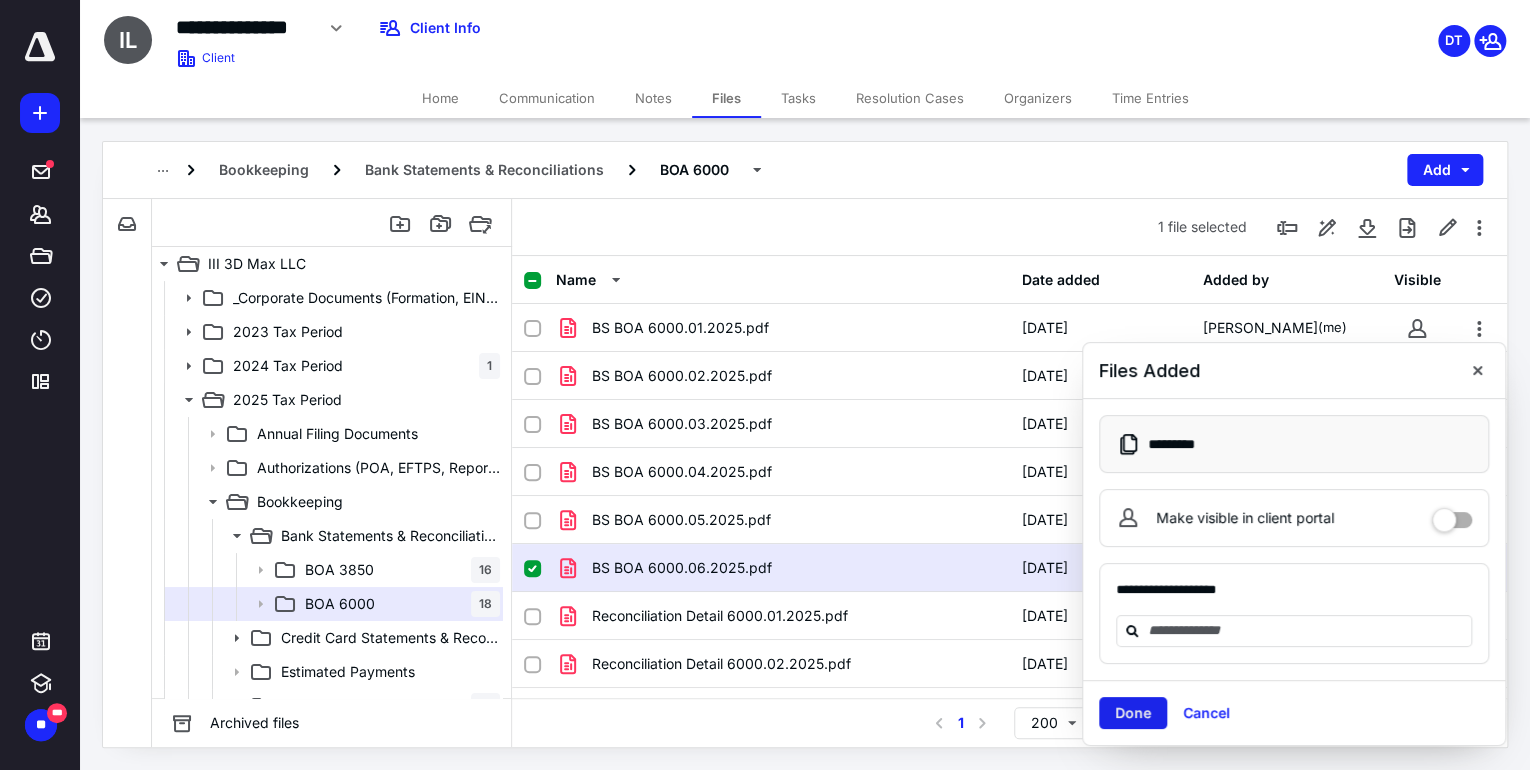 click on "Done" at bounding box center [1133, 713] 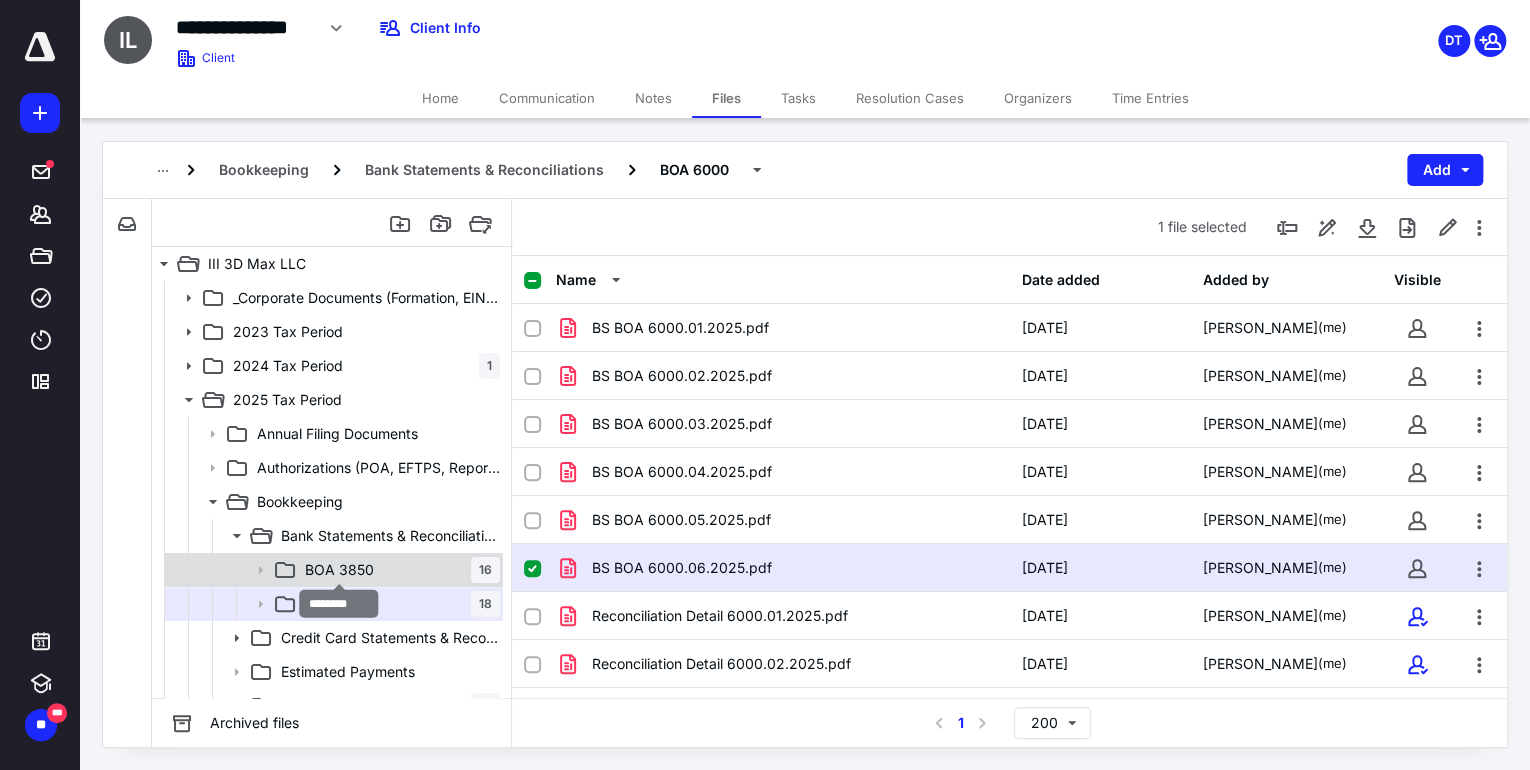 click on "BOA 3850" at bounding box center (339, 570) 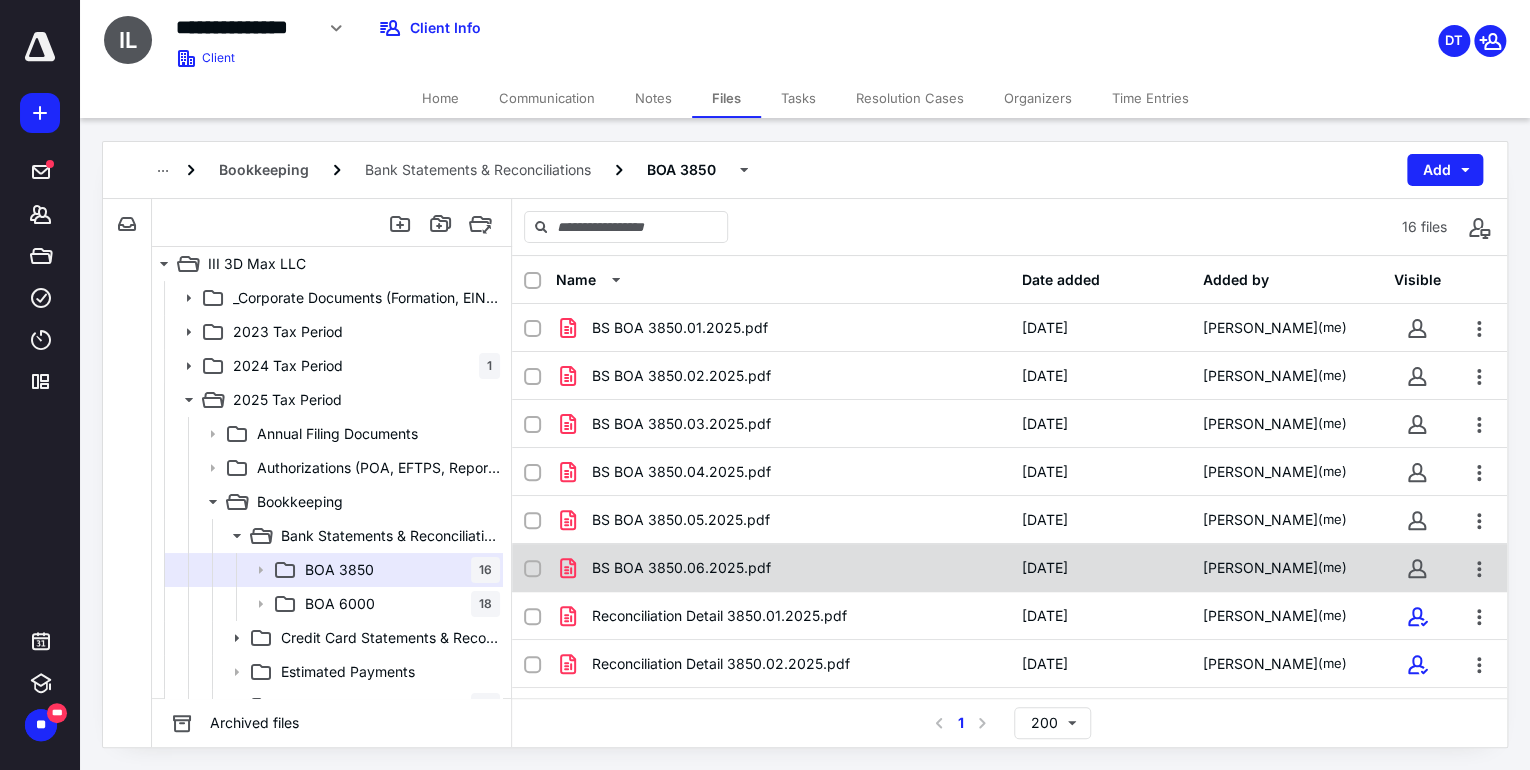 click on "BS BOA 3850.06.2025.pdf" at bounding box center (681, 568) 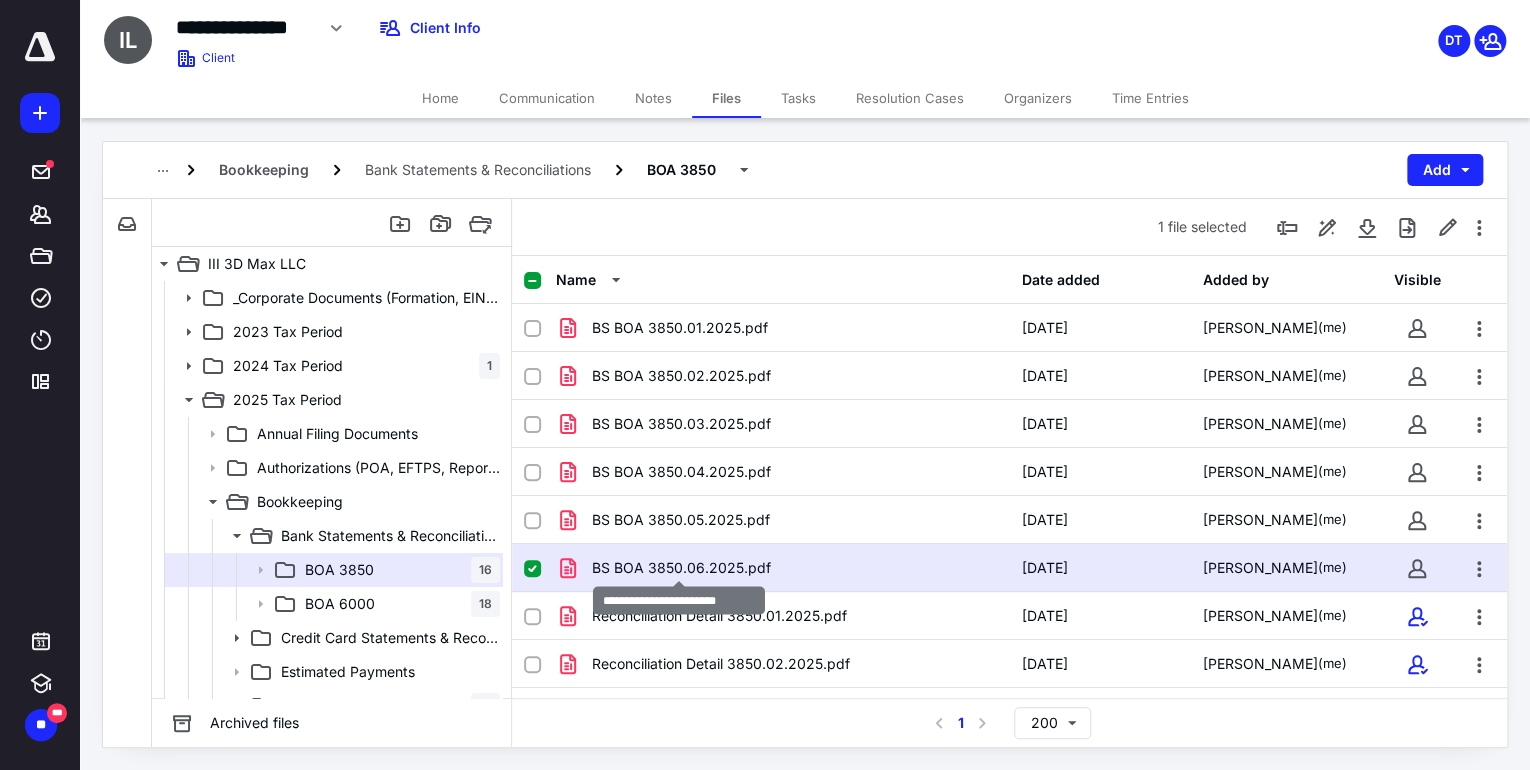 click on "BS BOA 3850.06.2025.pdf" at bounding box center [681, 568] 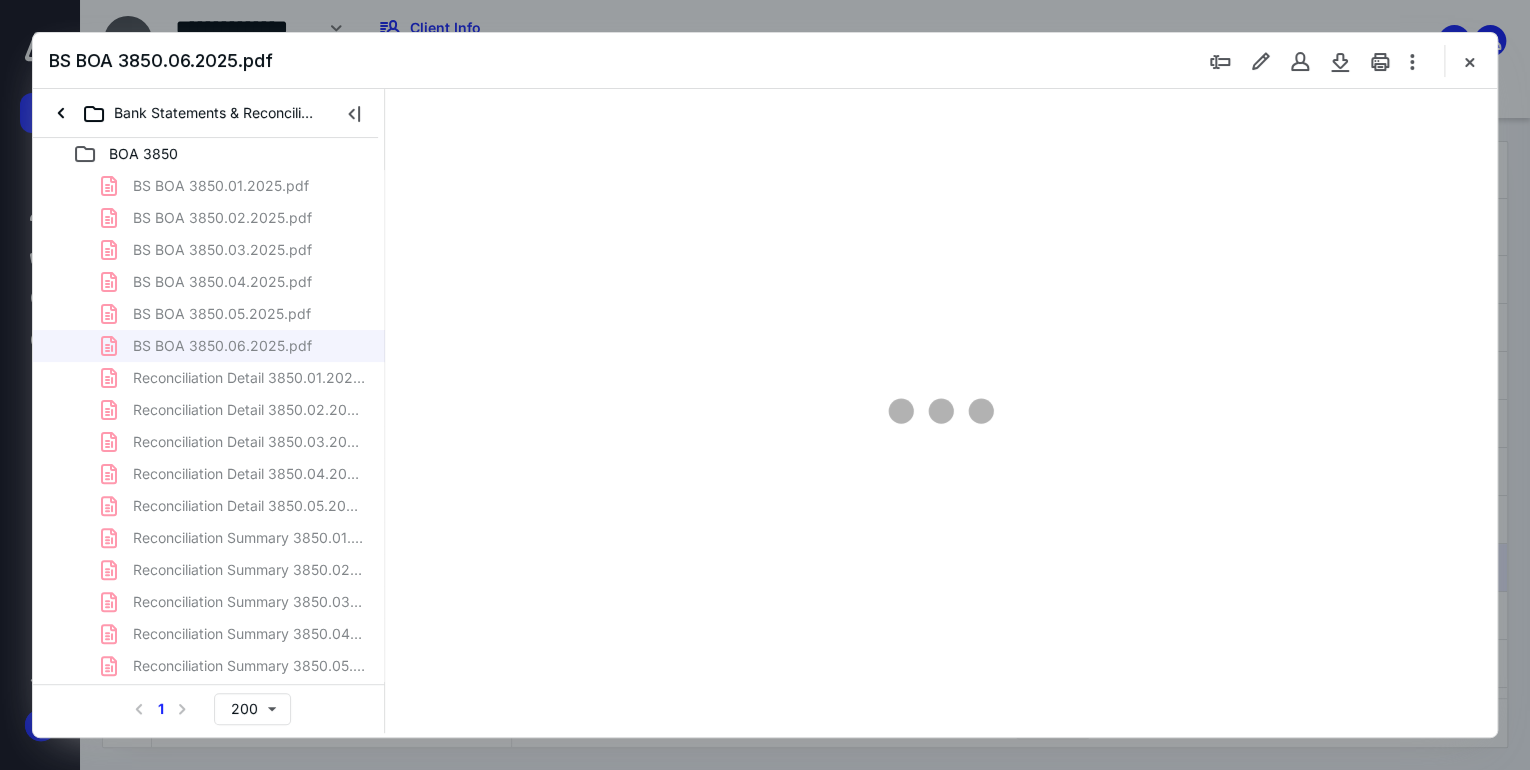 scroll, scrollTop: 0, scrollLeft: 0, axis: both 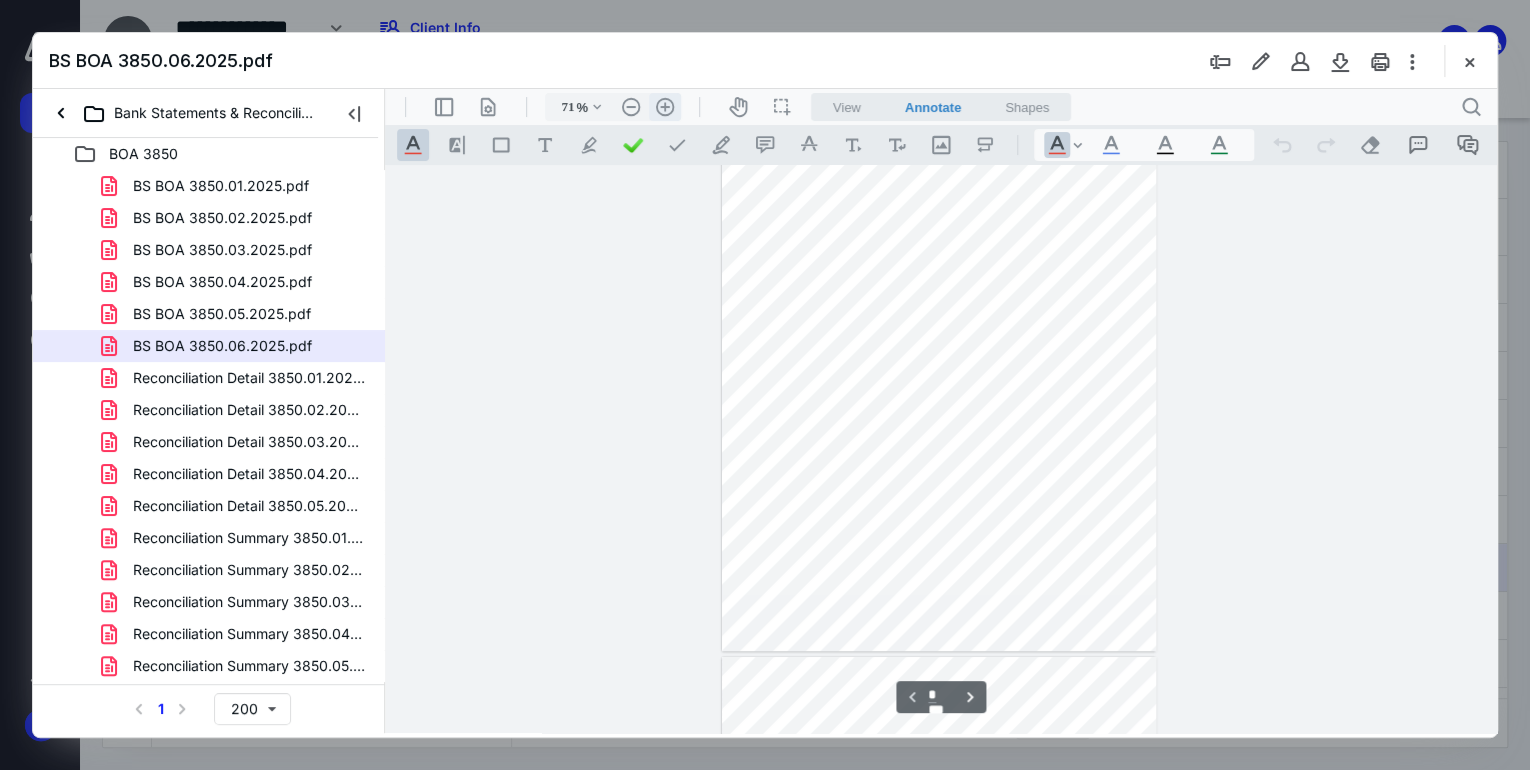 click on ".cls-1{fill:#abb0c4;} icon - header - zoom - in - line" at bounding box center (665, 107) 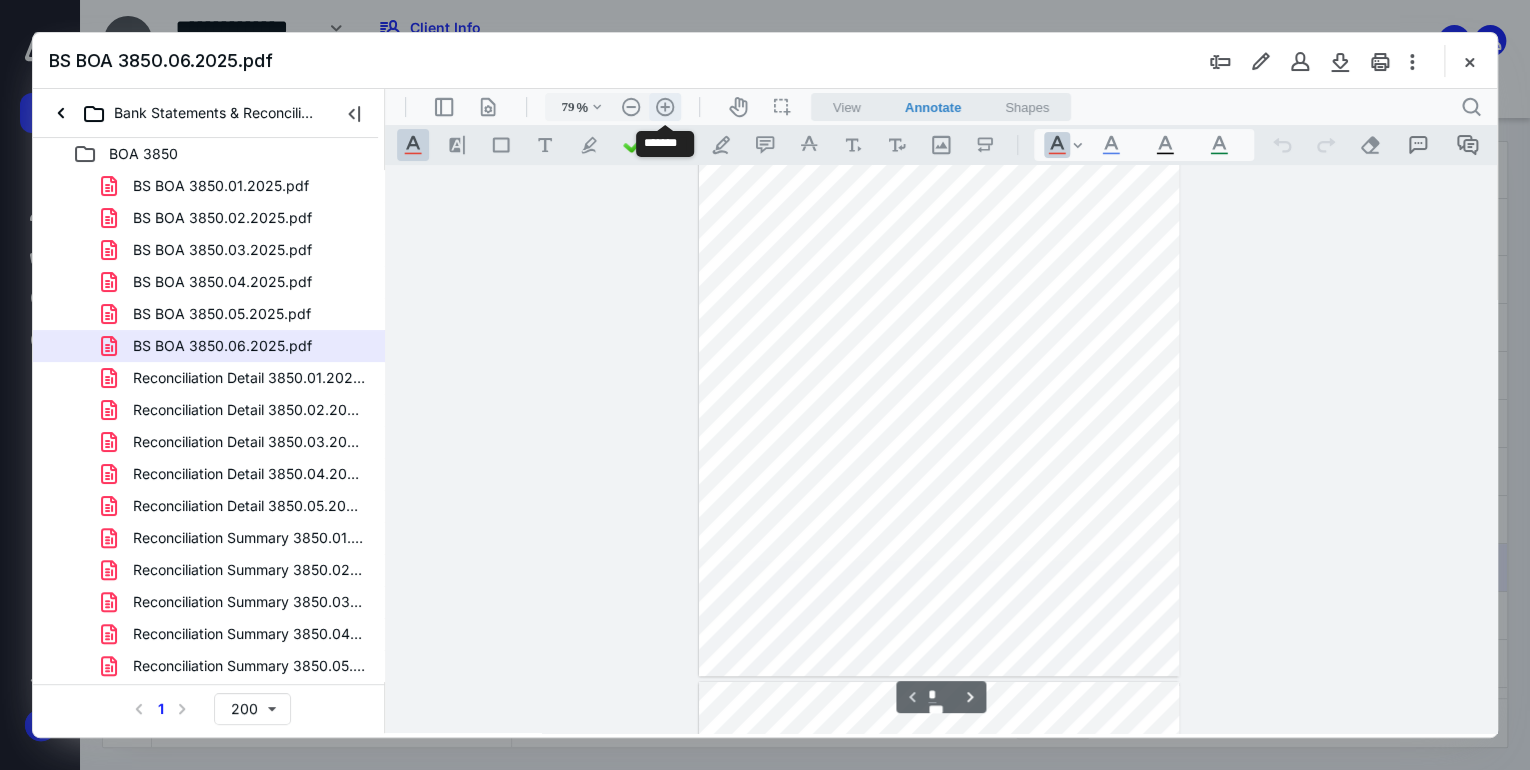 click on ".cls-1{fill:#abb0c4;} icon - header - zoom - in - line" at bounding box center [665, 107] 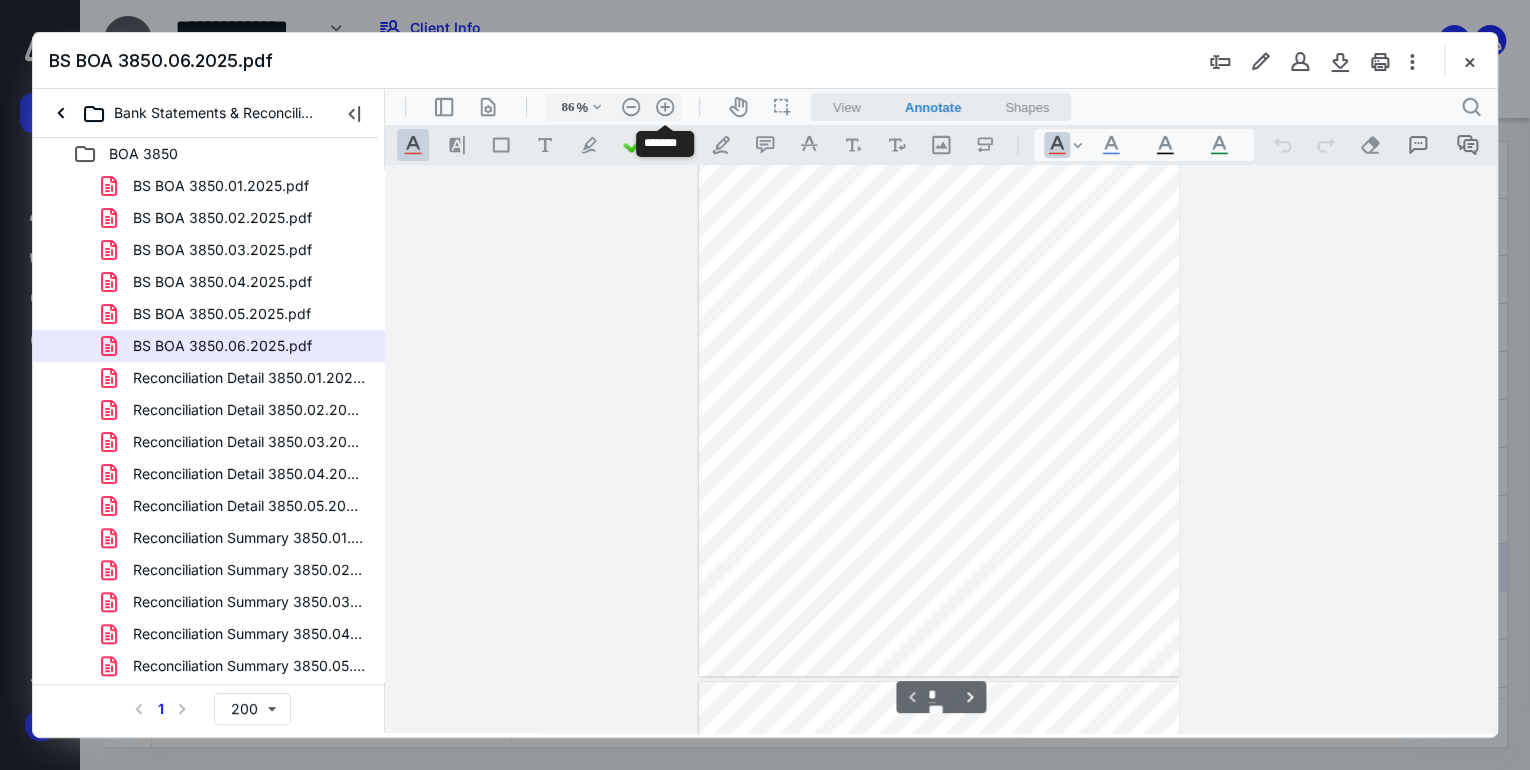 scroll, scrollTop: 148, scrollLeft: 0, axis: vertical 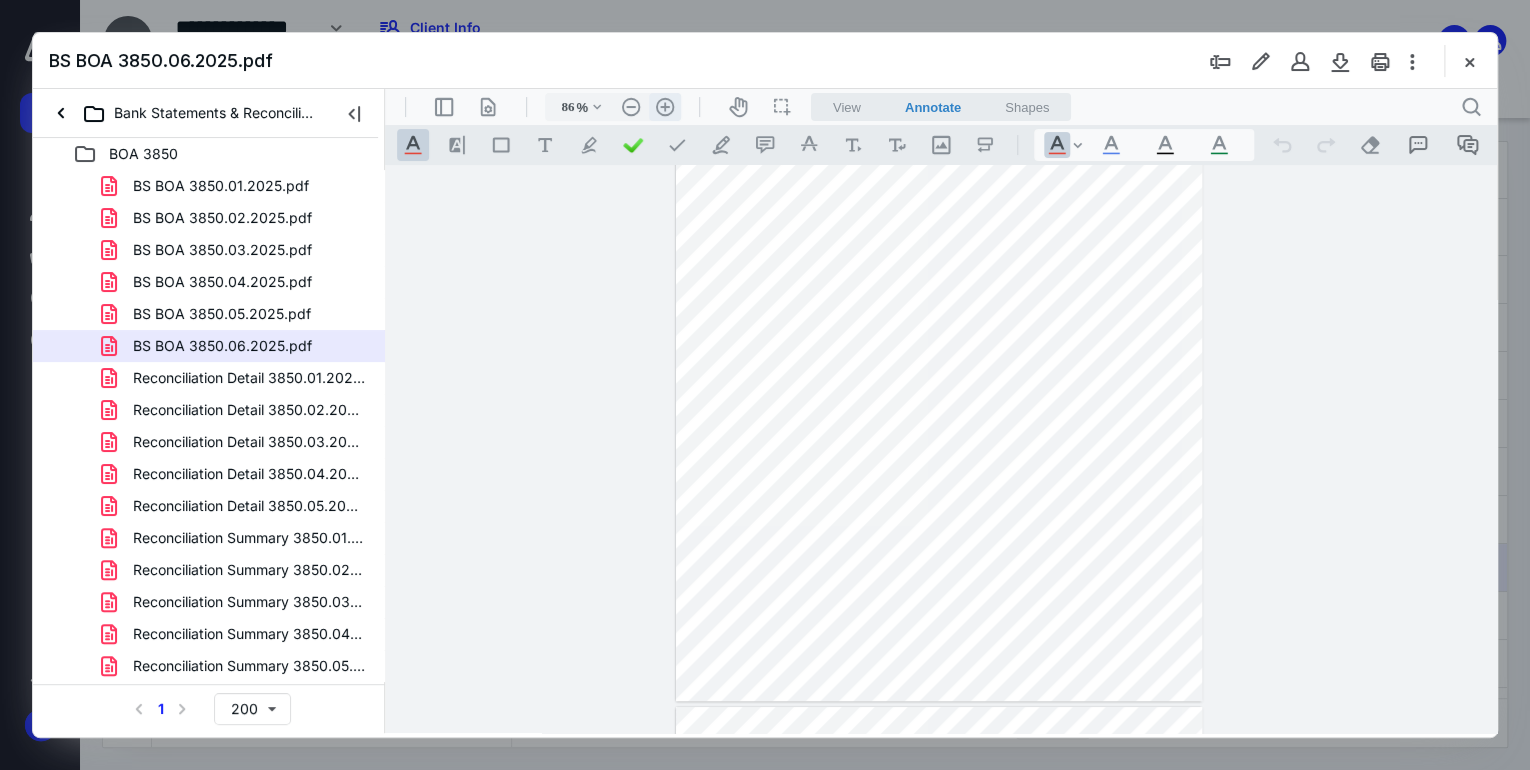click on ".cls-1{fill:#abb0c4;} icon - header - zoom - in - line" at bounding box center [665, 107] 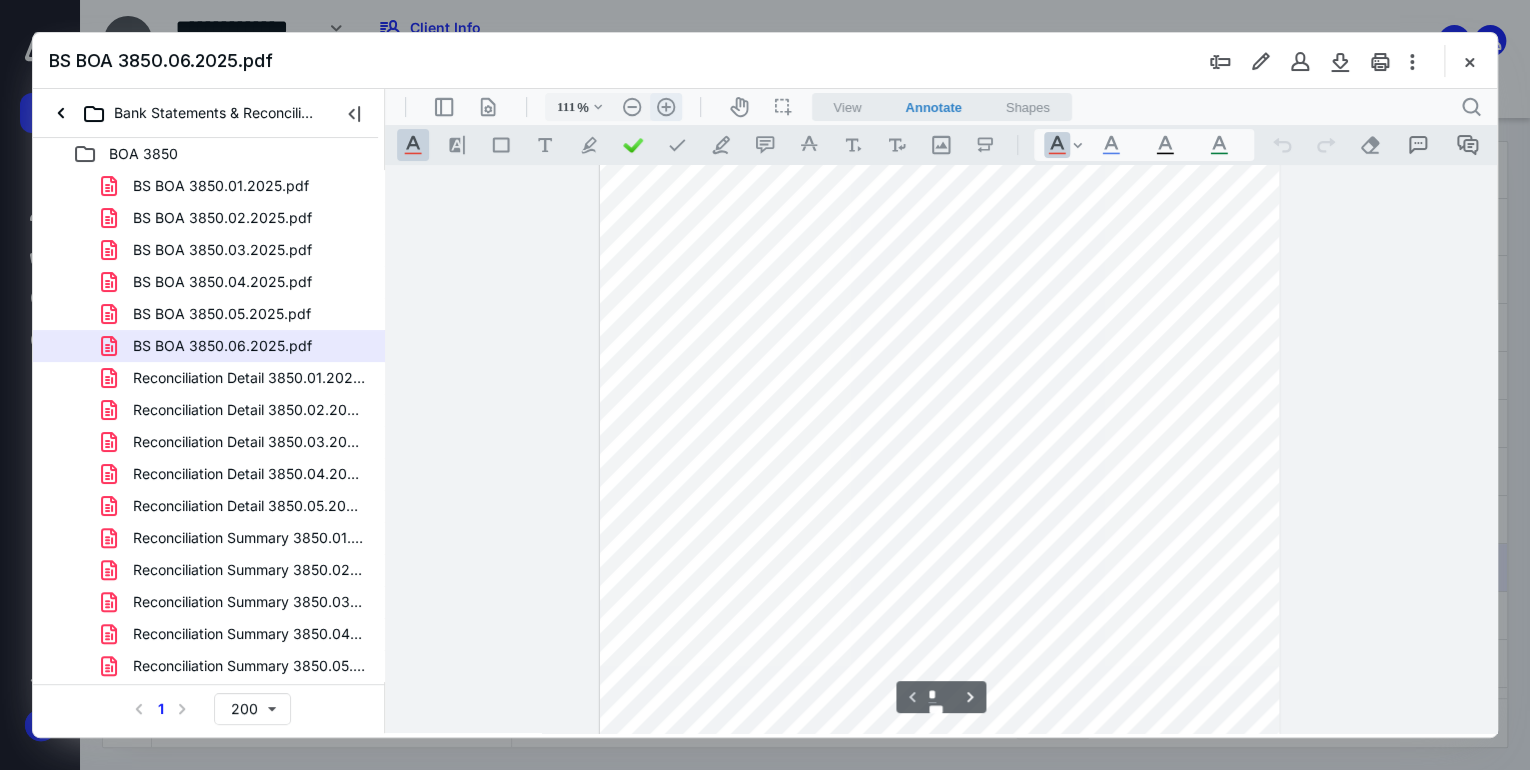 click on ".cls-1{fill:#abb0c4;} icon - header - zoom - in - line" at bounding box center (666, 107) 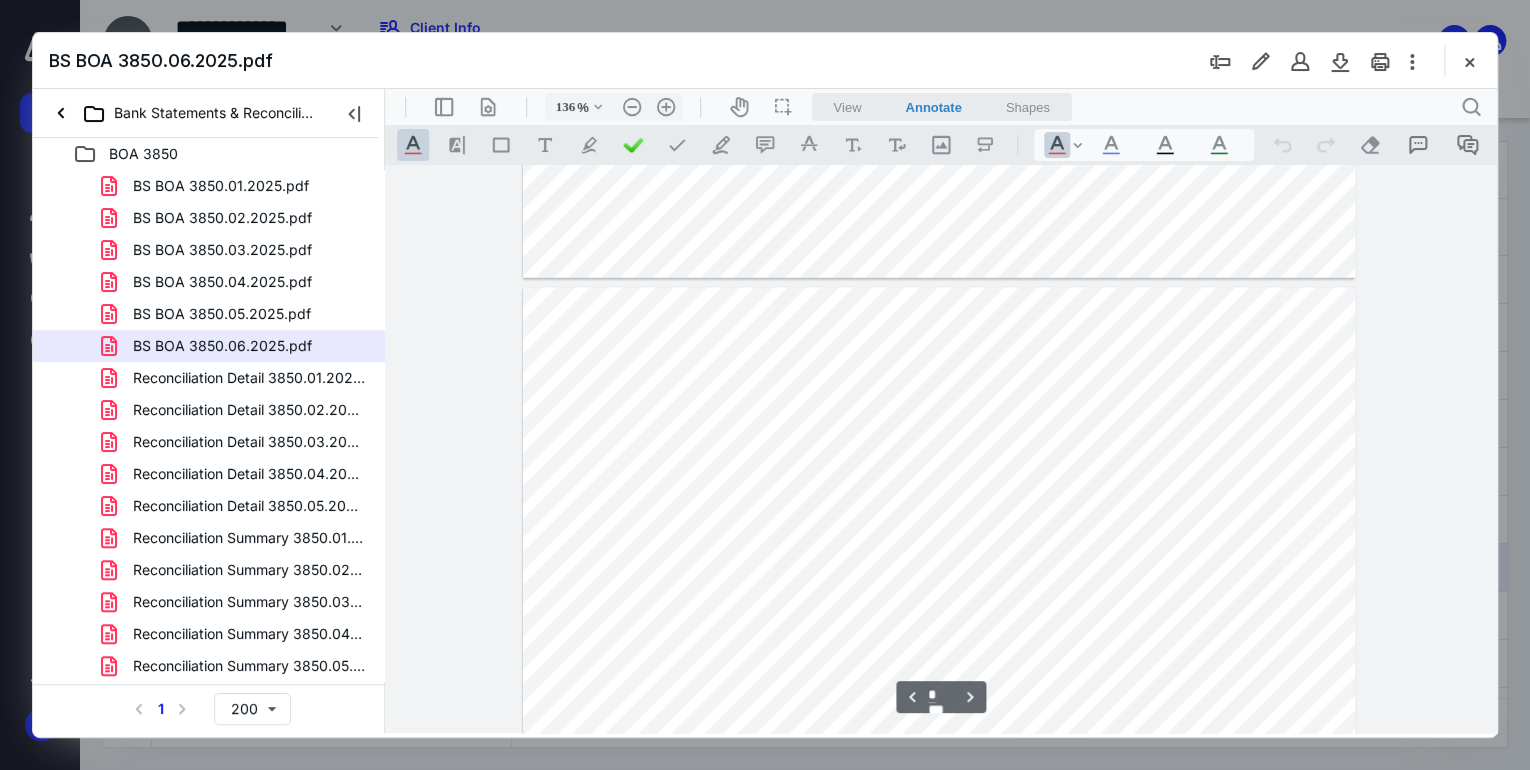 scroll, scrollTop: 2056, scrollLeft: 0, axis: vertical 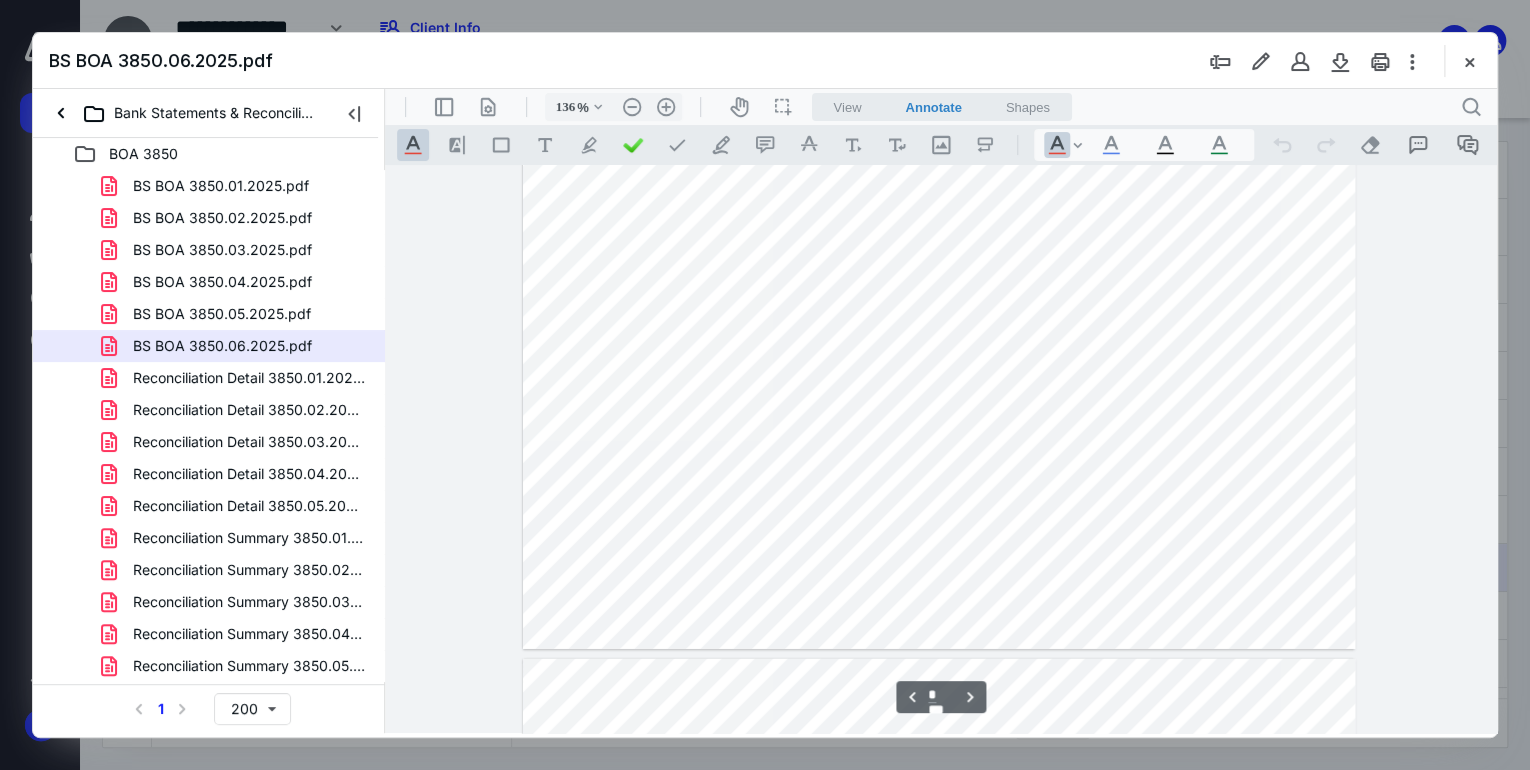 type on "*" 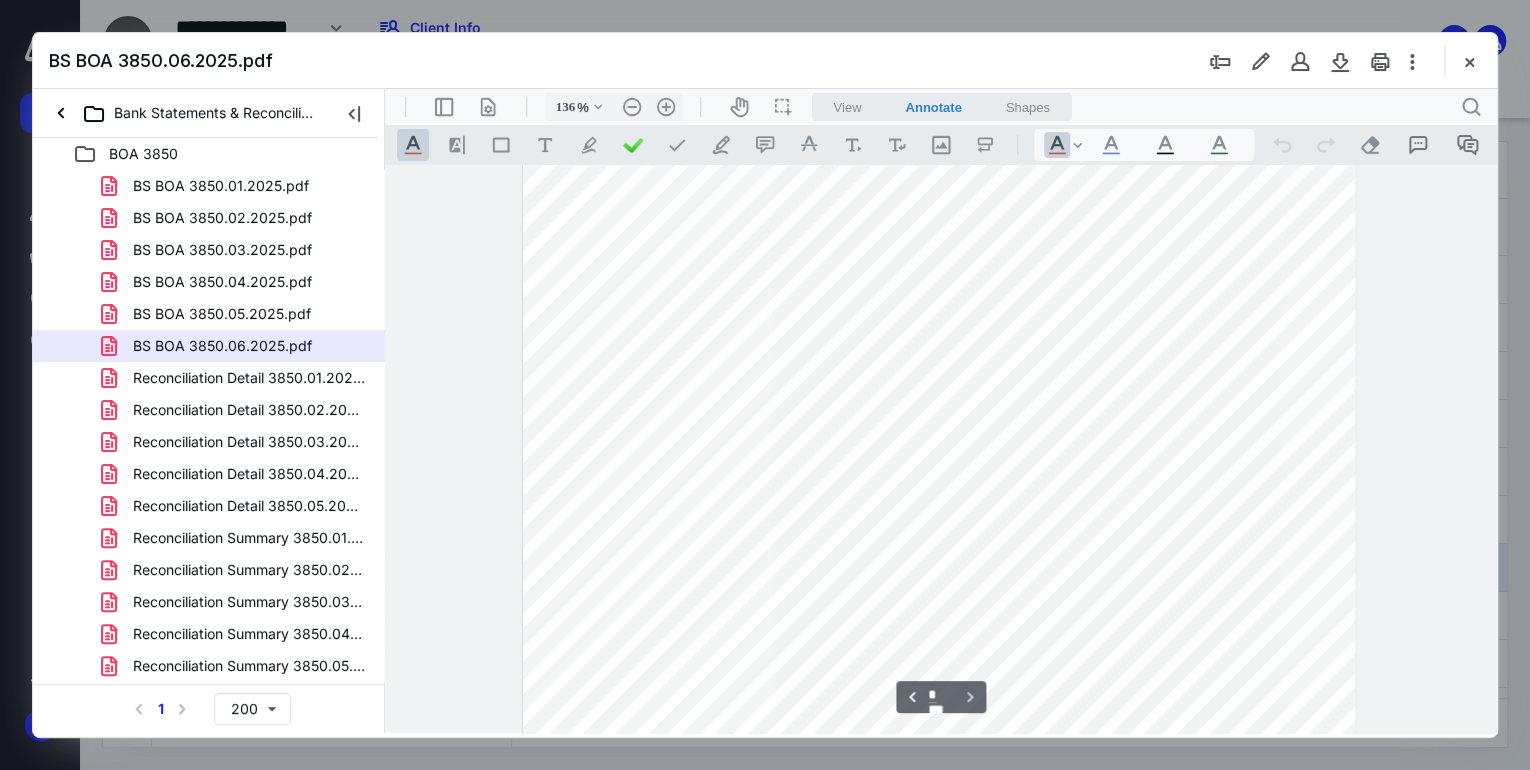 scroll, scrollTop: 3336, scrollLeft: 0, axis: vertical 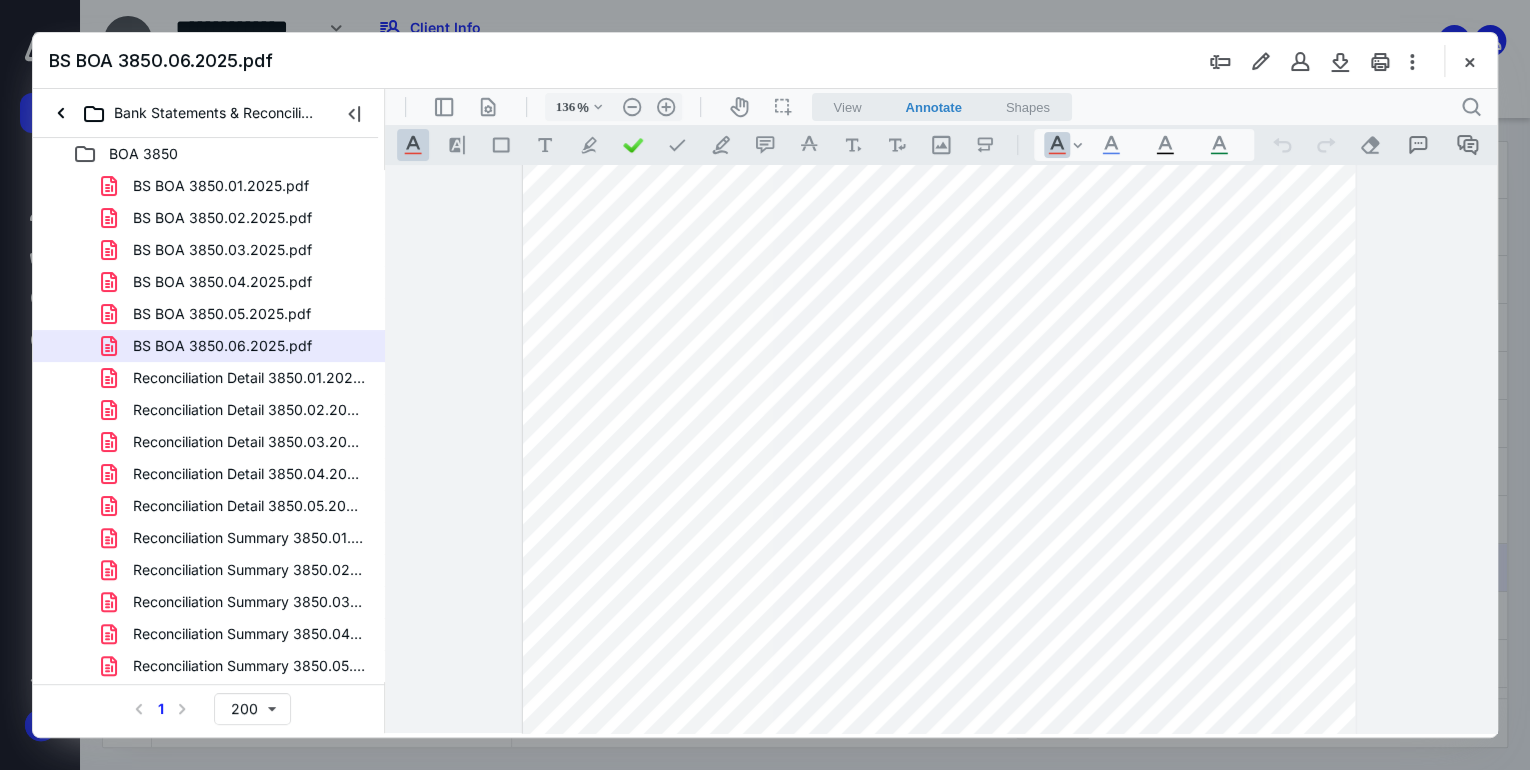 click at bounding box center (1469, 61) 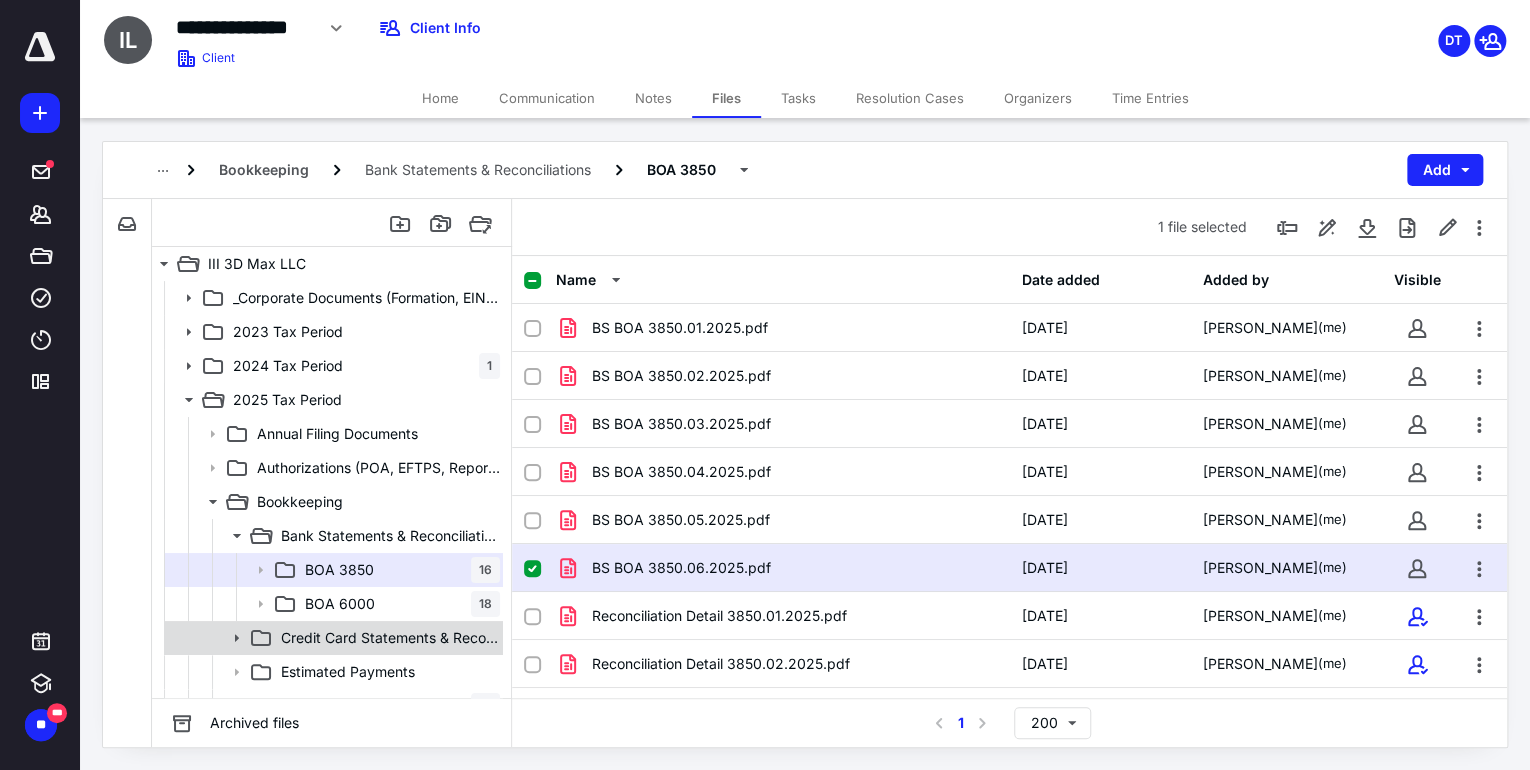 click on "Credit Card Statements & Reconciliations" at bounding box center (390, 638) 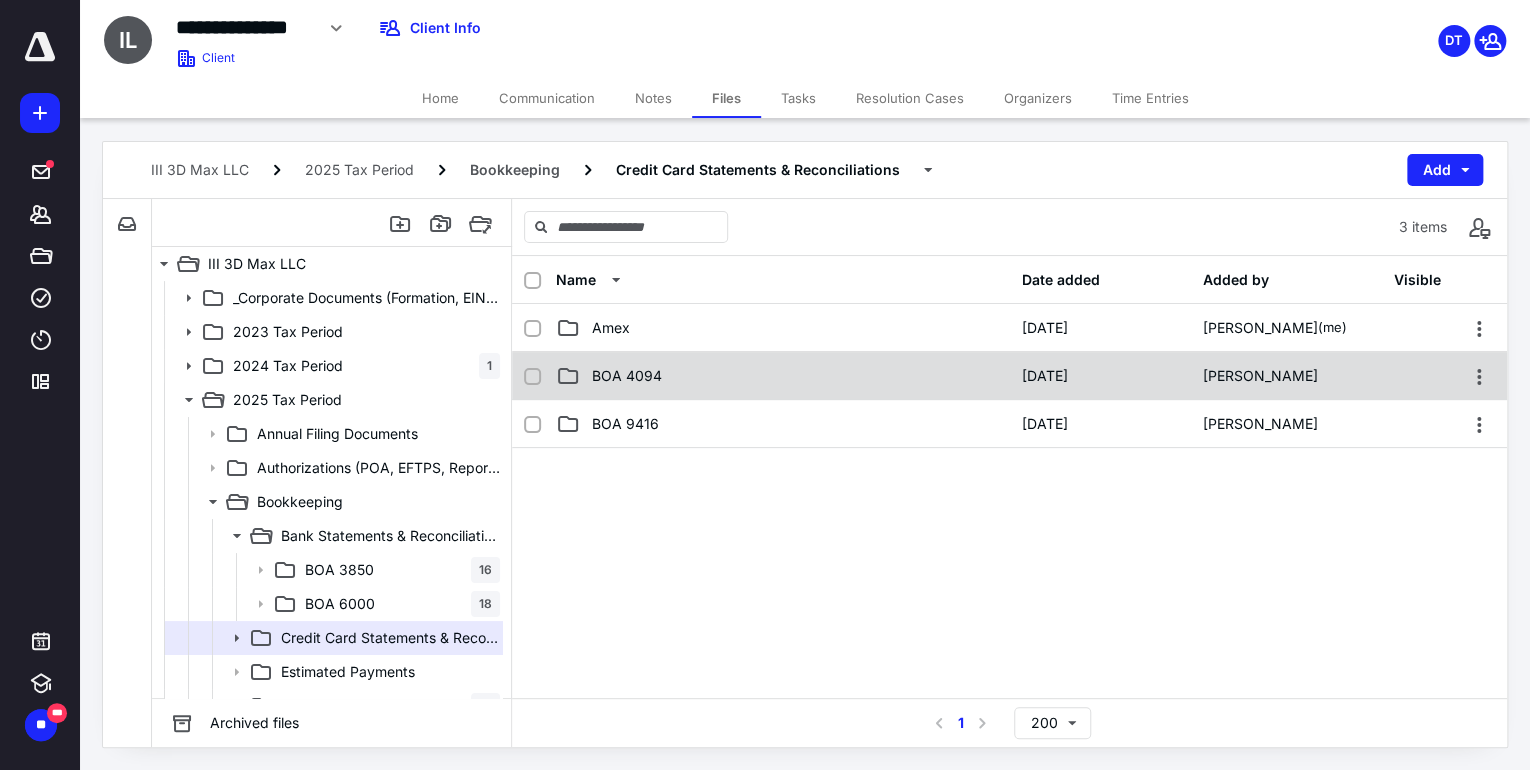 click on "BOA 4094" at bounding box center (627, 376) 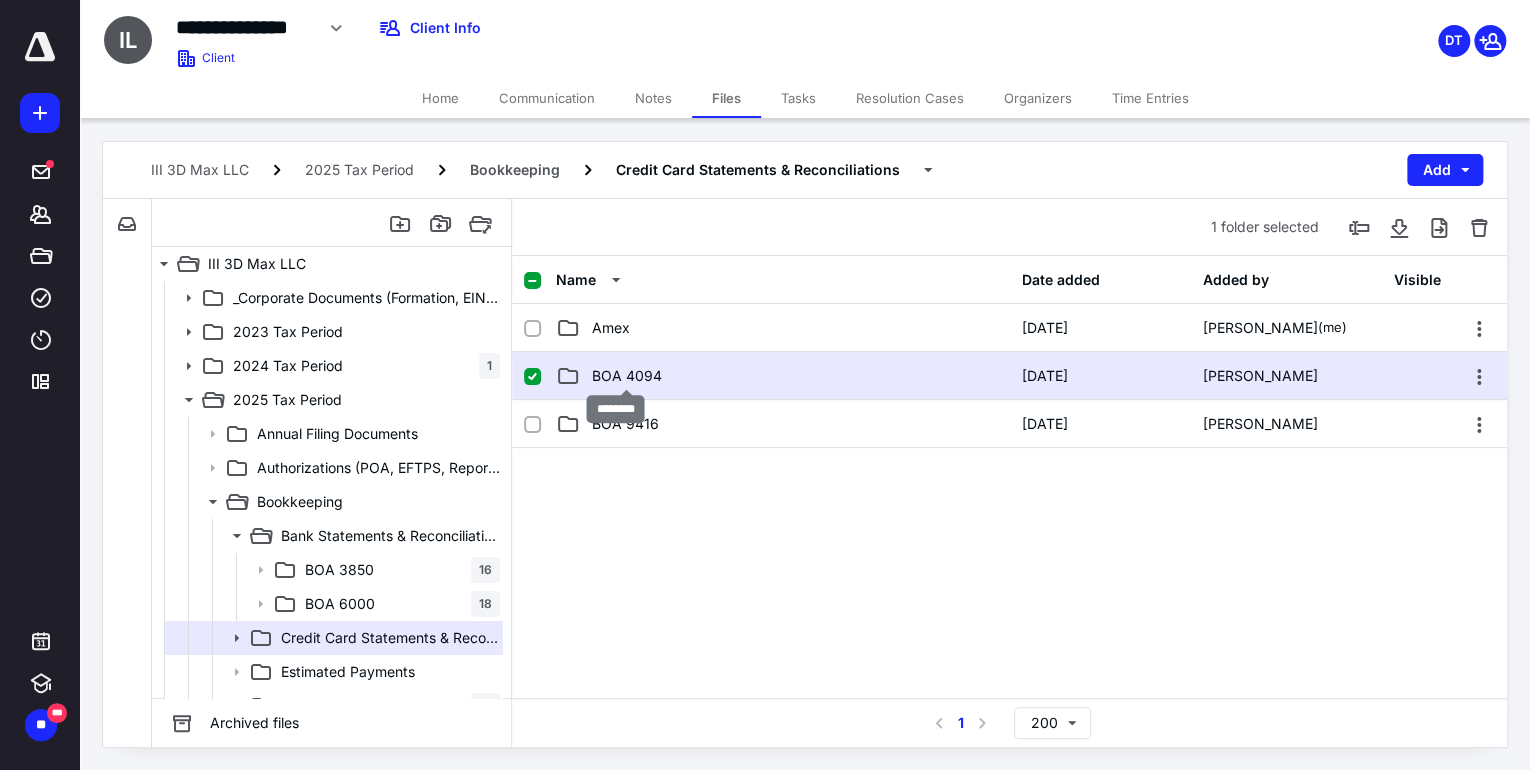 checkbox on "true" 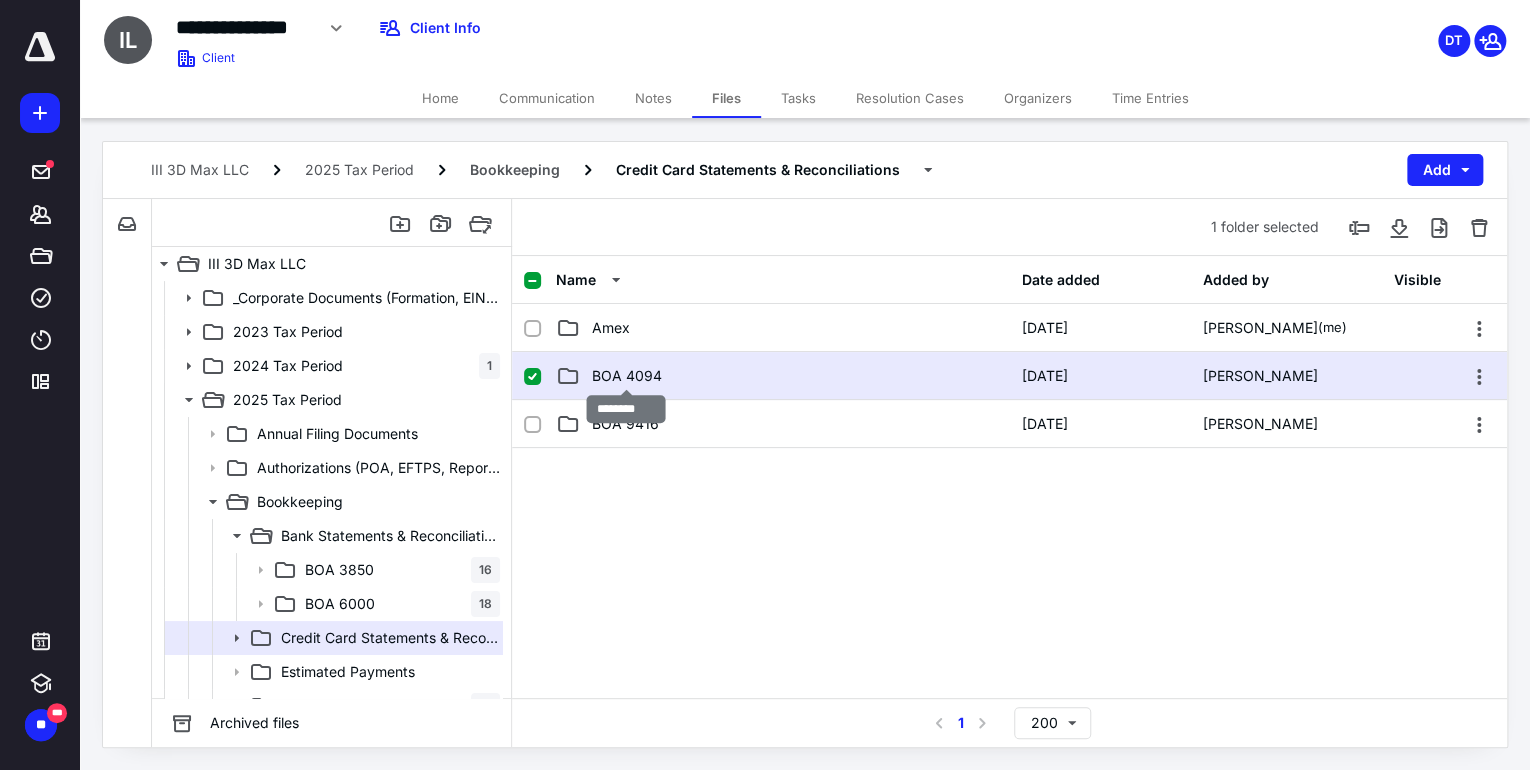 click on "BOA 4094" at bounding box center [627, 376] 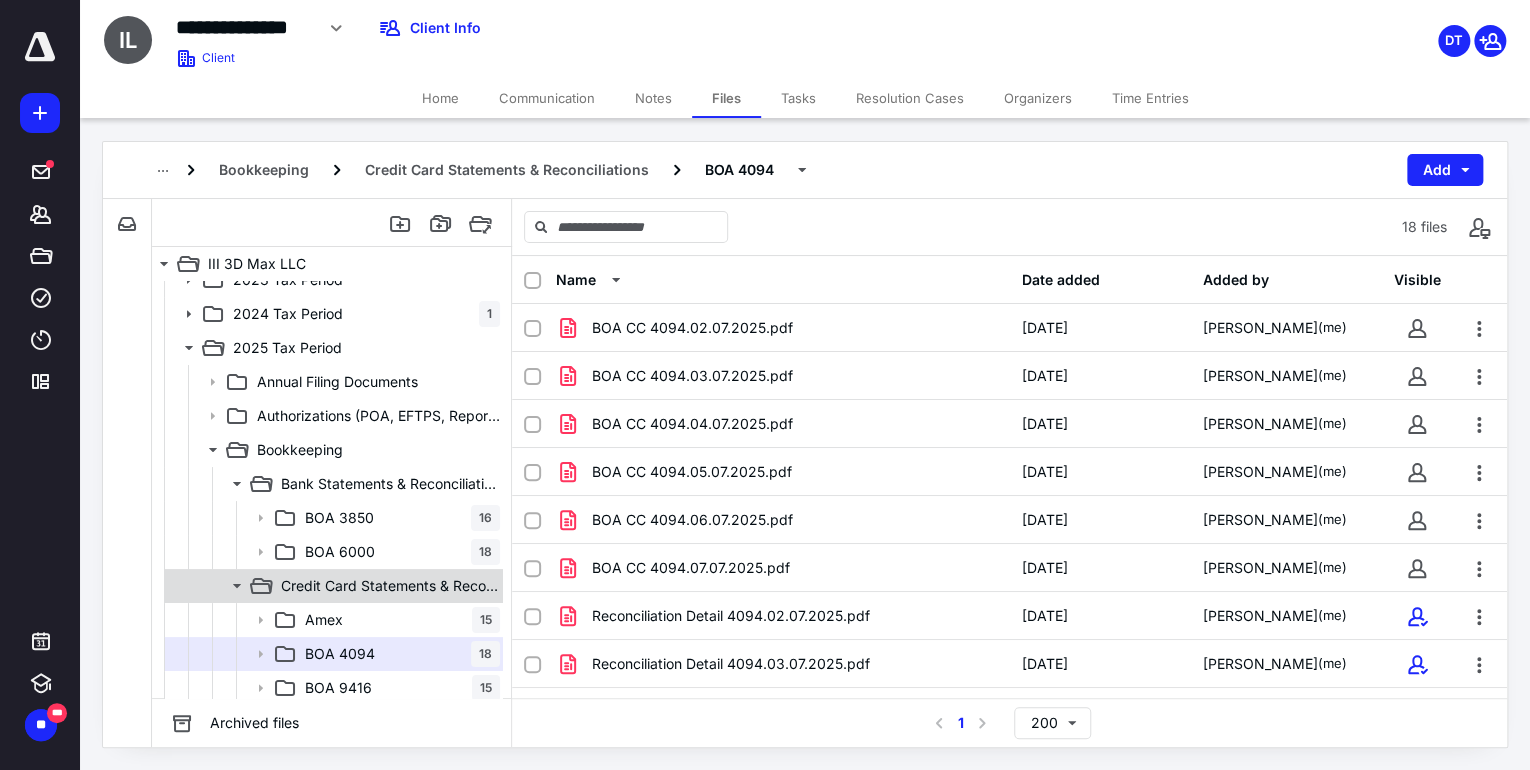 scroll, scrollTop: 80, scrollLeft: 0, axis: vertical 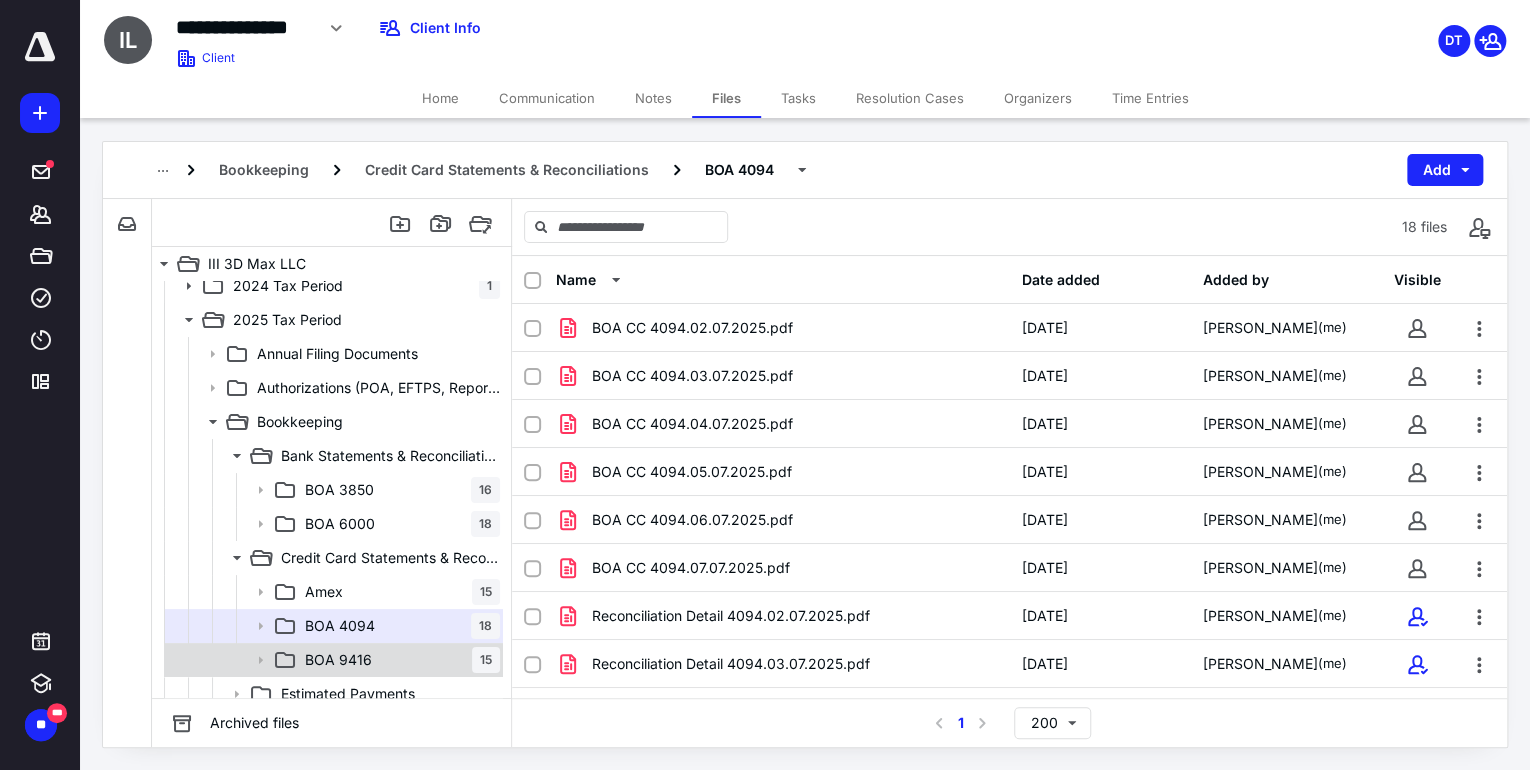 click on "BOA 9416 15" at bounding box center (398, 660) 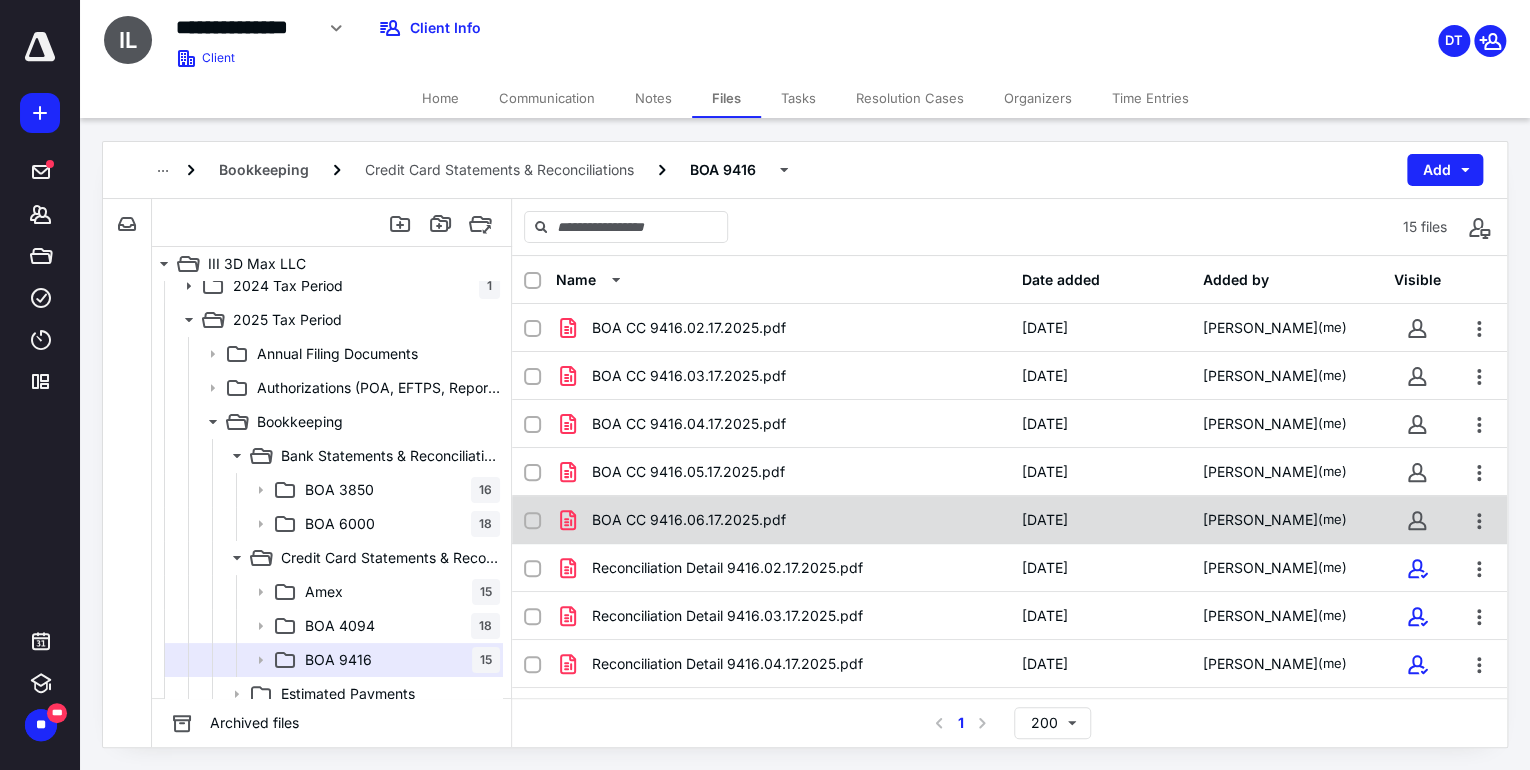 click on "BOA CC 9416.06.17.2025.pdf" at bounding box center (689, 520) 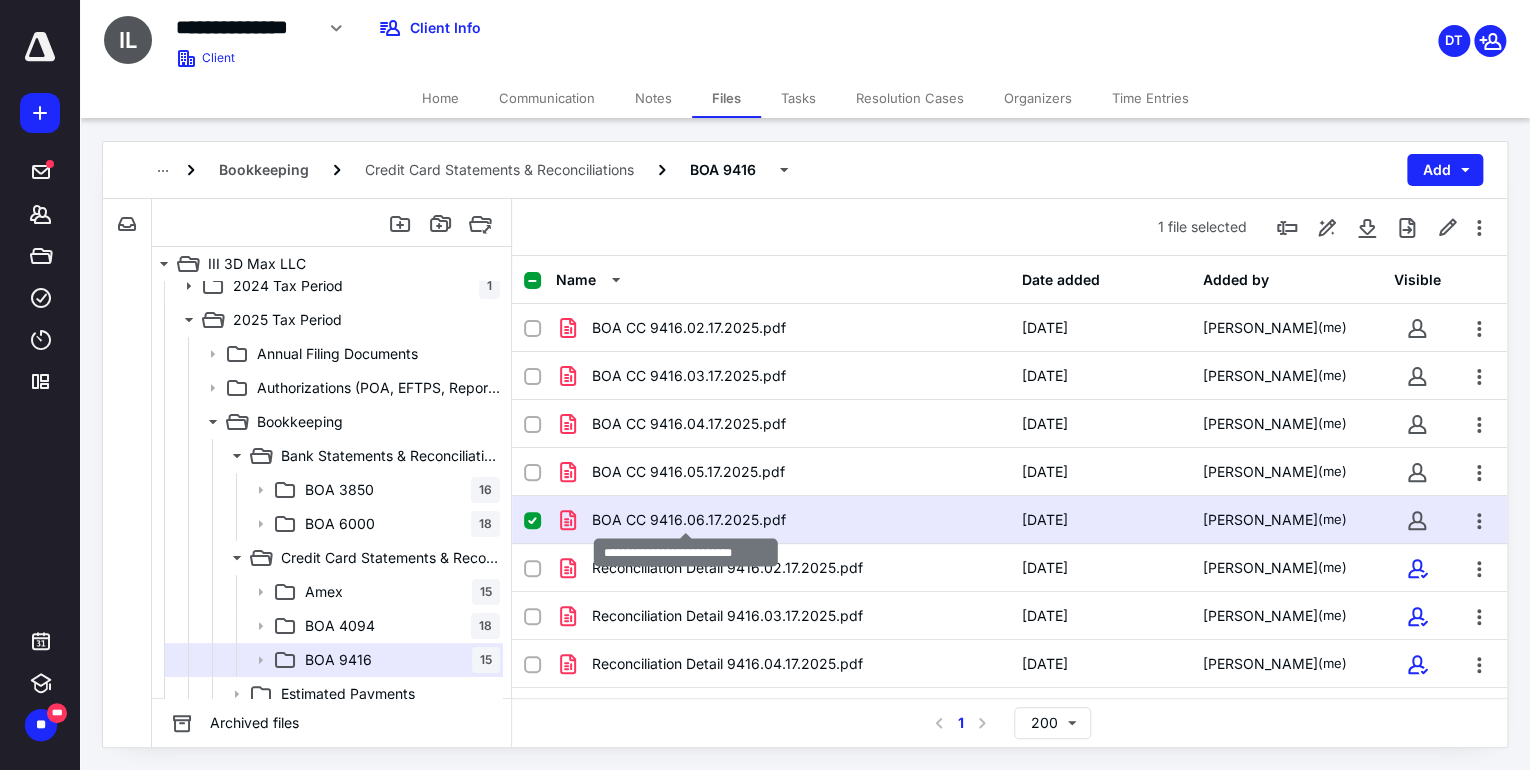 click on "BOA CC 9416.06.17.2025.pdf" at bounding box center [689, 520] 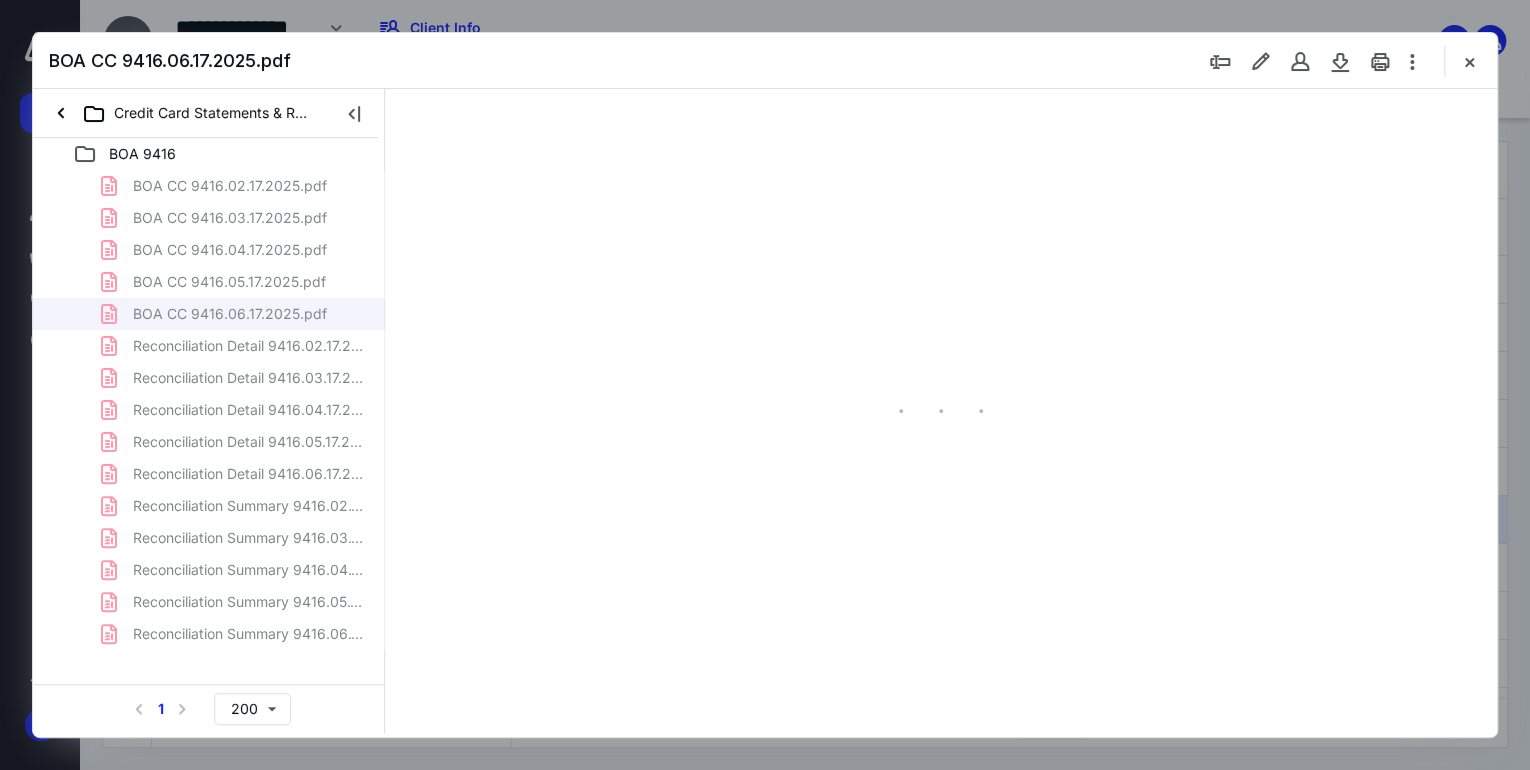 scroll, scrollTop: 0, scrollLeft: 0, axis: both 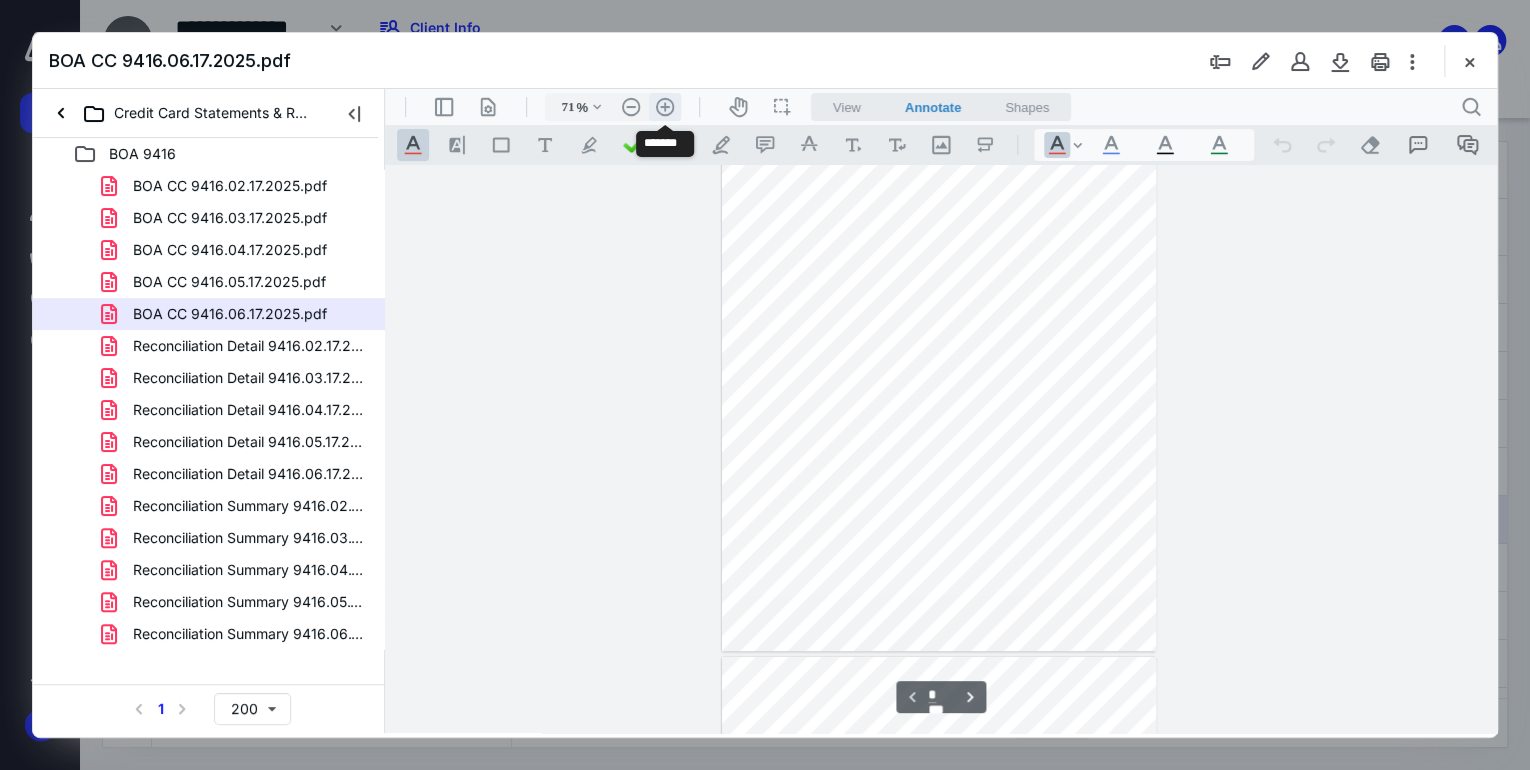 click on ".cls-1{fill:#abb0c4;} icon - header - zoom - in - line" at bounding box center (665, 107) 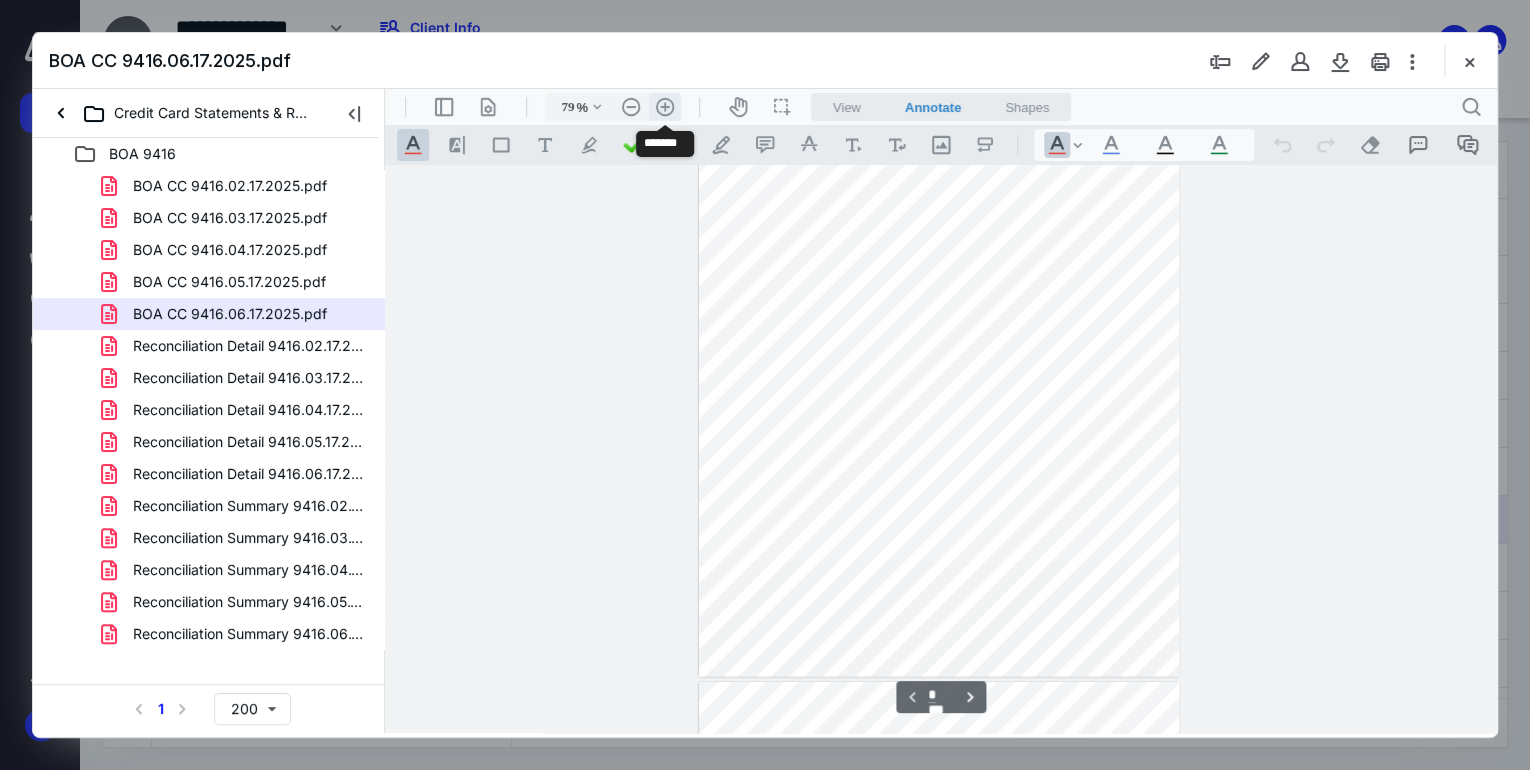 click on ".cls-1{fill:#abb0c4;} icon - header - zoom - in - line" at bounding box center [665, 107] 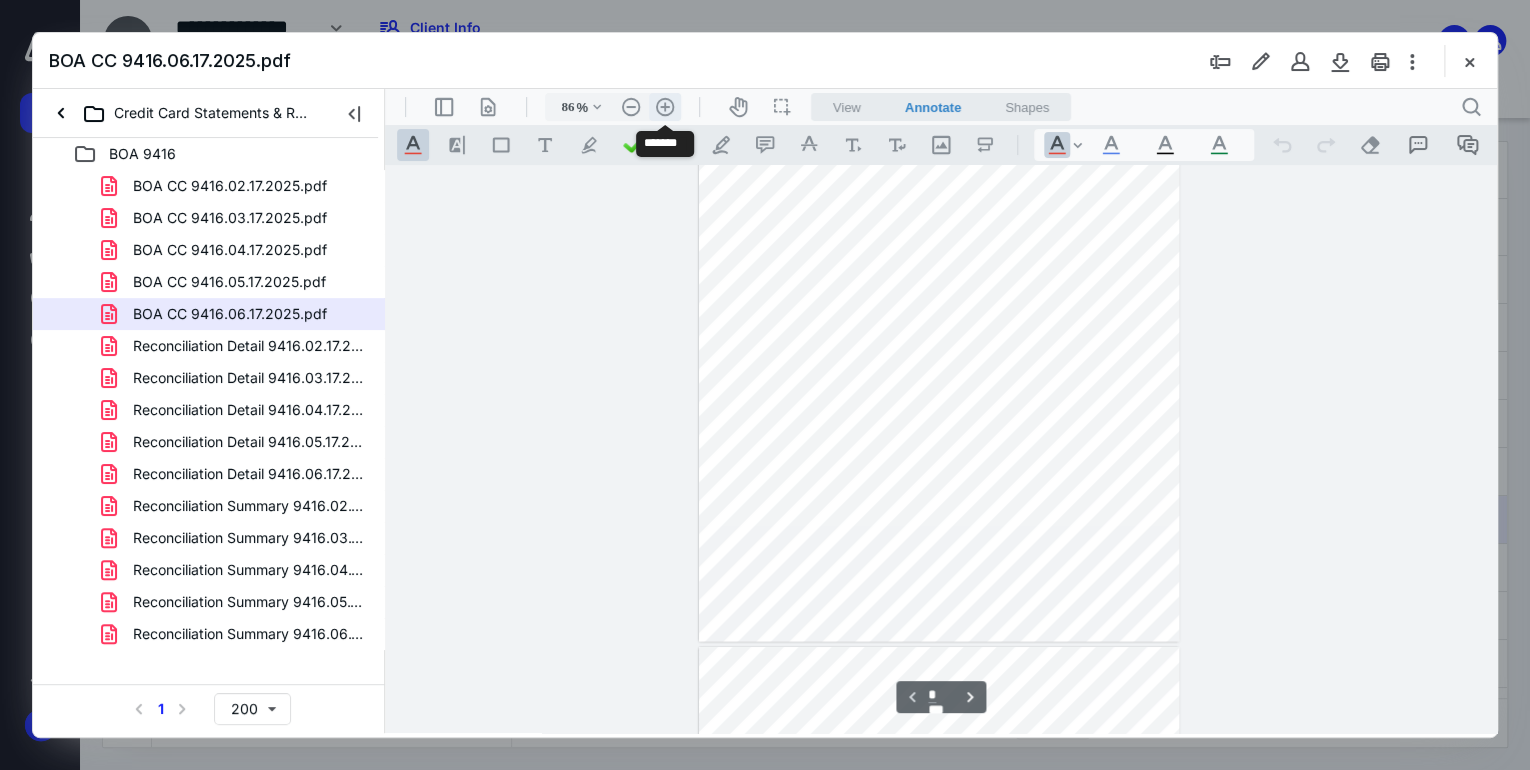 drag, startPoint x: 661, startPoint y: 102, endPoint x: 657, endPoint y: 114, distance: 12.649111 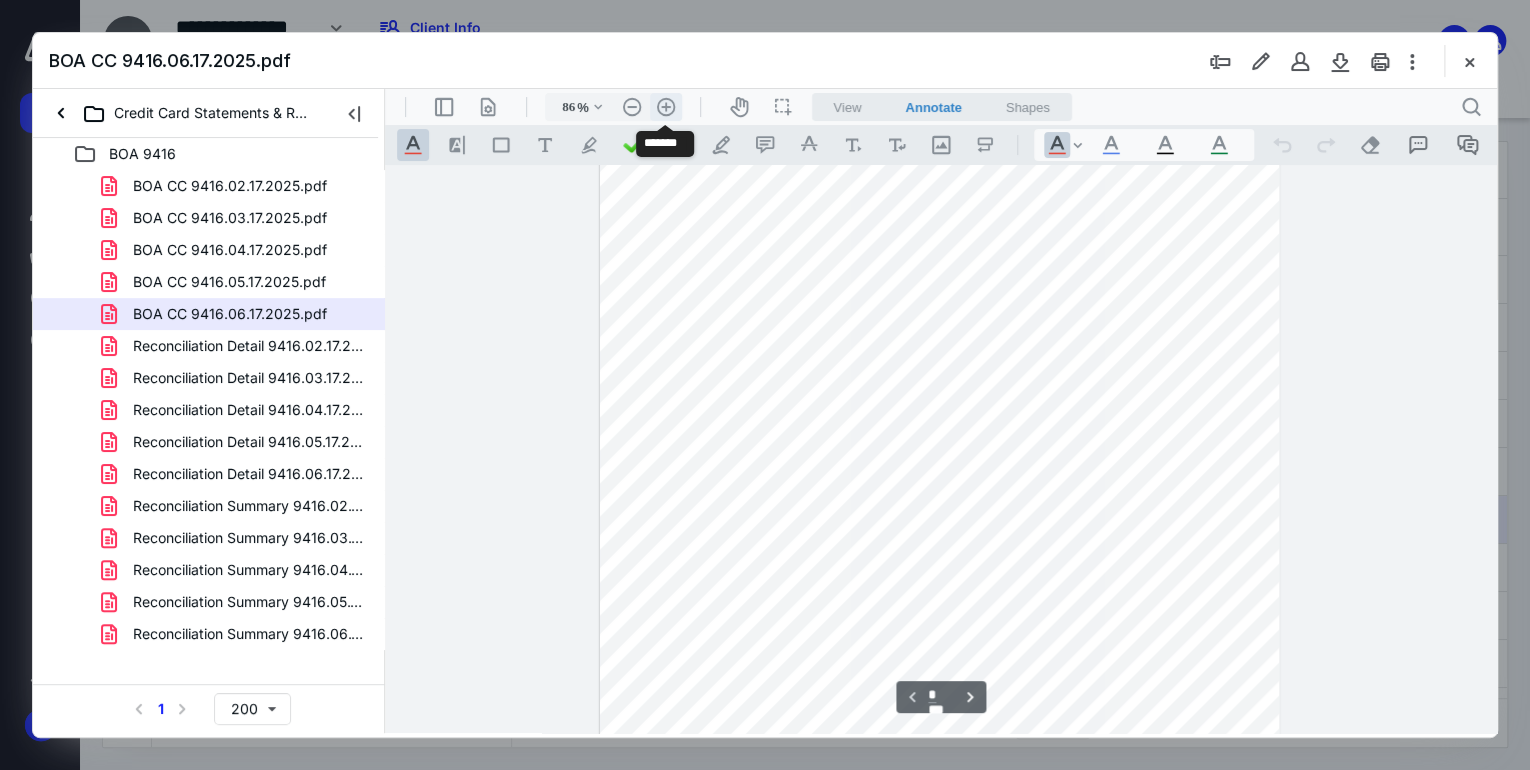 type on "111" 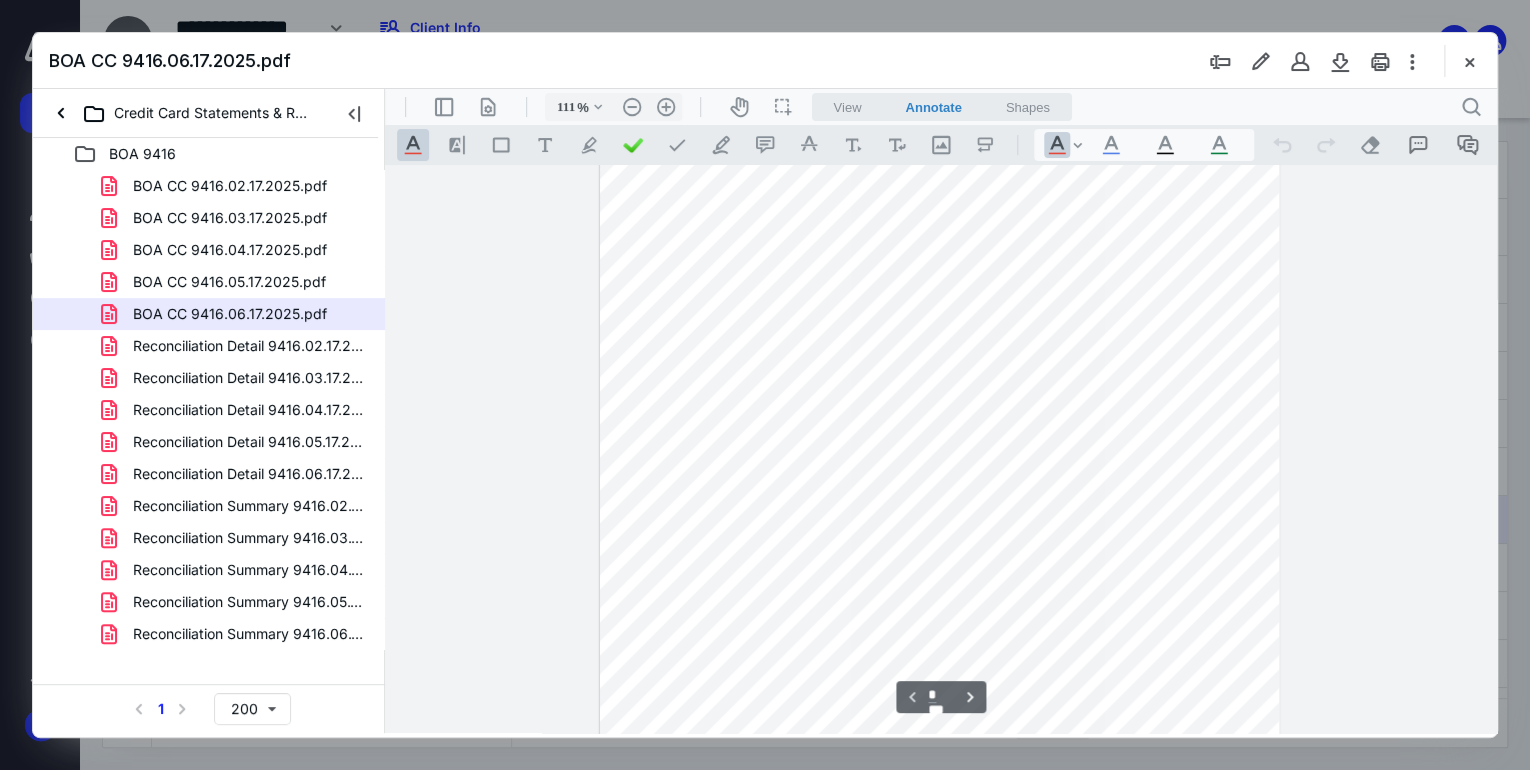 scroll, scrollTop: 0, scrollLeft: 0, axis: both 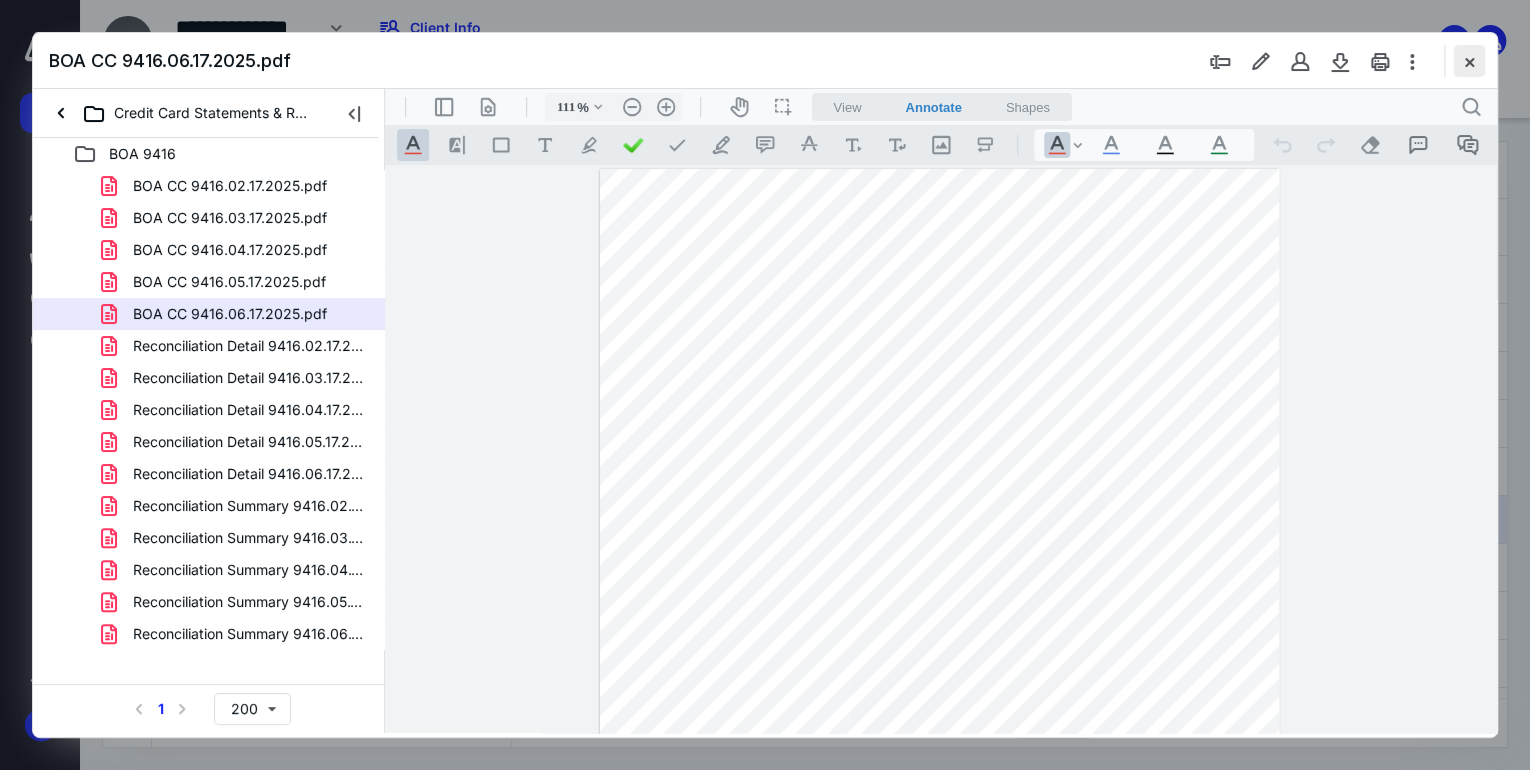 click at bounding box center [1469, 61] 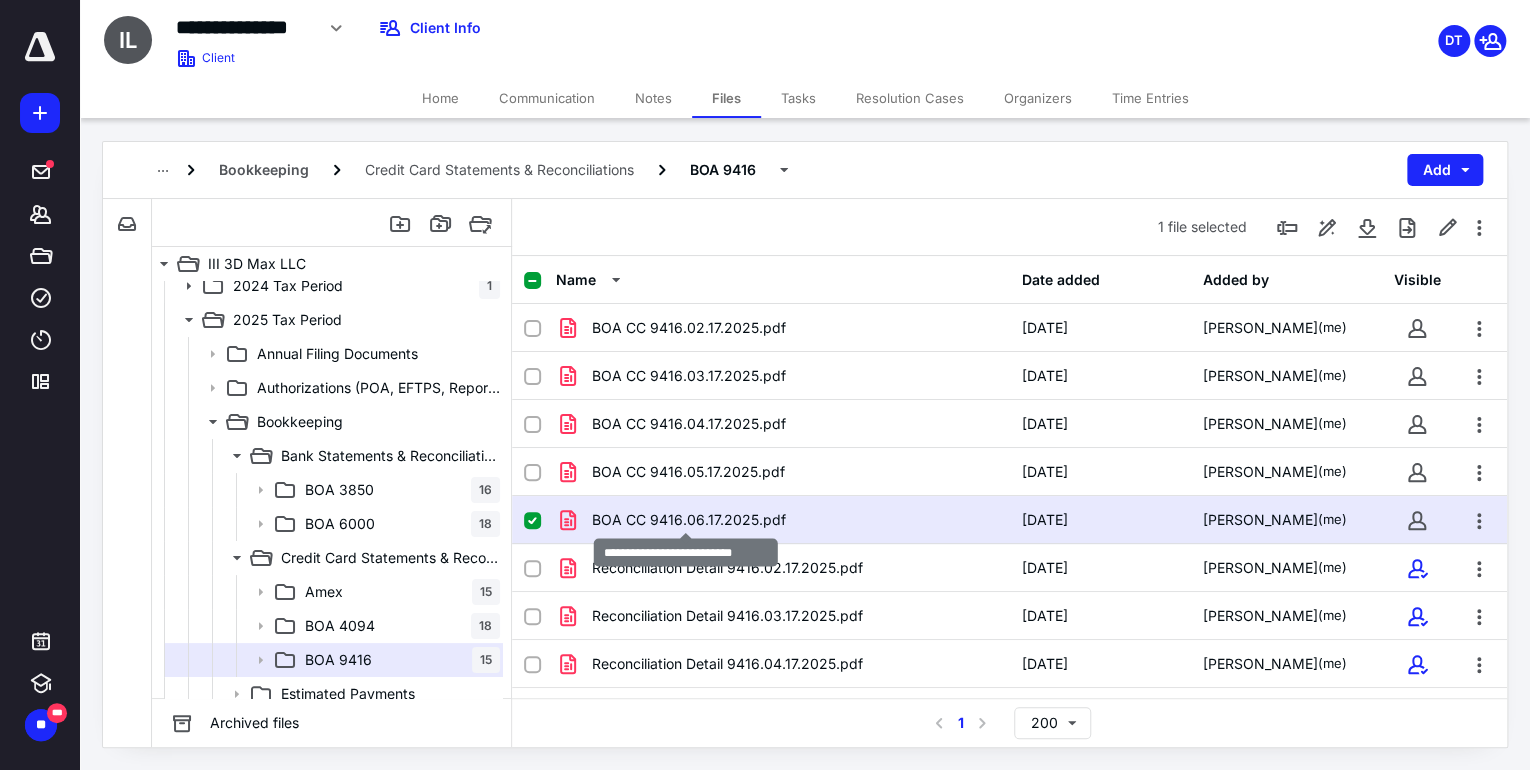 click on "BOA CC 9416.06.17.2025.pdf" at bounding box center (689, 520) 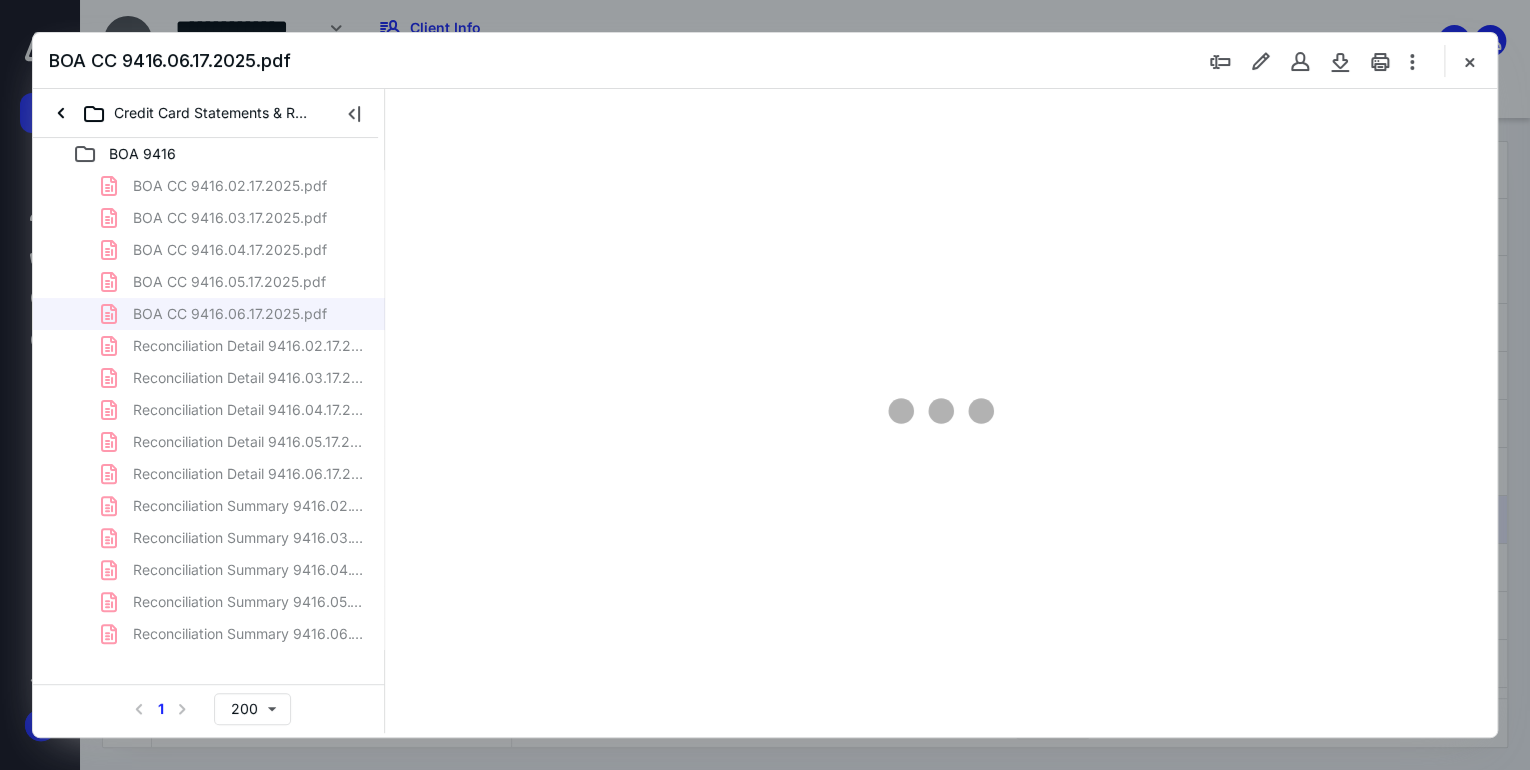 scroll, scrollTop: 0, scrollLeft: 0, axis: both 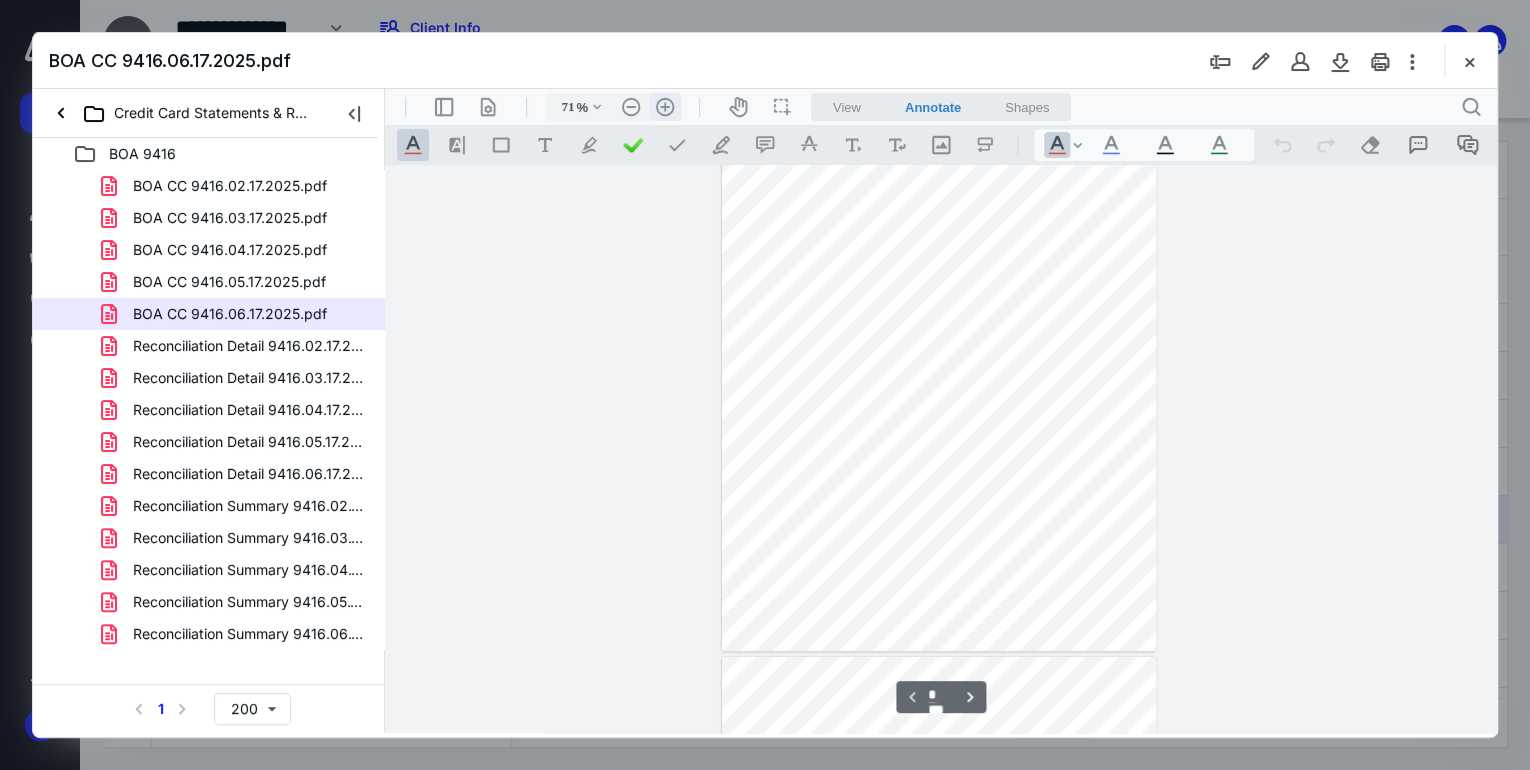 click on ".cls-1{fill:#abb0c4;} icon - header - zoom - in - line" at bounding box center (665, 107) 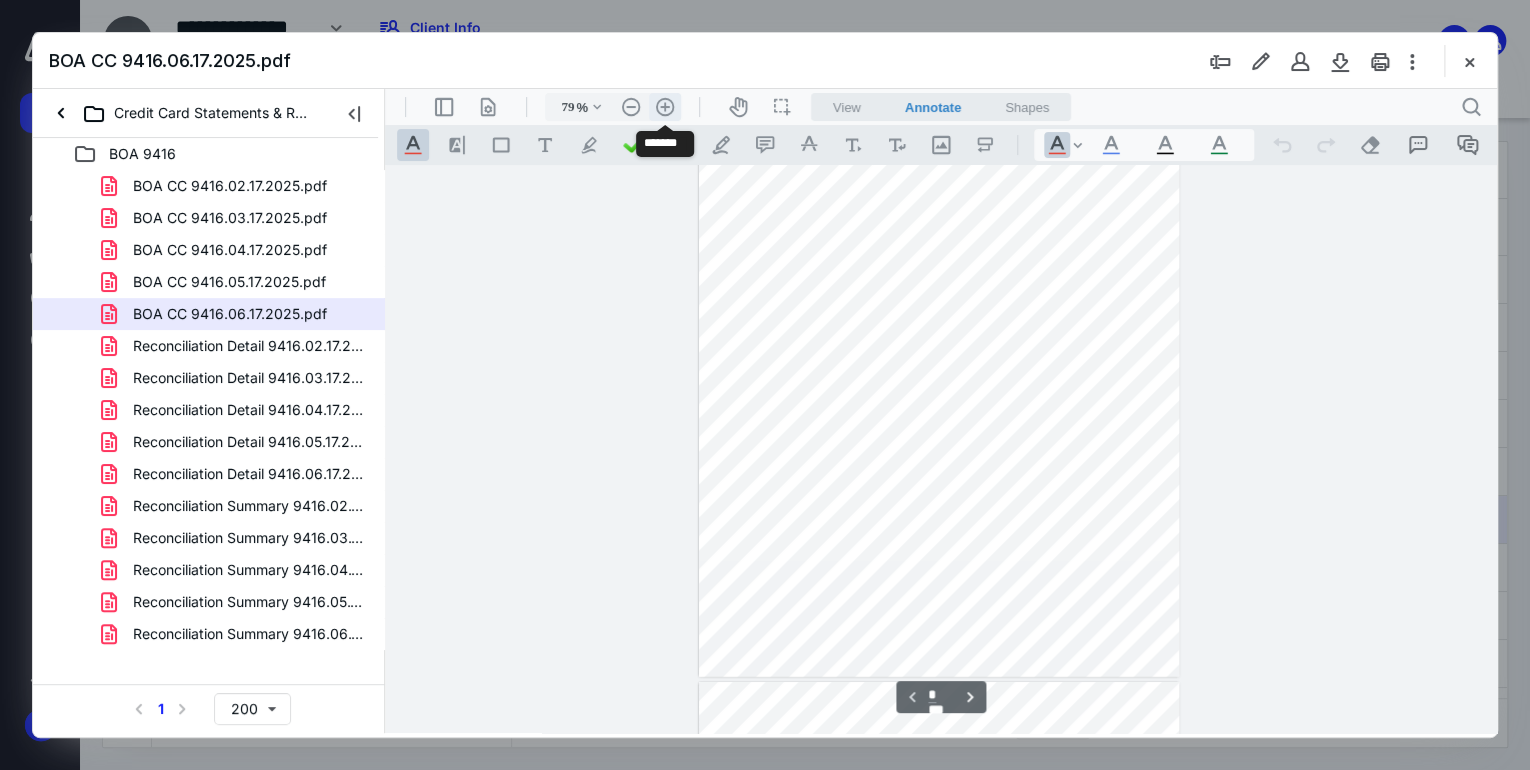 click on ".cls-1{fill:#abb0c4;} icon - header - zoom - in - line" at bounding box center (665, 107) 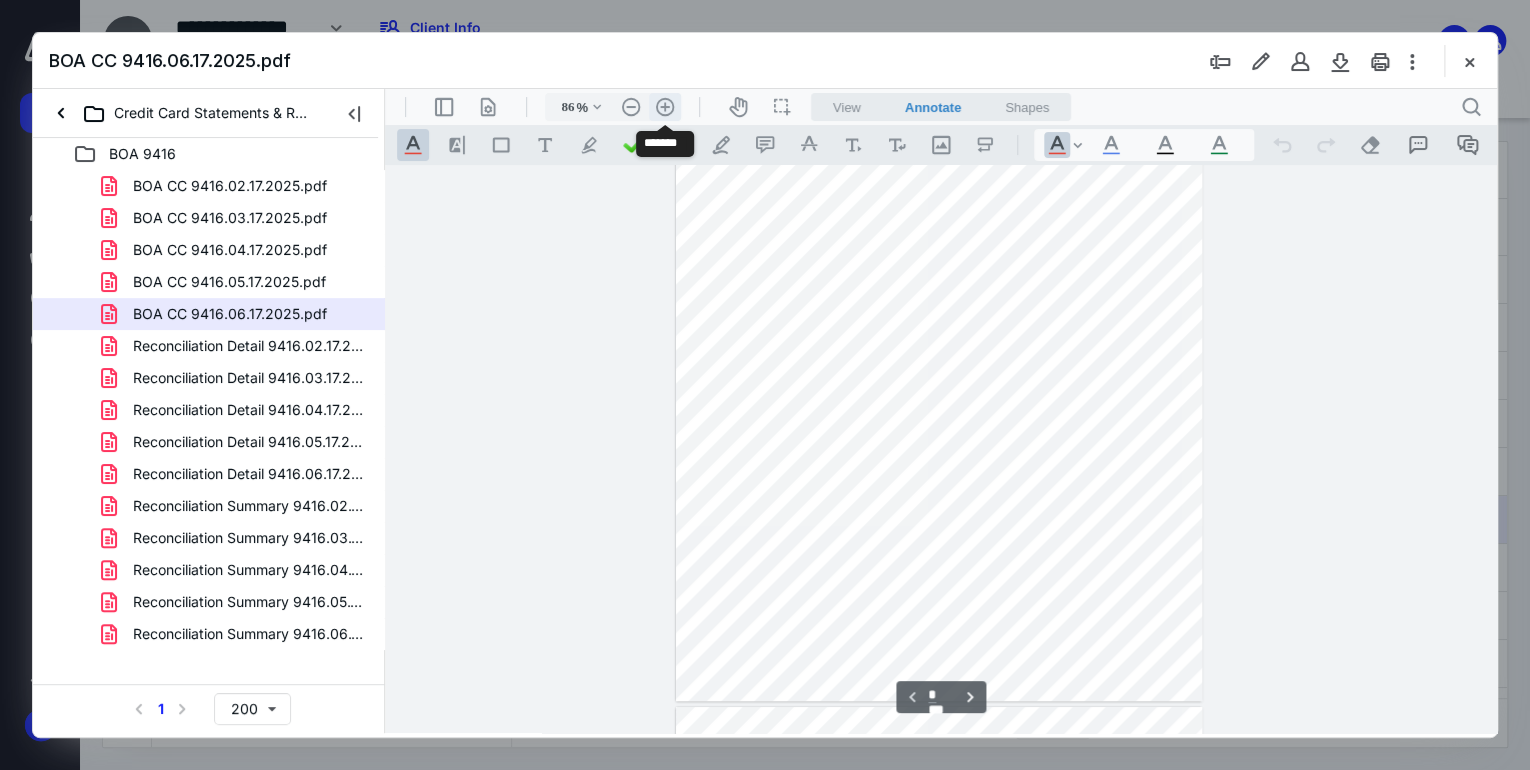 click on ".cls-1{fill:#abb0c4;} icon - header - zoom - in - line" at bounding box center [665, 107] 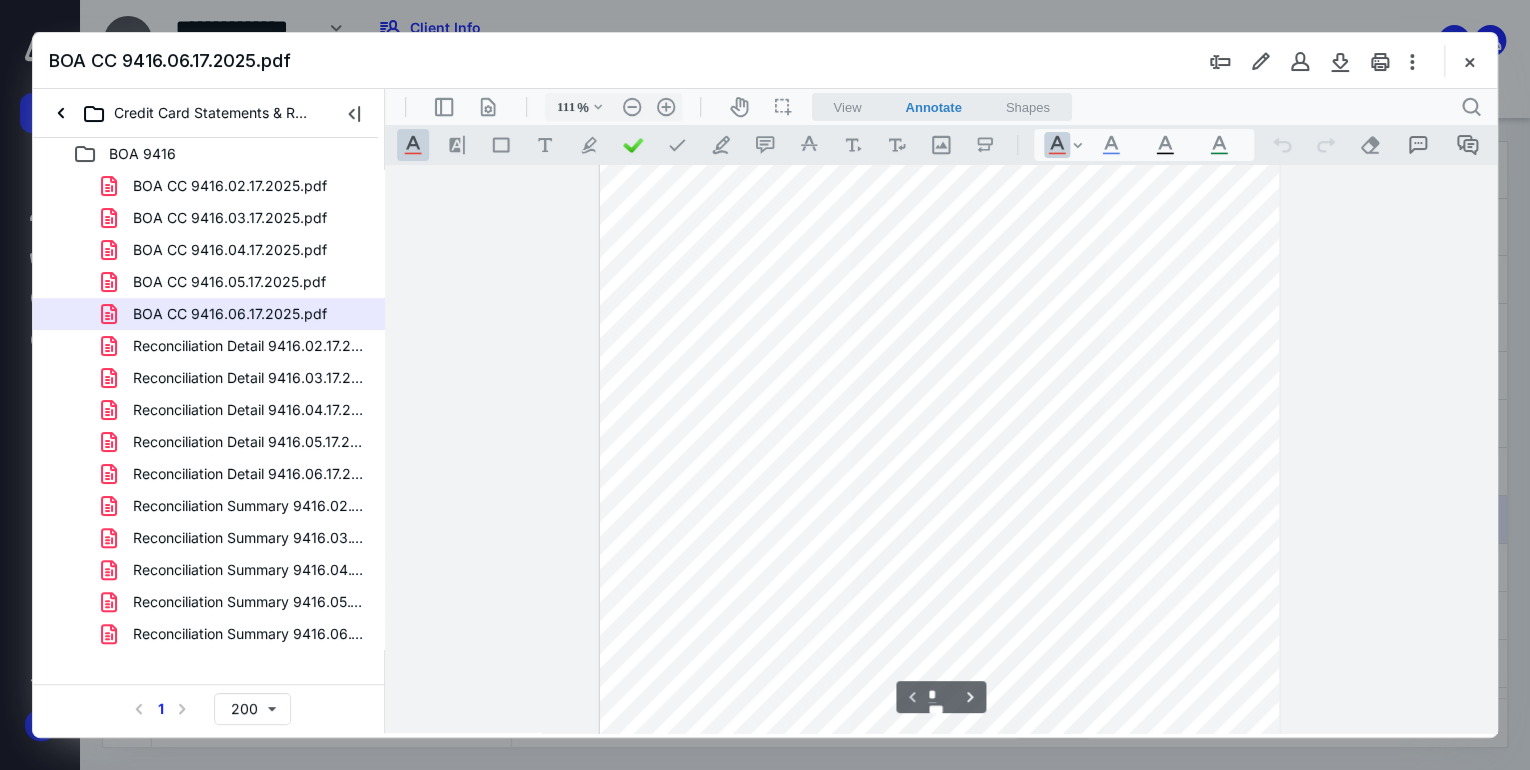 scroll, scrollTop: 22, scrollLeft: 0, axis: vertical 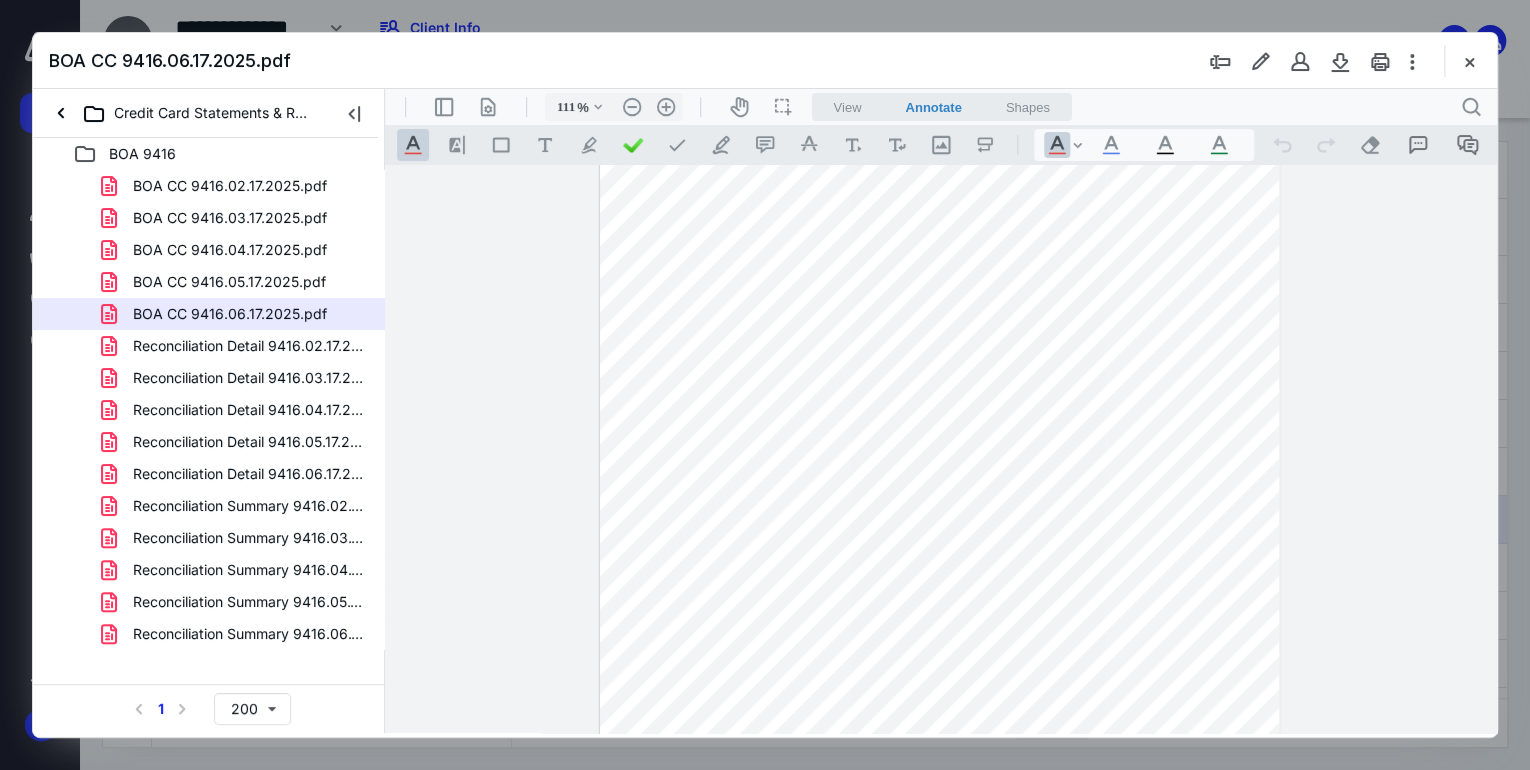 drag, startPoint x: 1468, startPoint y: 58, endPoint x: 1443, endPoint y: 83, distance: 35.35534 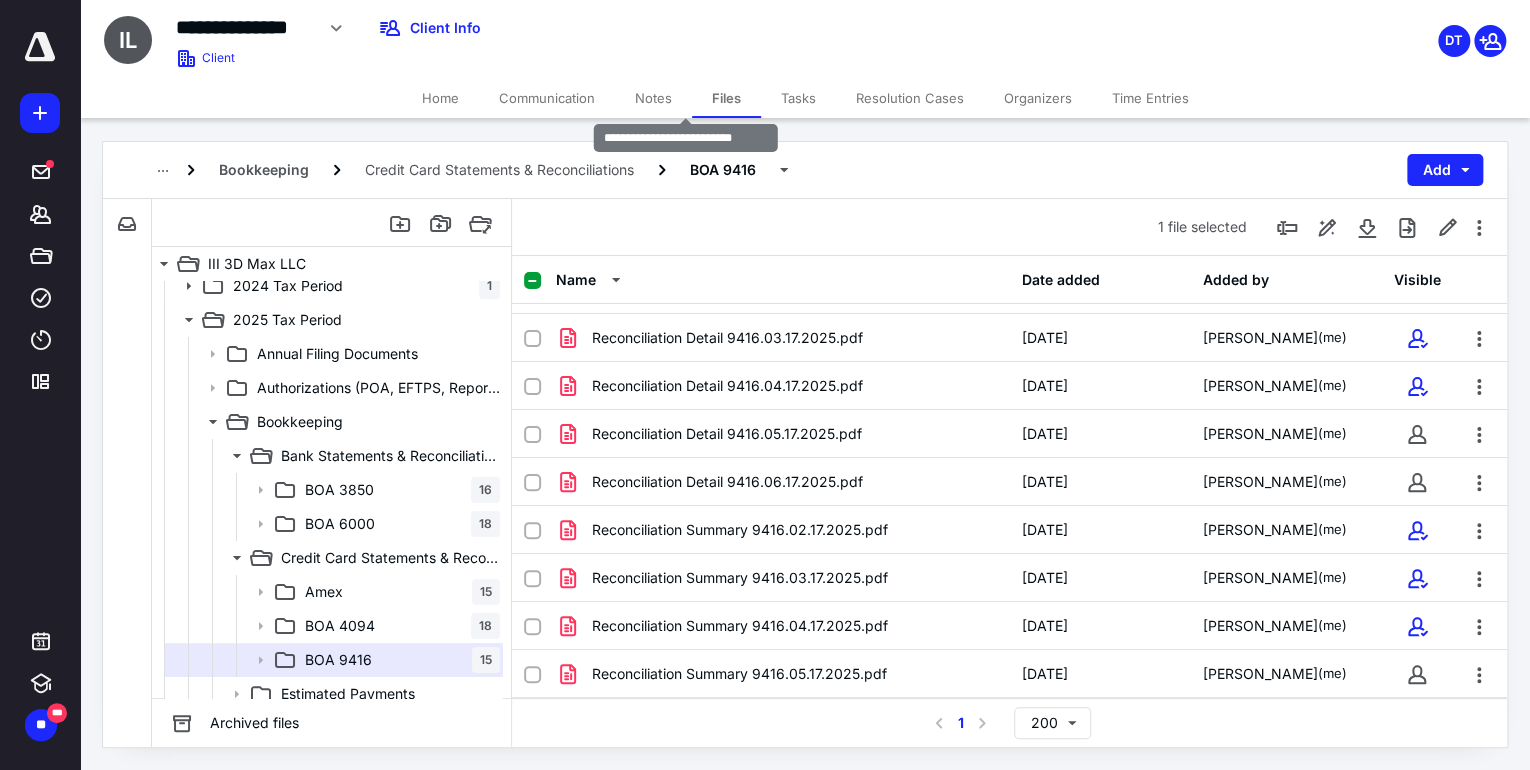 scroll, scrollTop: 320, scrollLeft: 0, axis: vertical 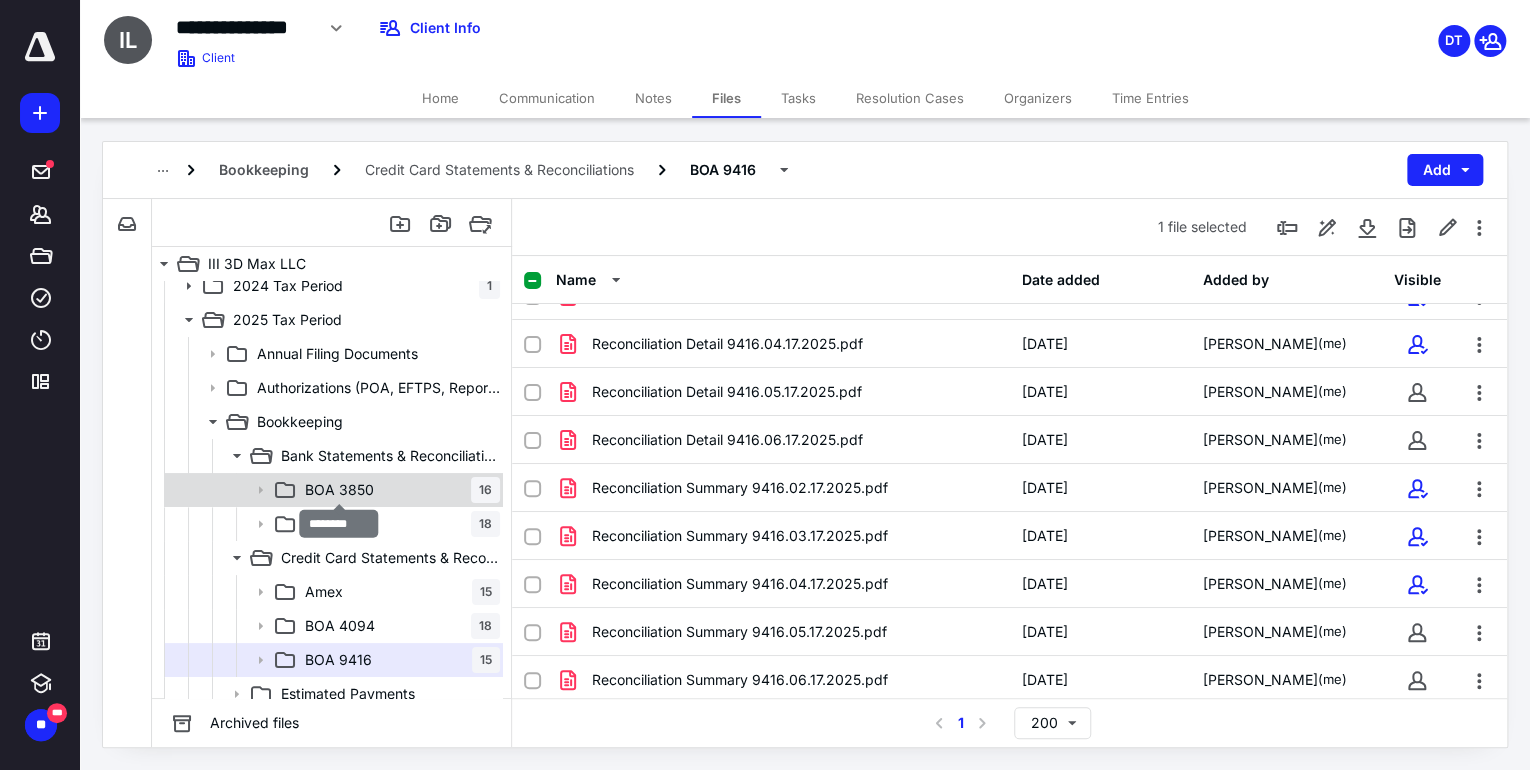 click on "BOA 3850" at bounding box center [339, 490] 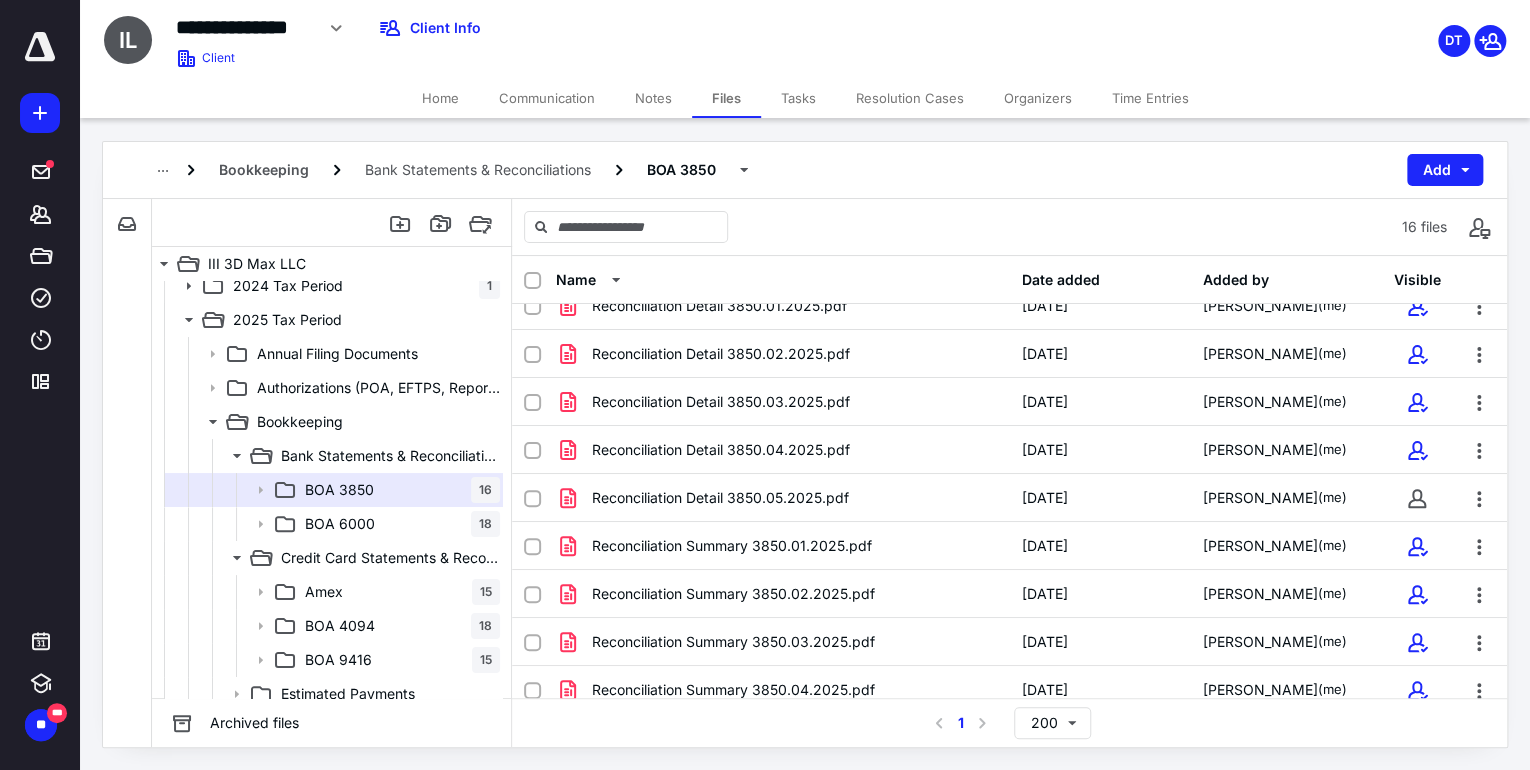 scroll, scrollTop: 370, scrollLeft: 0, axis: vertical 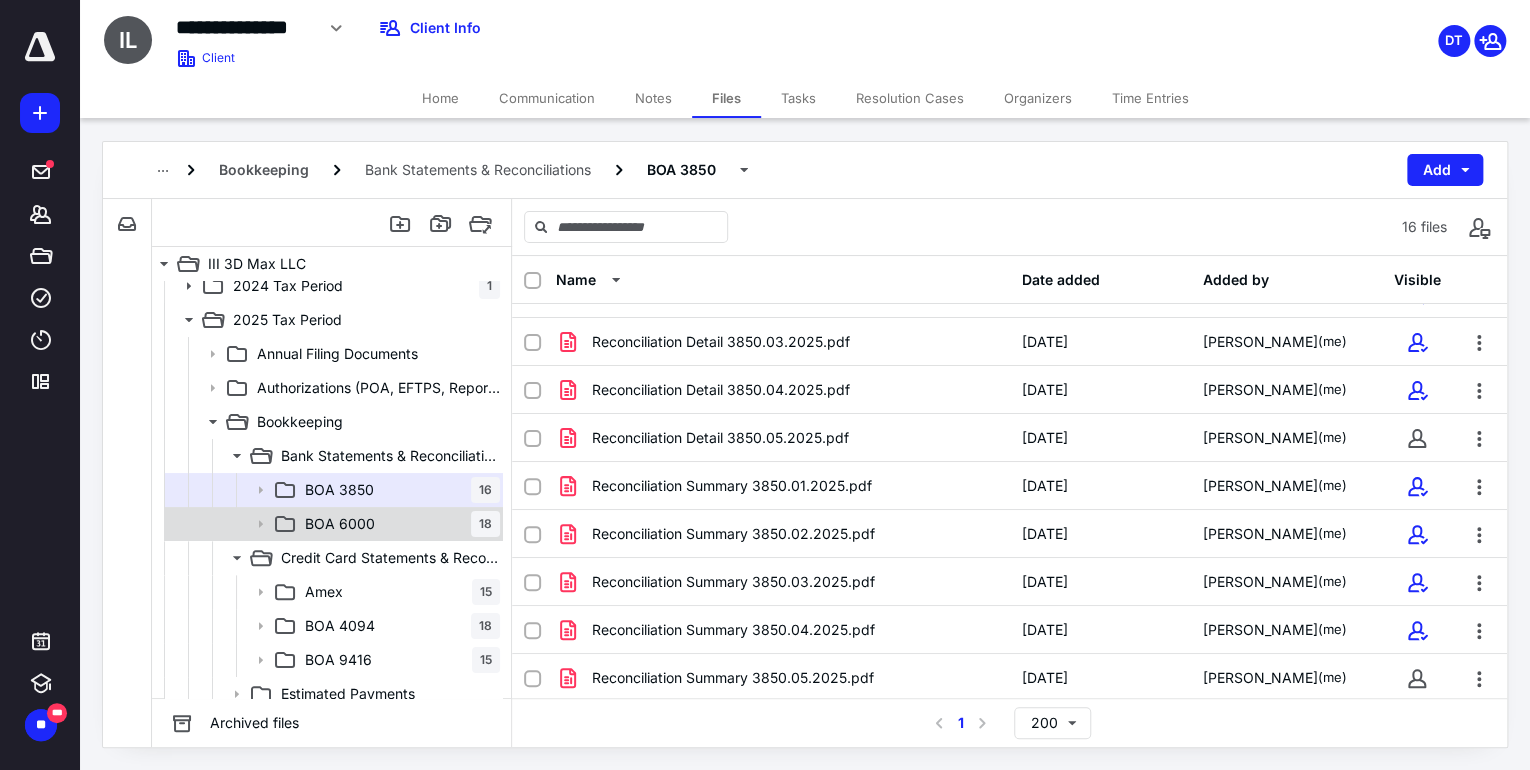 click on "BOA 6000 18" at bounding box center [398, 524] 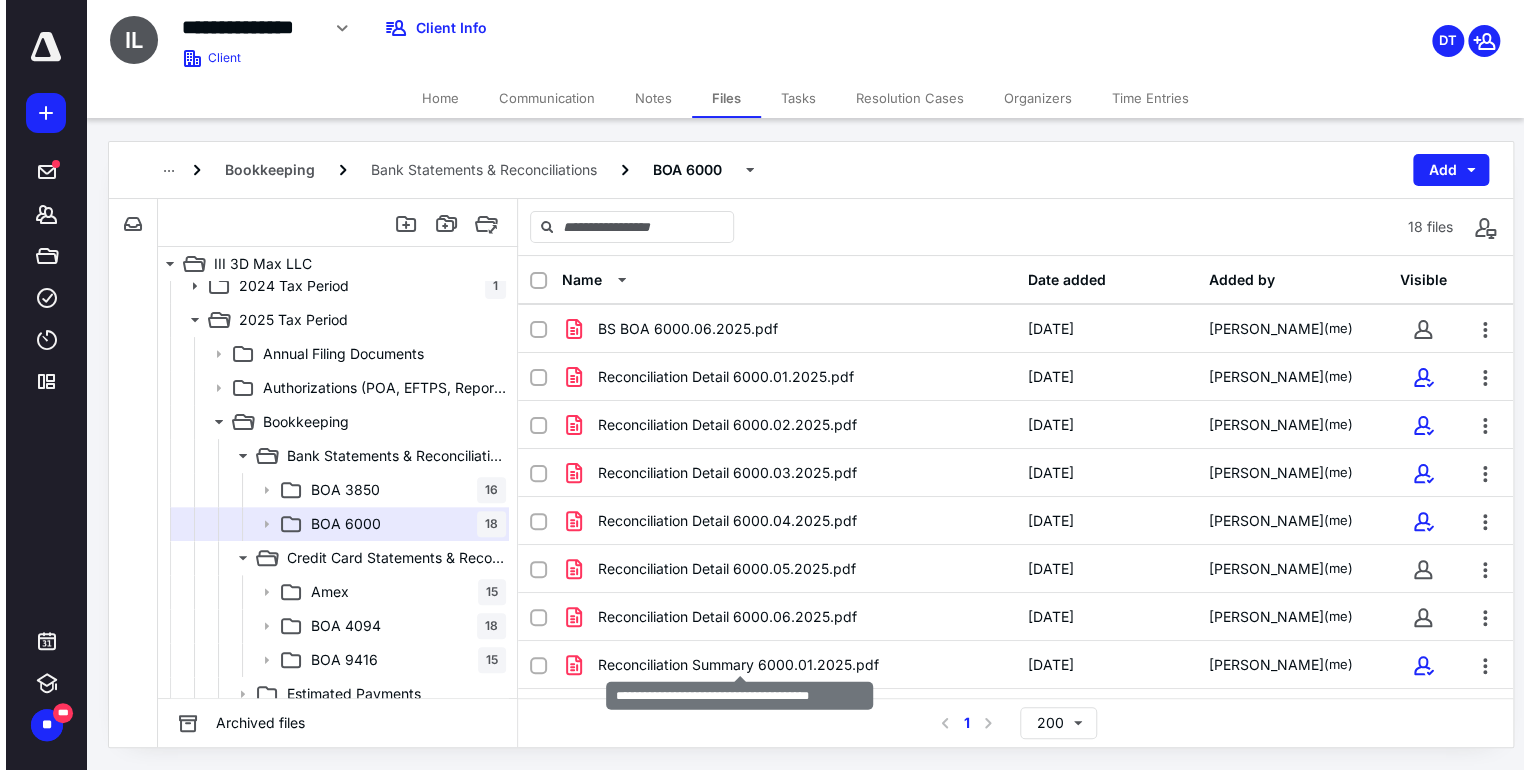 scroll, scrollTop: 466, scrollLeft: 0, axis: vertical 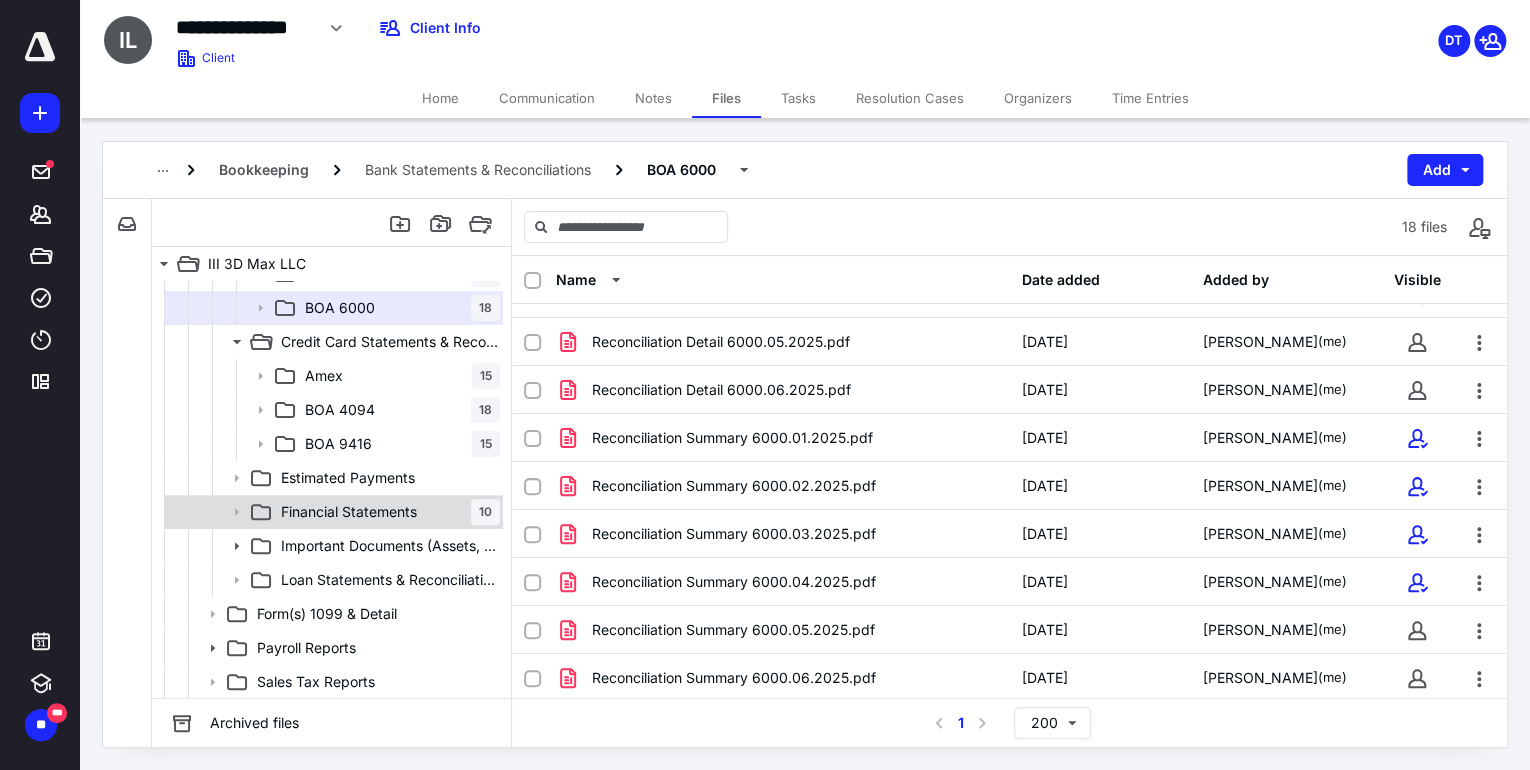 click on "Financial Statements" at bounding box center [349, 512] 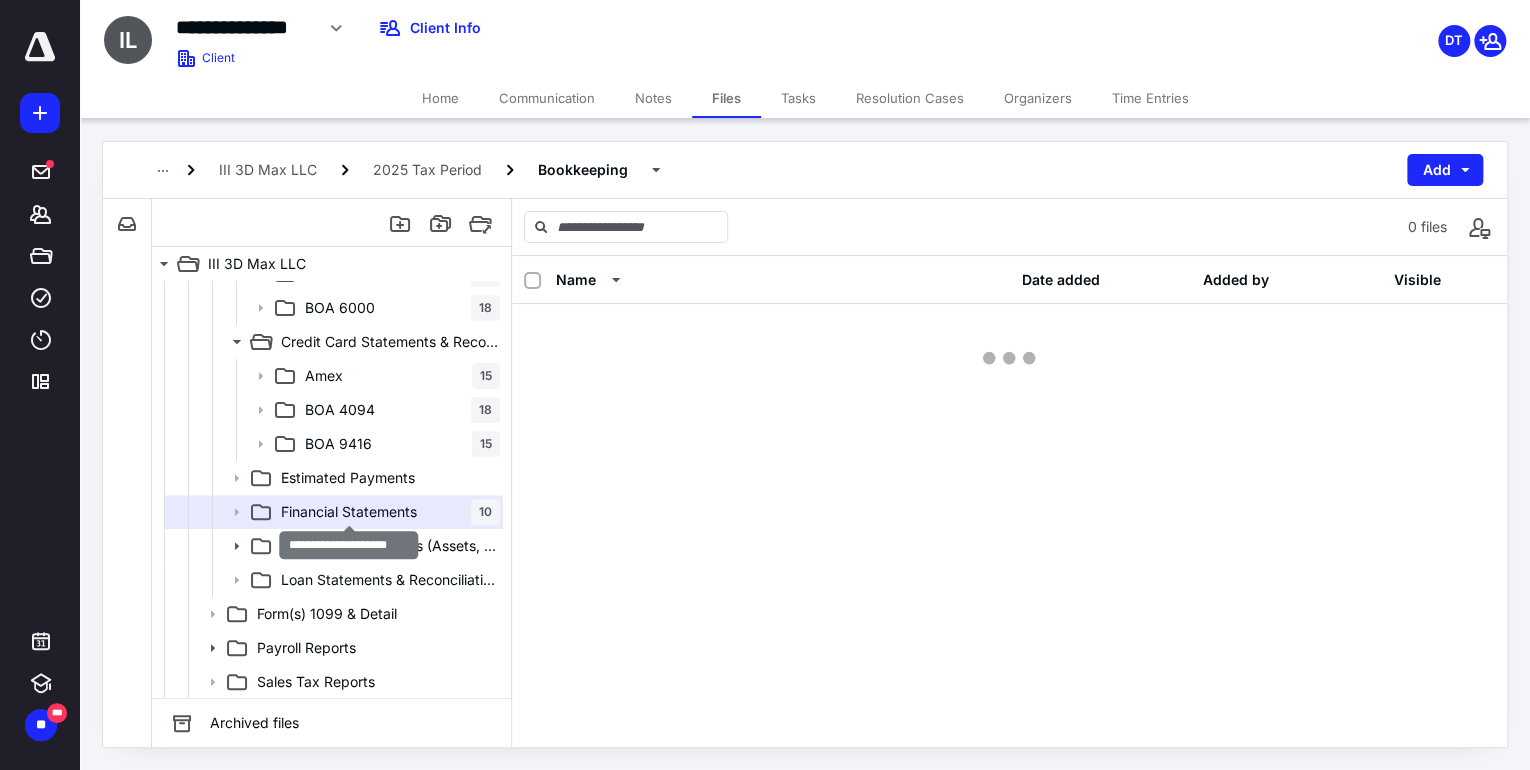 scroll, scrollTop: 0, scrollLeft: 0, axis: both 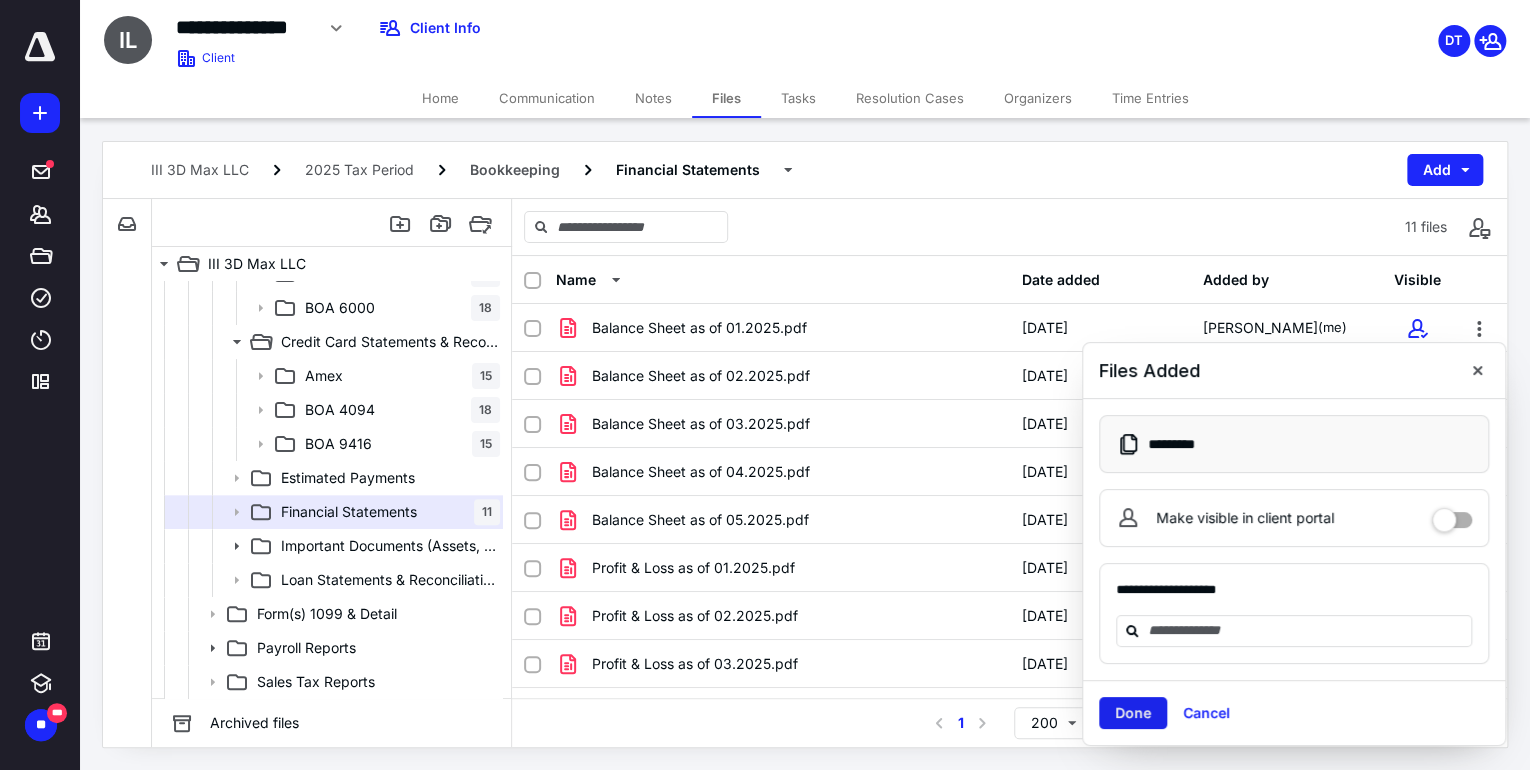 click on "Done" at bounding box center [1133, 713] 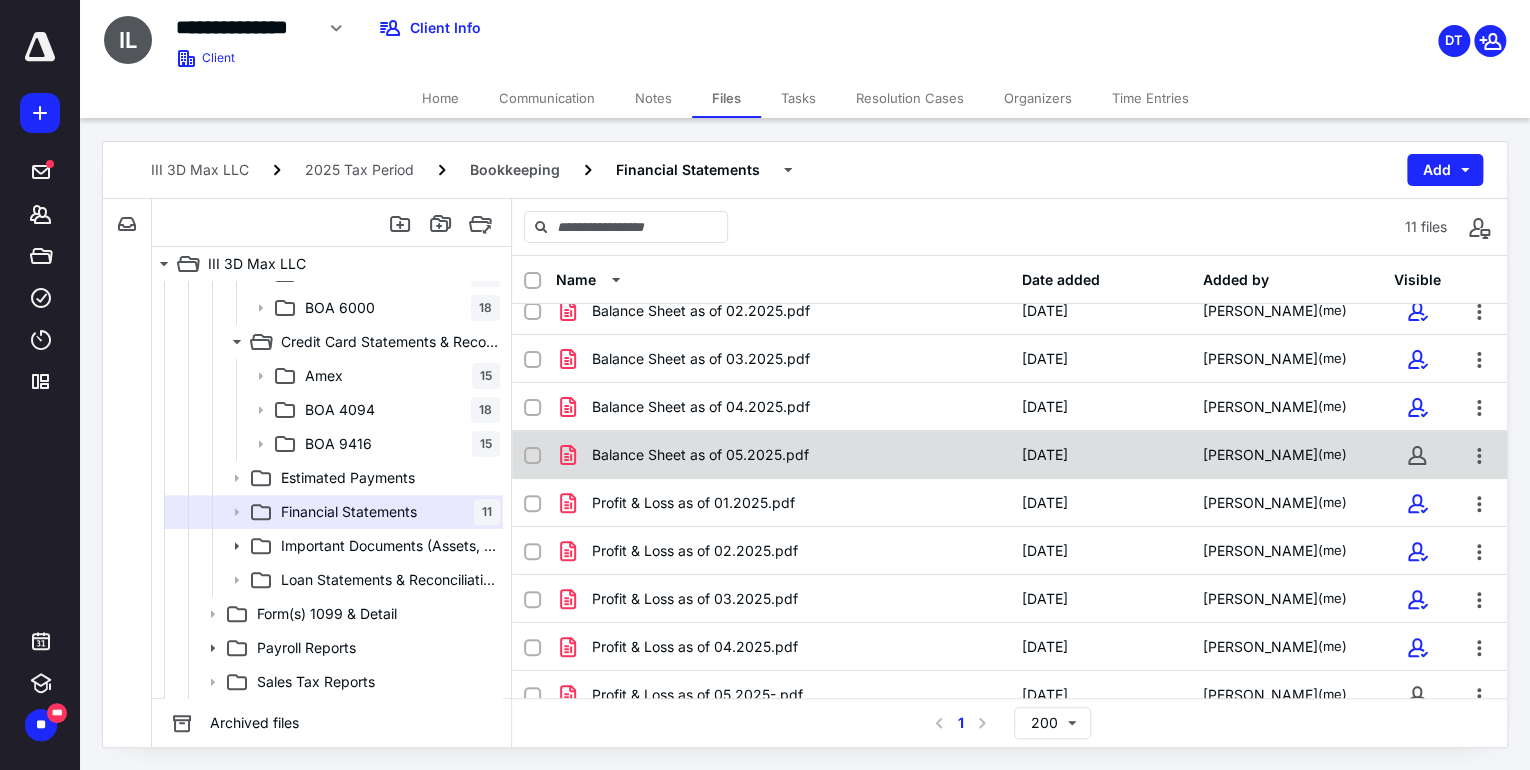 scroll, scrollTop: 131, scrollLeft: 0, axis: vertical 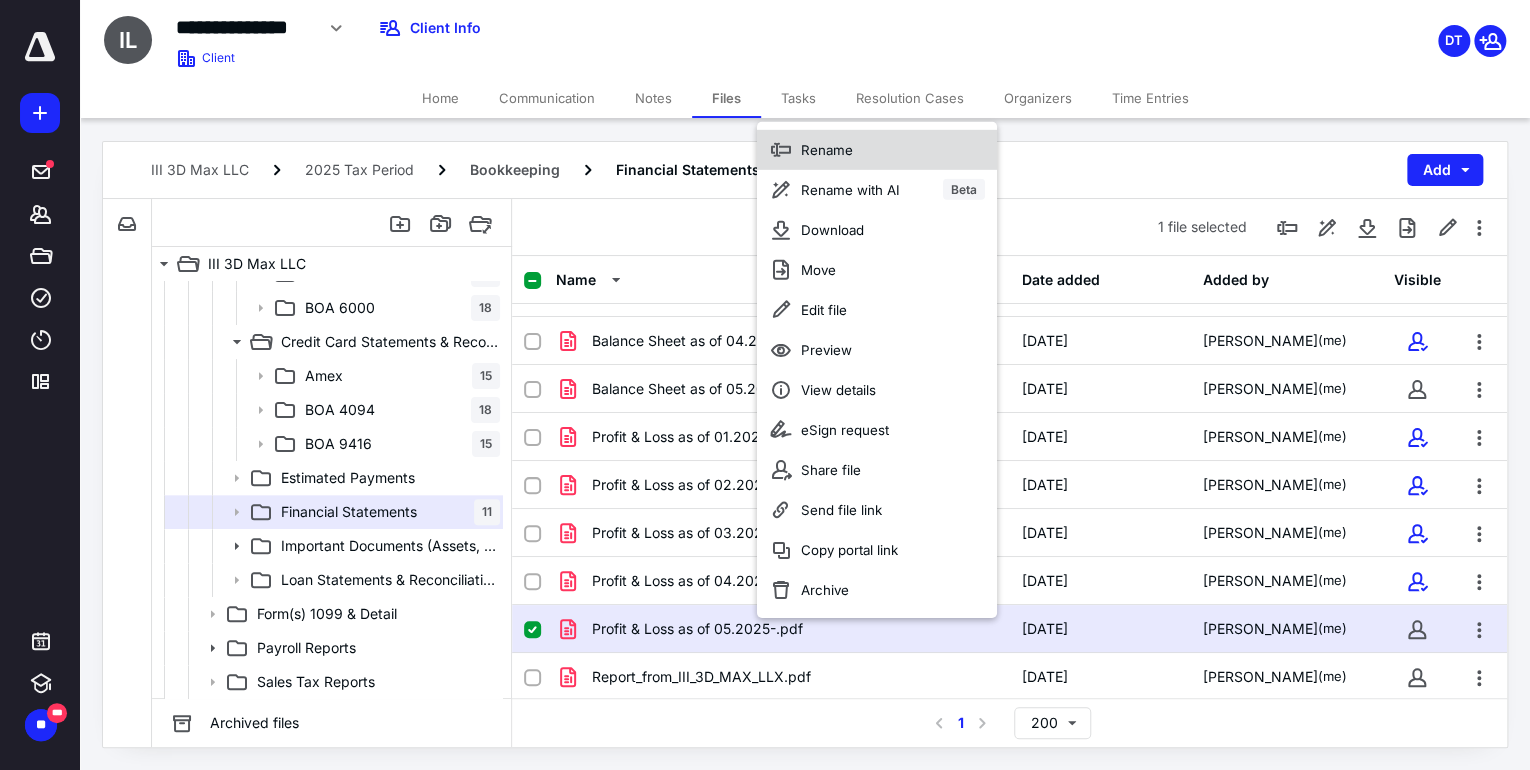 click on "Rename" at bounding box center [877, 149] 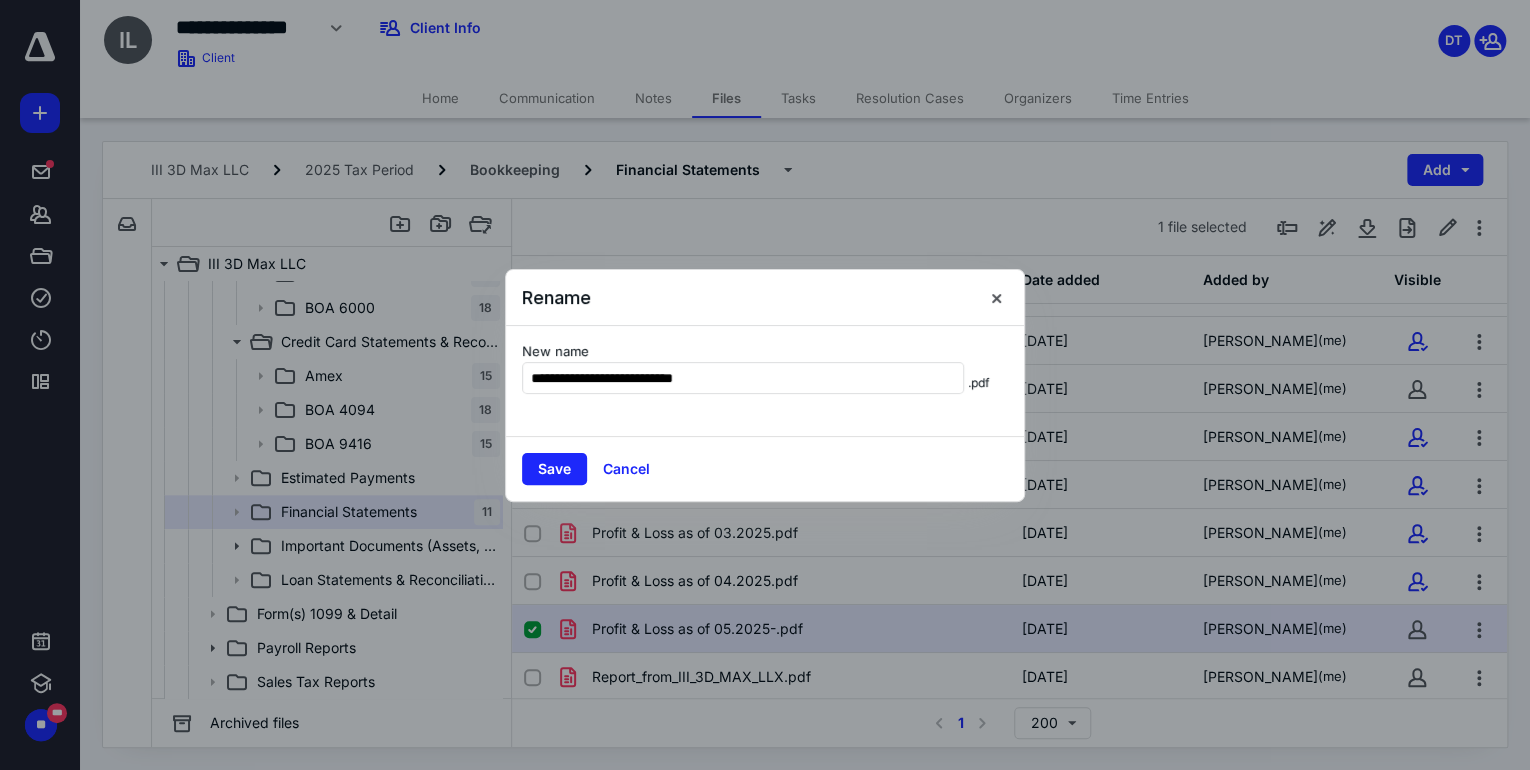 drag, startPoint x: 646, startPoint y: 470, endPoint x: 703, endPoint y: 527, distance: 80.610176 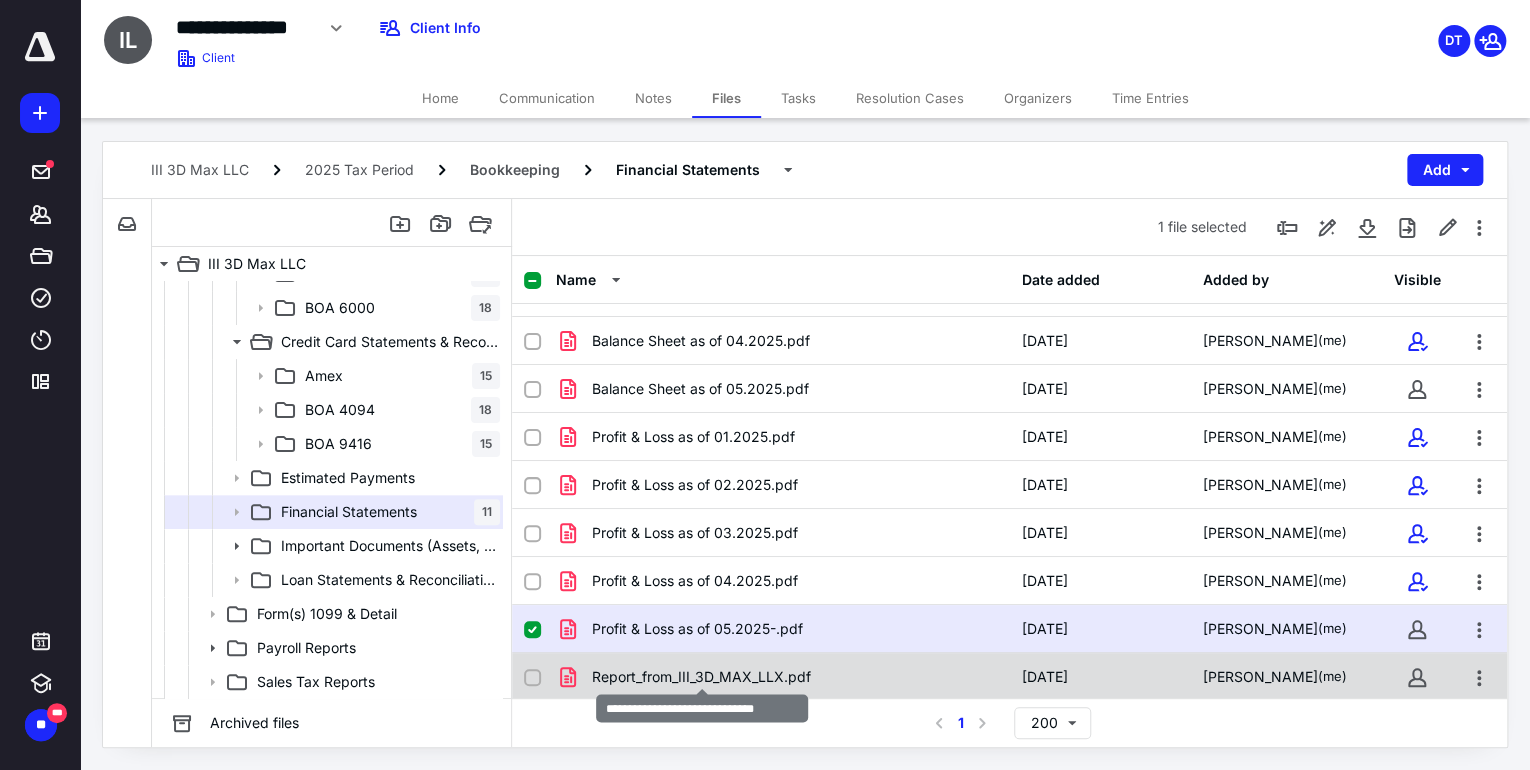 checkbox on "false" 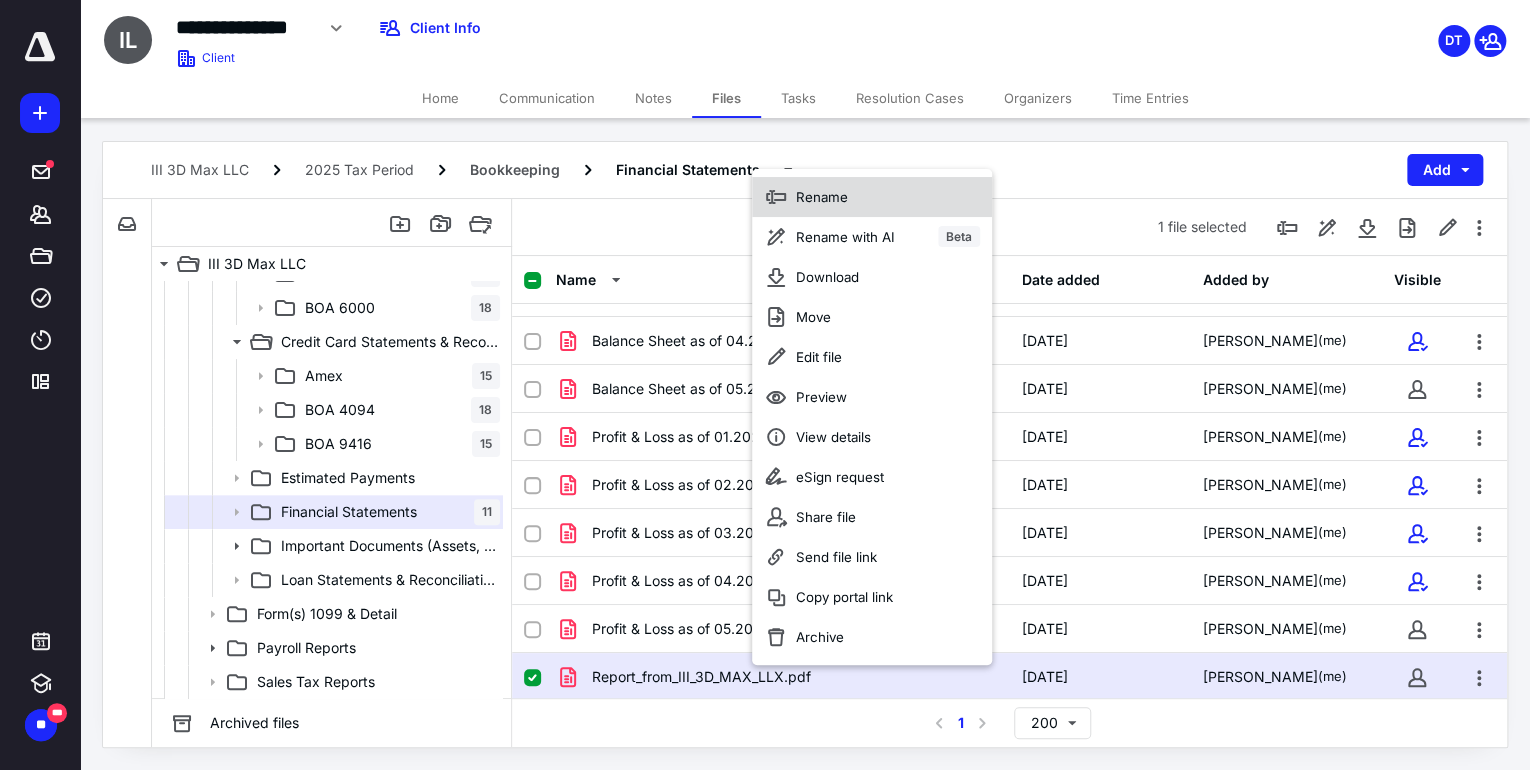 click on "Rename" at bounding box center [822, 197] 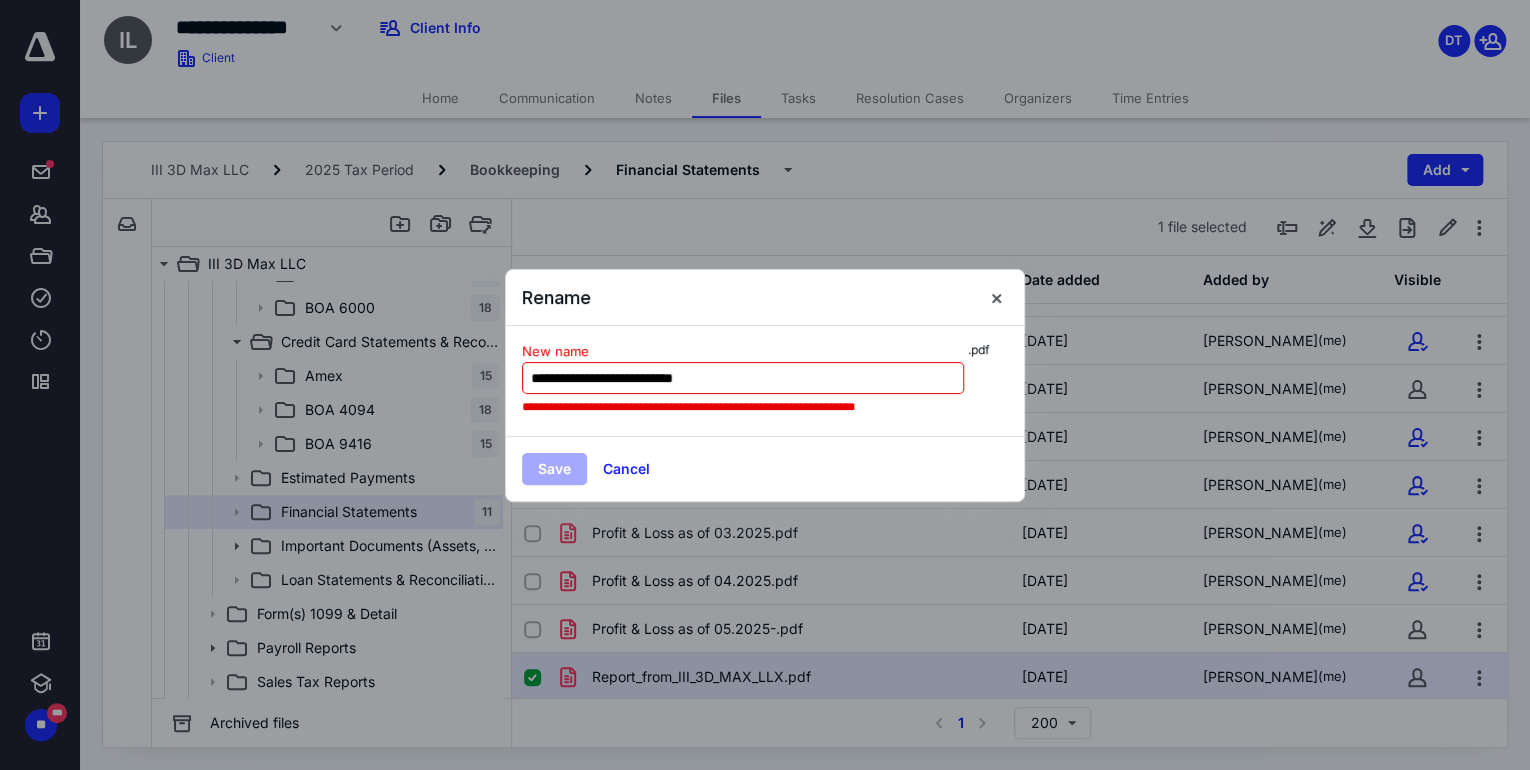 drag, startPoint x: 672, startPoint y: 374, endPoint x: 662, endPoint y: 379, distance: 11.18034 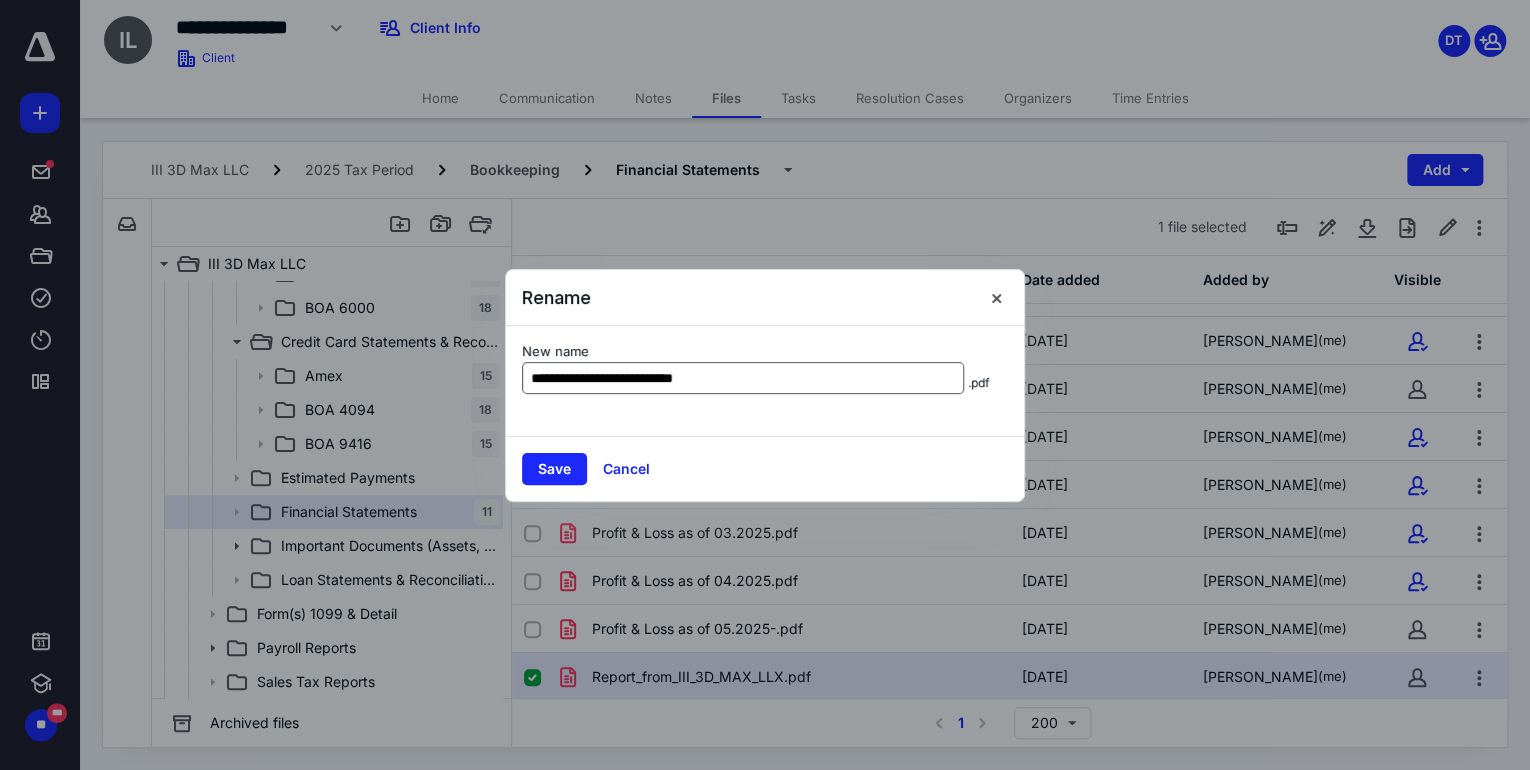 click on "**********" at bounding box center (743, 378) 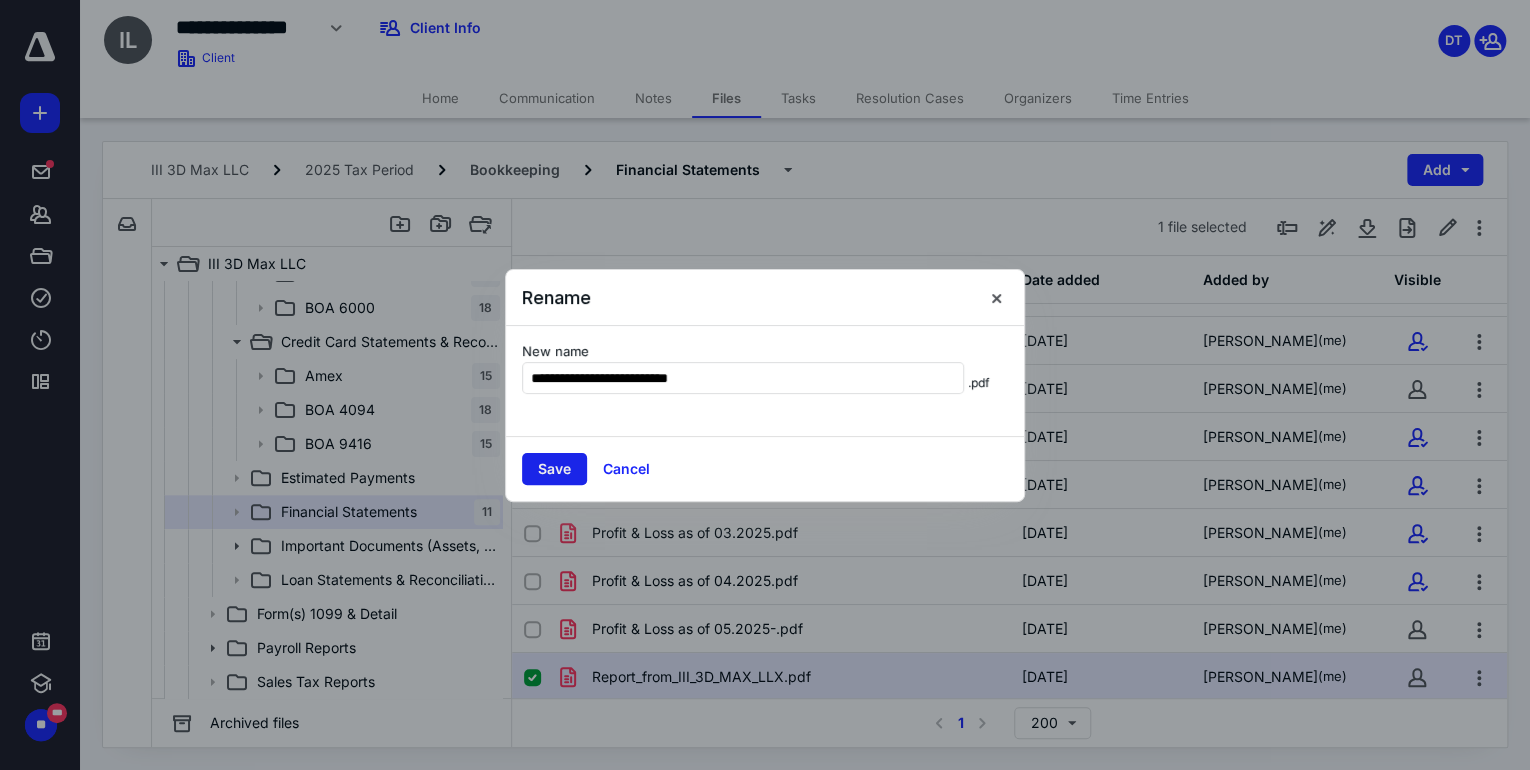 type on "**********" 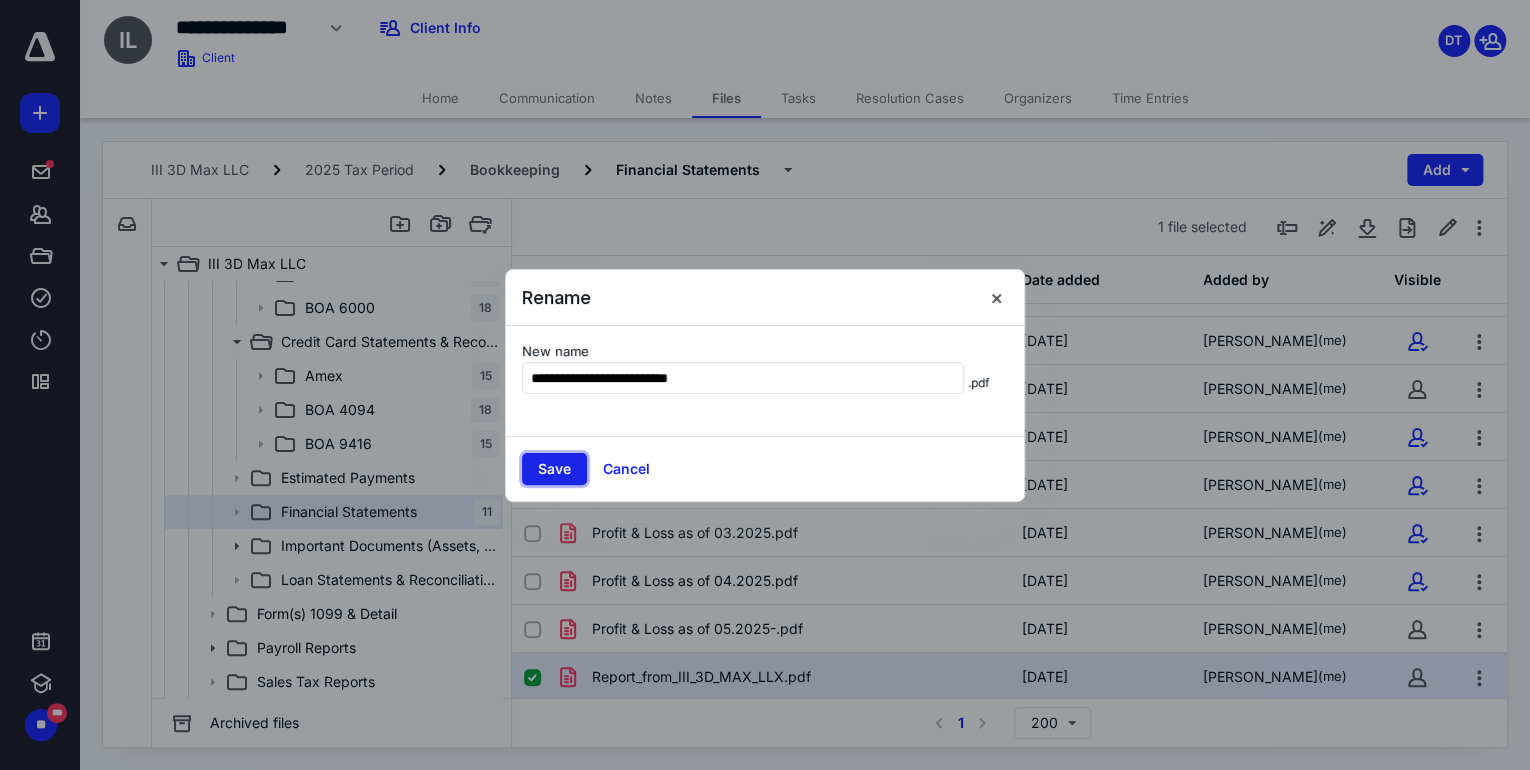 click on "Save" at bounding box center (554, 469) 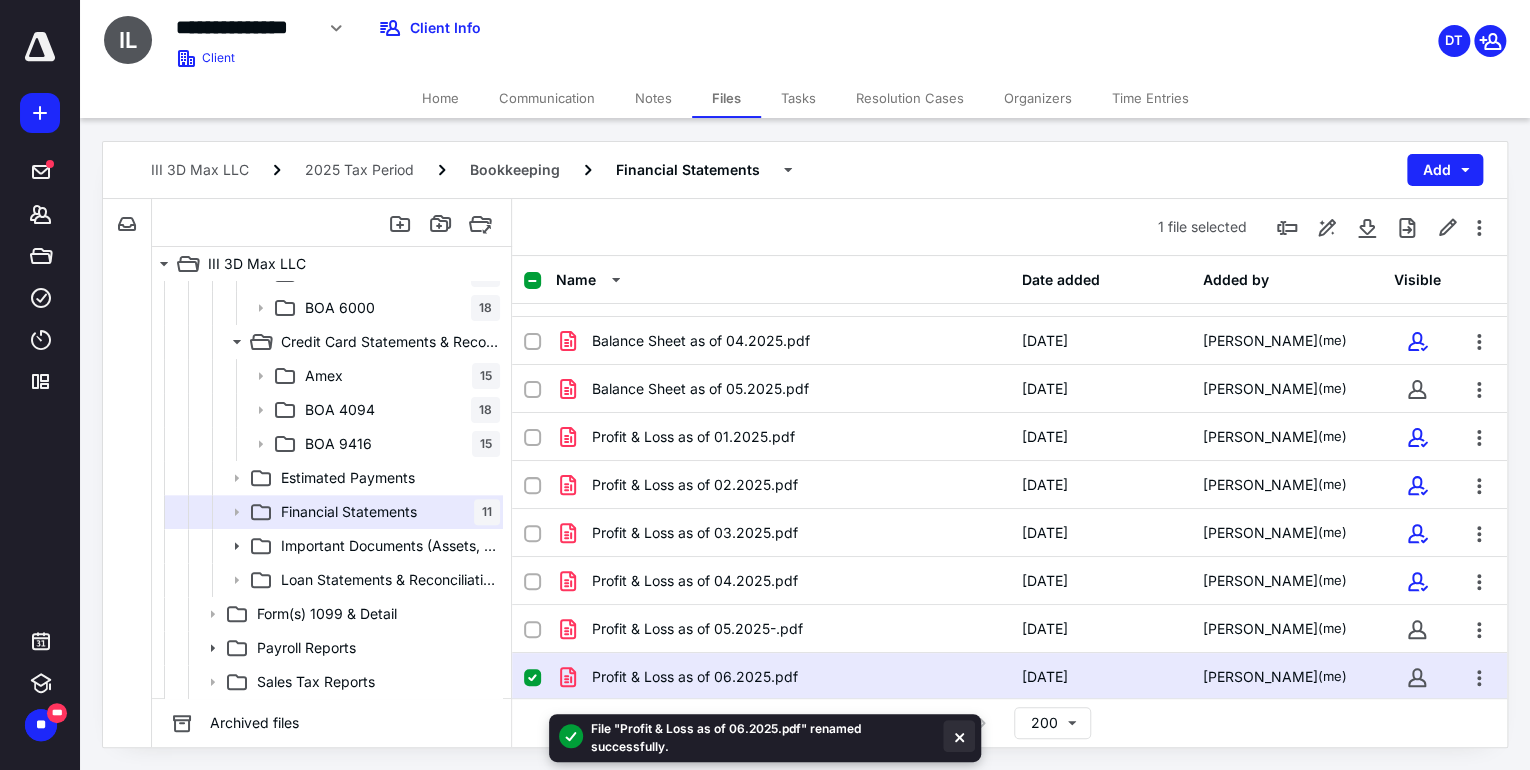 click at bounding box center (959, 736) 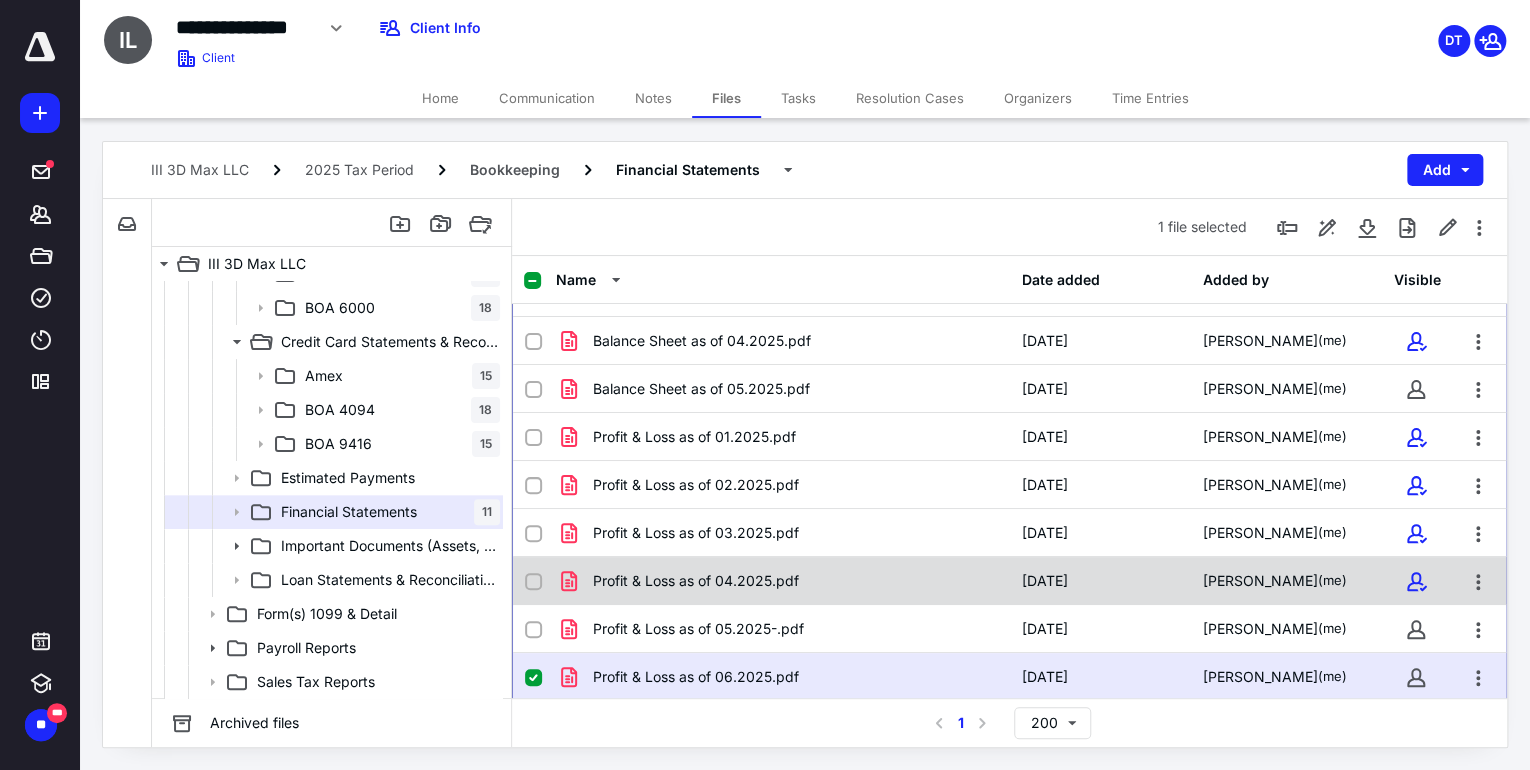 scroll, scrollTop: 131, scrollLeft: 0, axis: vertical 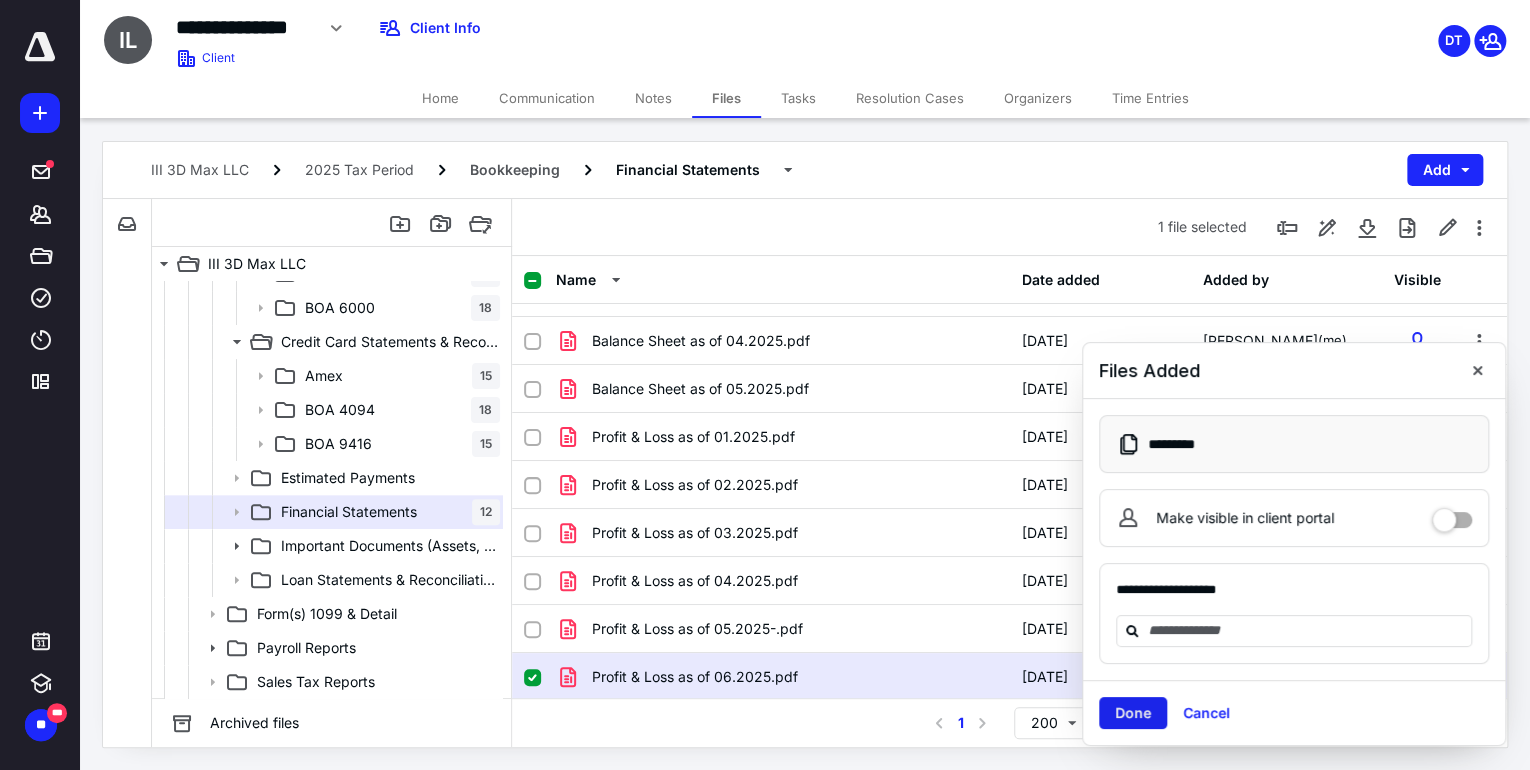 click on "Done" at bounding box center [1133, 713] 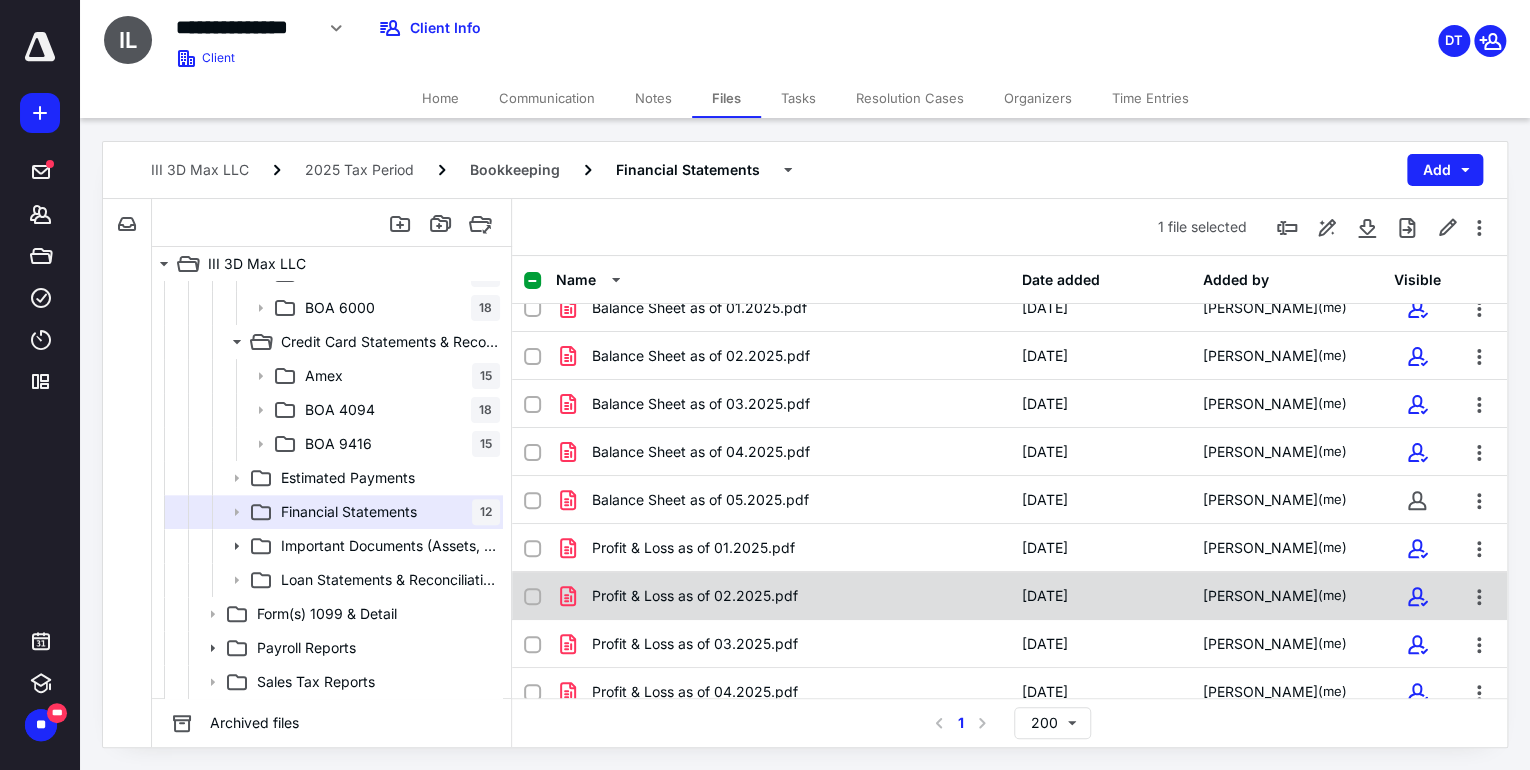 scroll, scrollTop: 0, scrollLeft: 0, axis: both 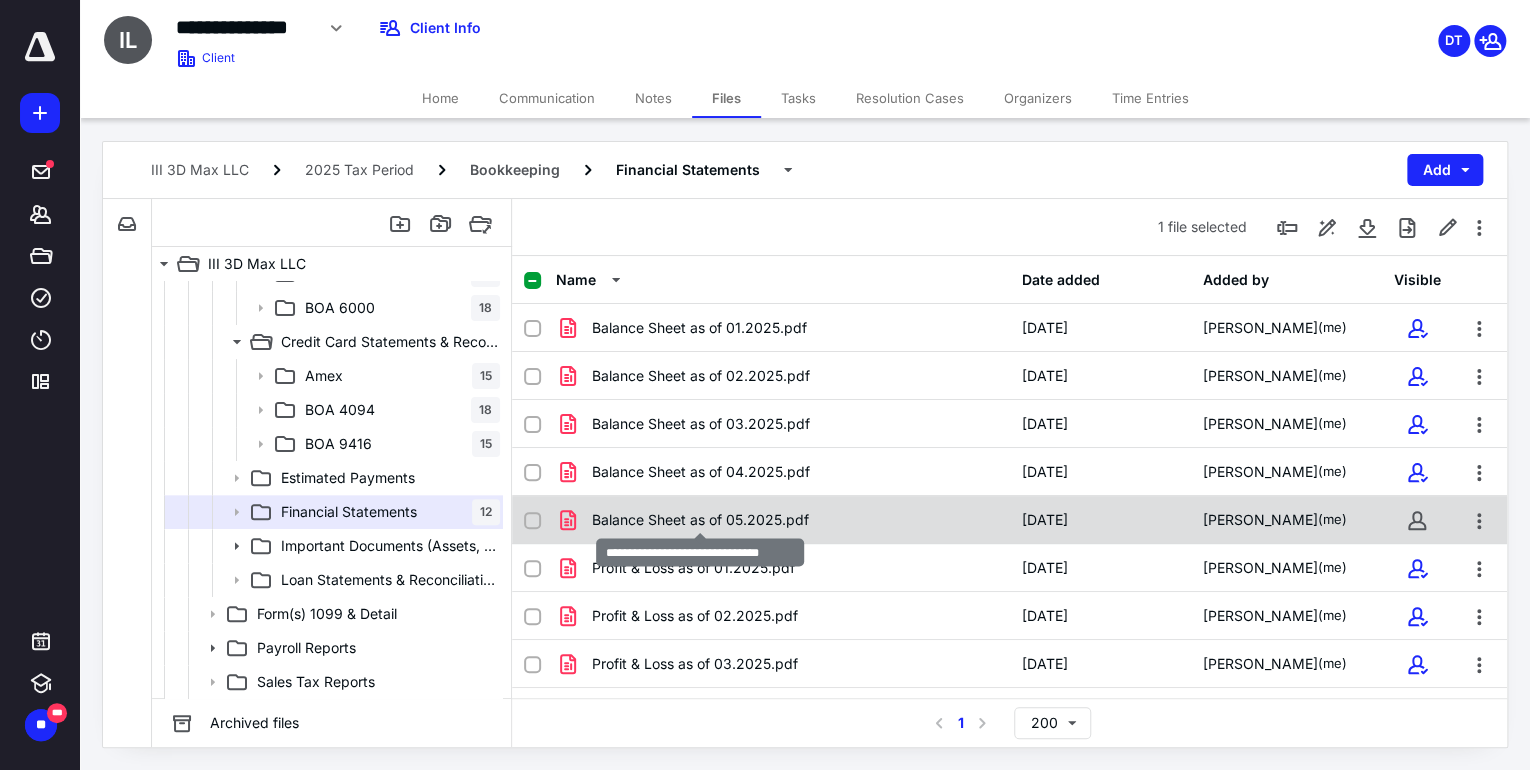 checkbox on "true" 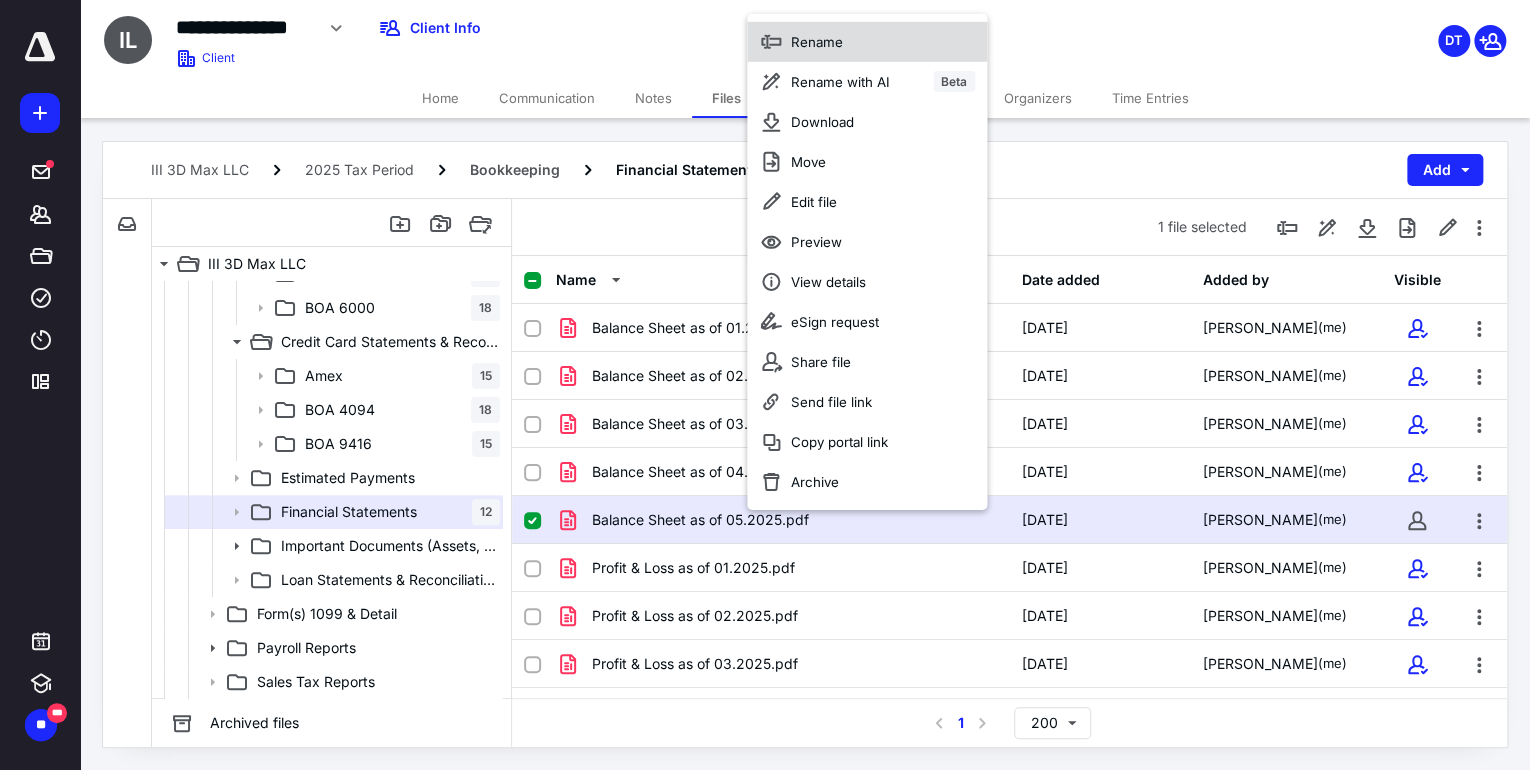 click on "Rename" at bounding box center (817, 41) 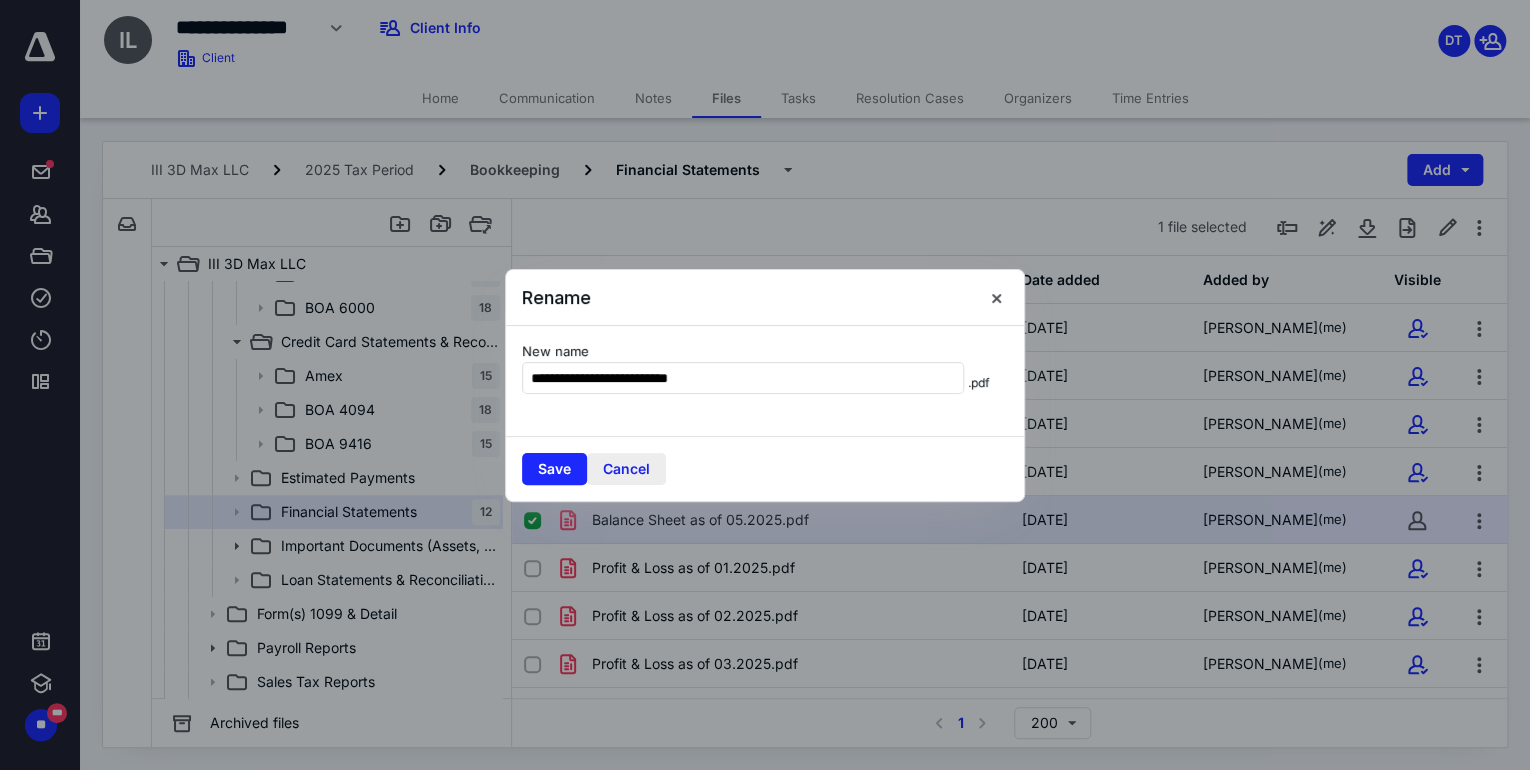 drag, startPoint x: 620, startPoint y: 477, endPoint x: 712, endPoint y: 475, distance: 92.021736 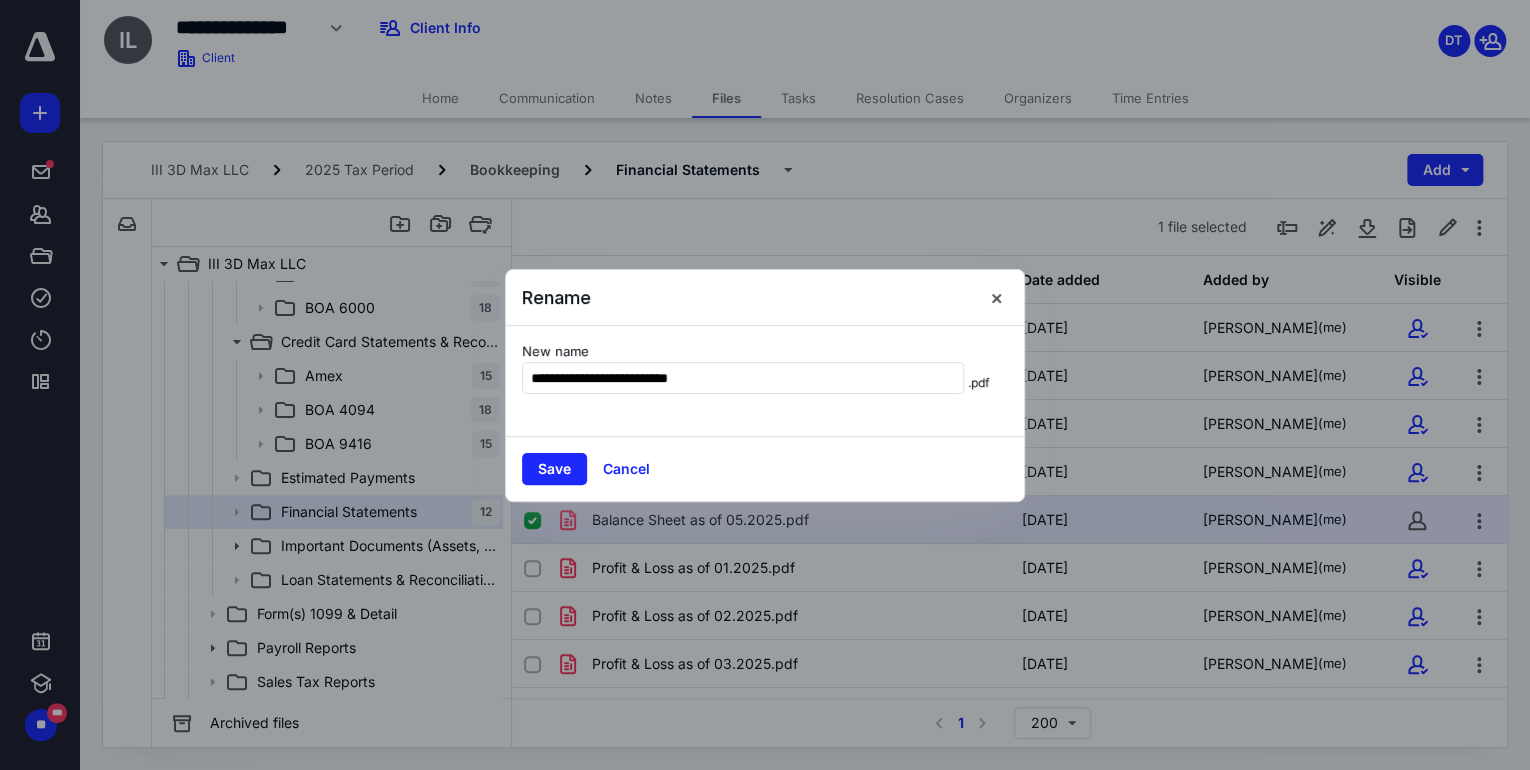 click on "Cancel" at bounding box center (626, 469) 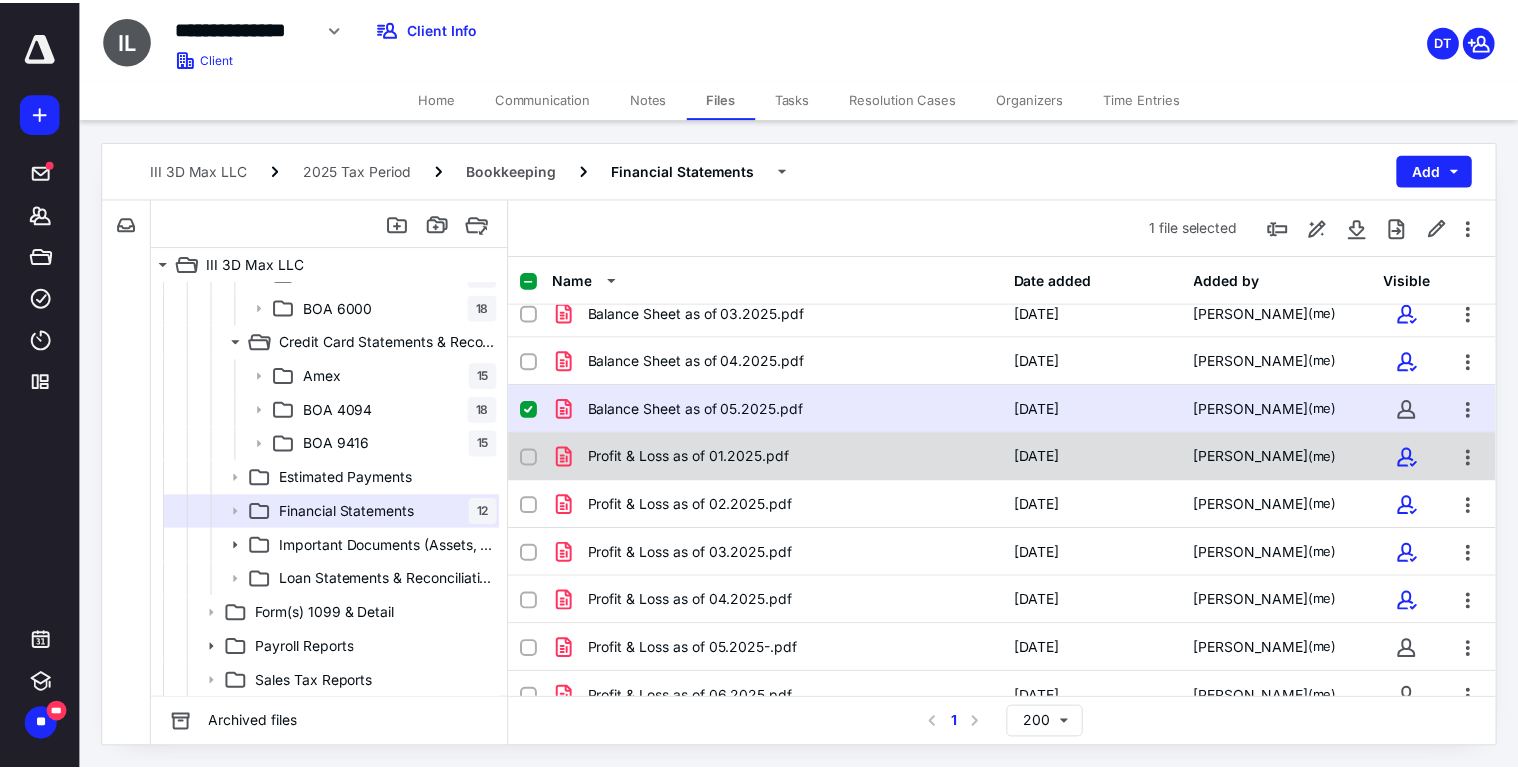 scroll, scrollTop: 179, scrollLeft: 0, axis: vertical 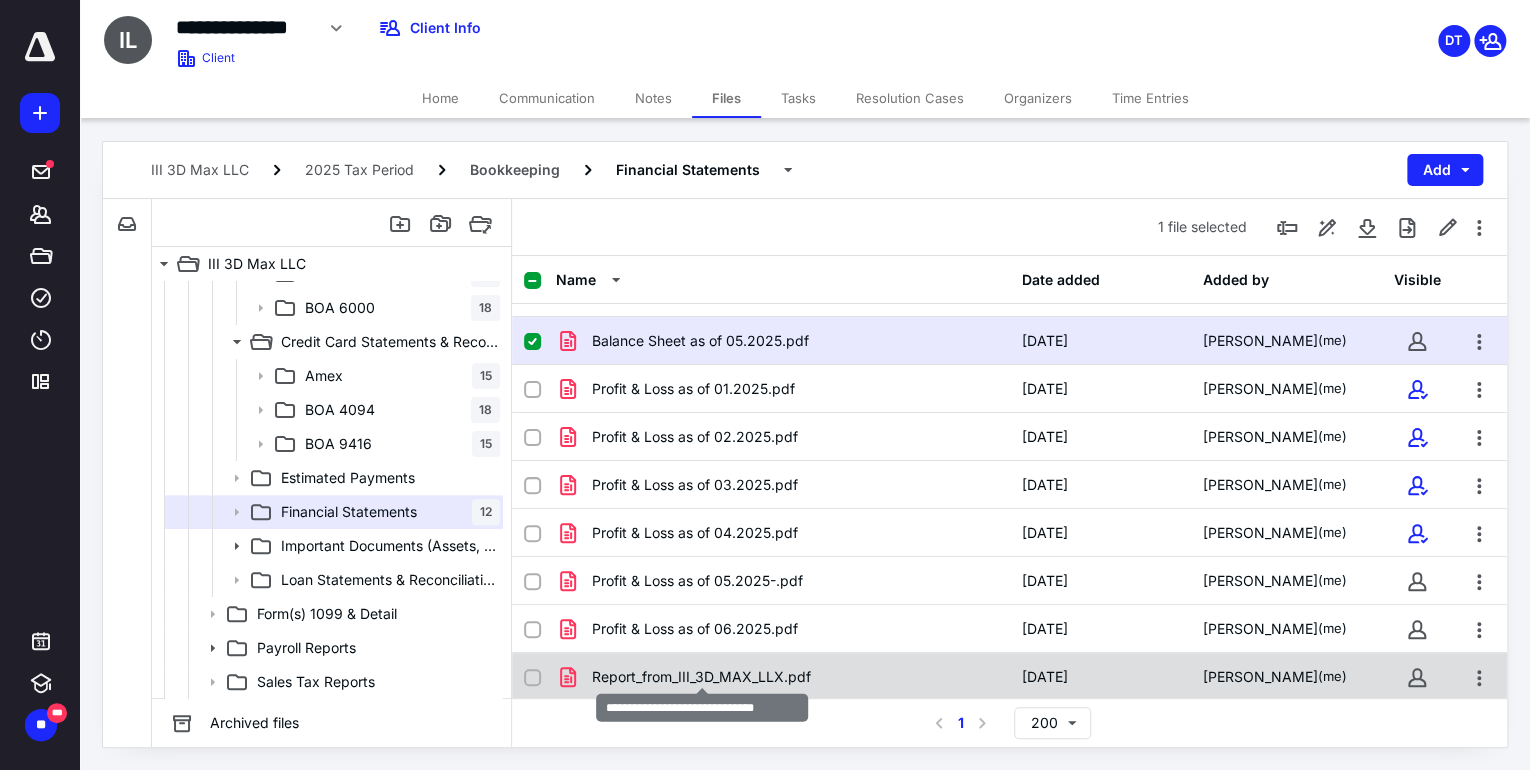 checkbox on "false" 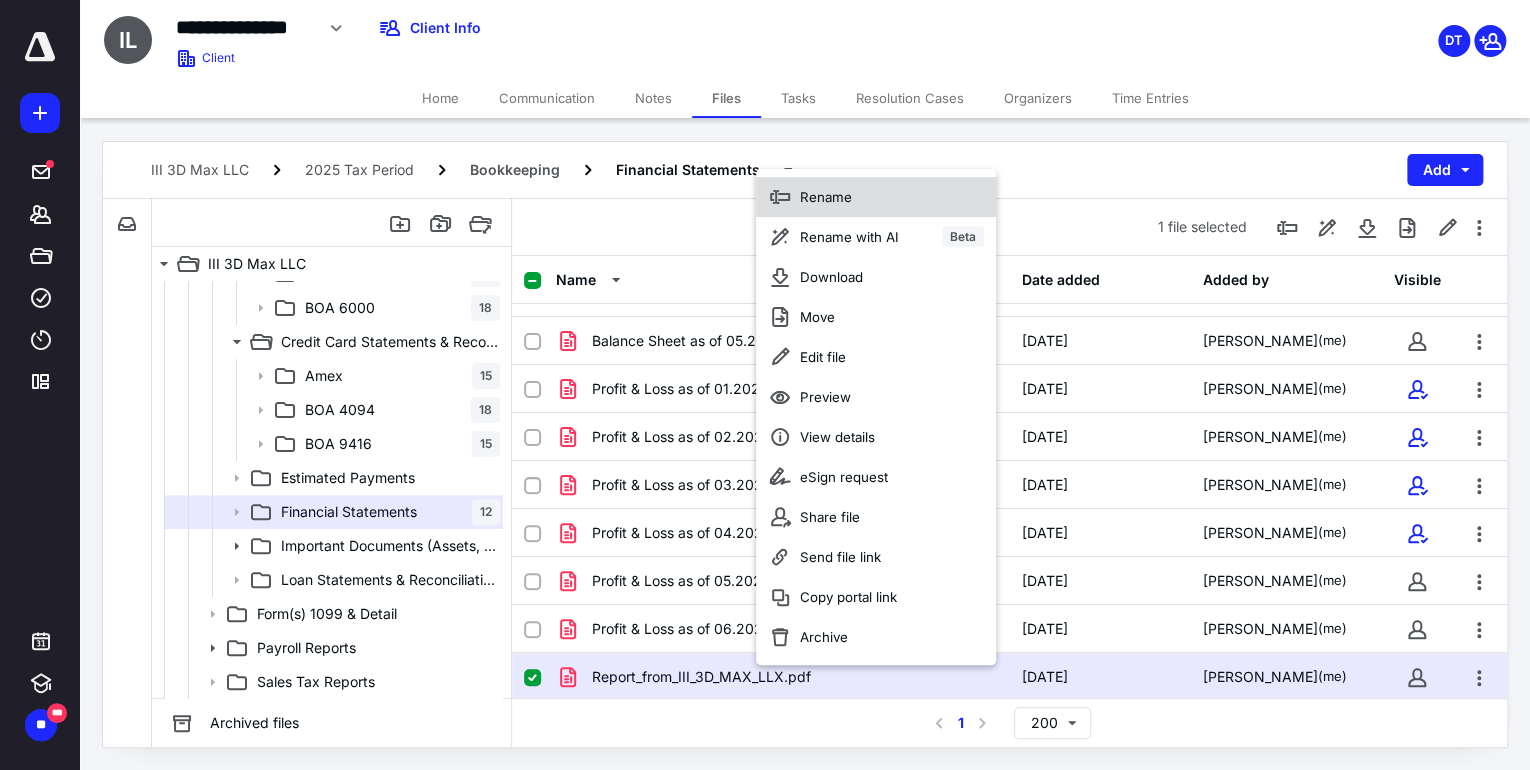 click on "Rename" at bounding box center (826, 197) 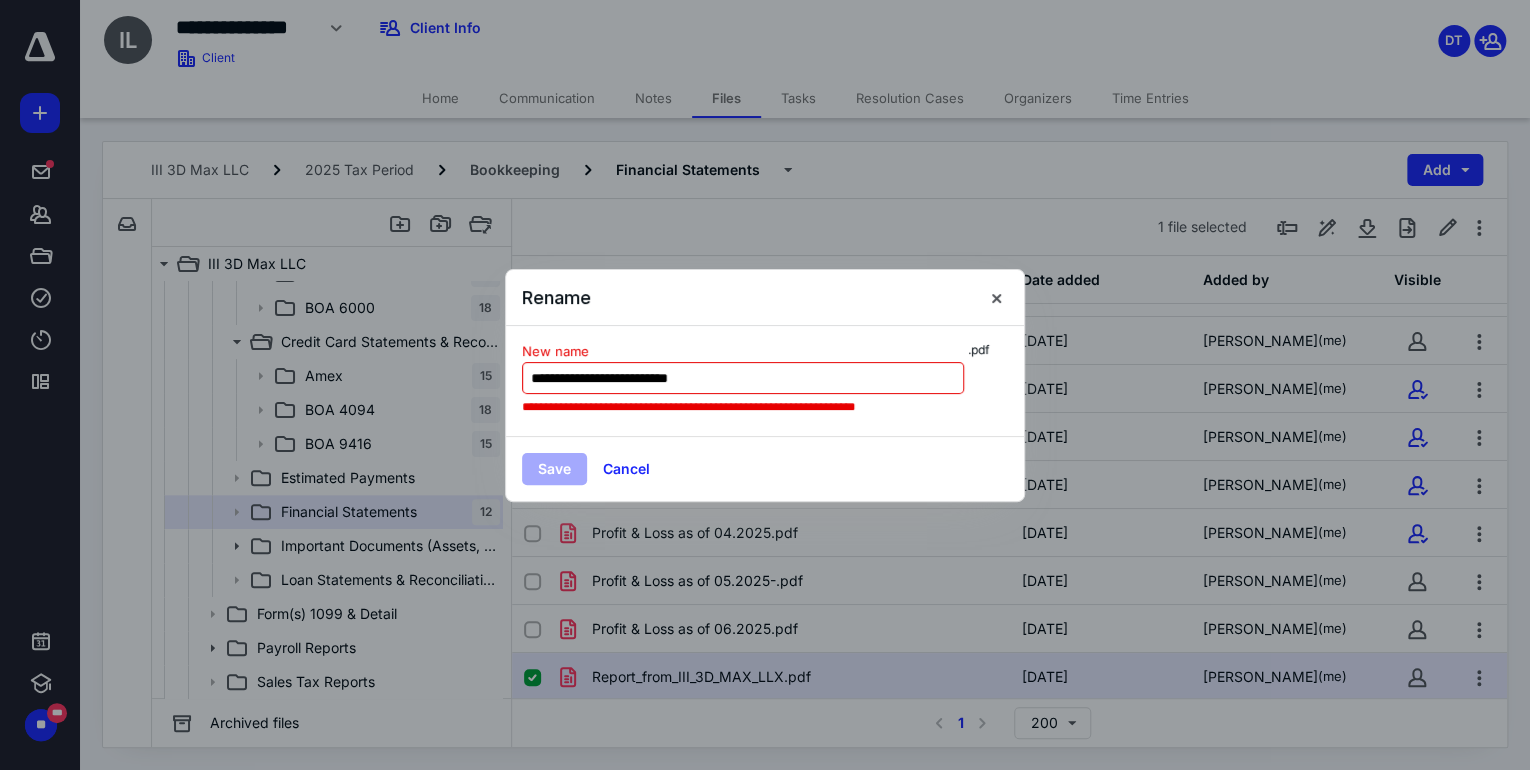 drag, startPoint x: 680, startPoint y: 375, endPoint x: 665, endPoint y: 384, distance: 17.492855 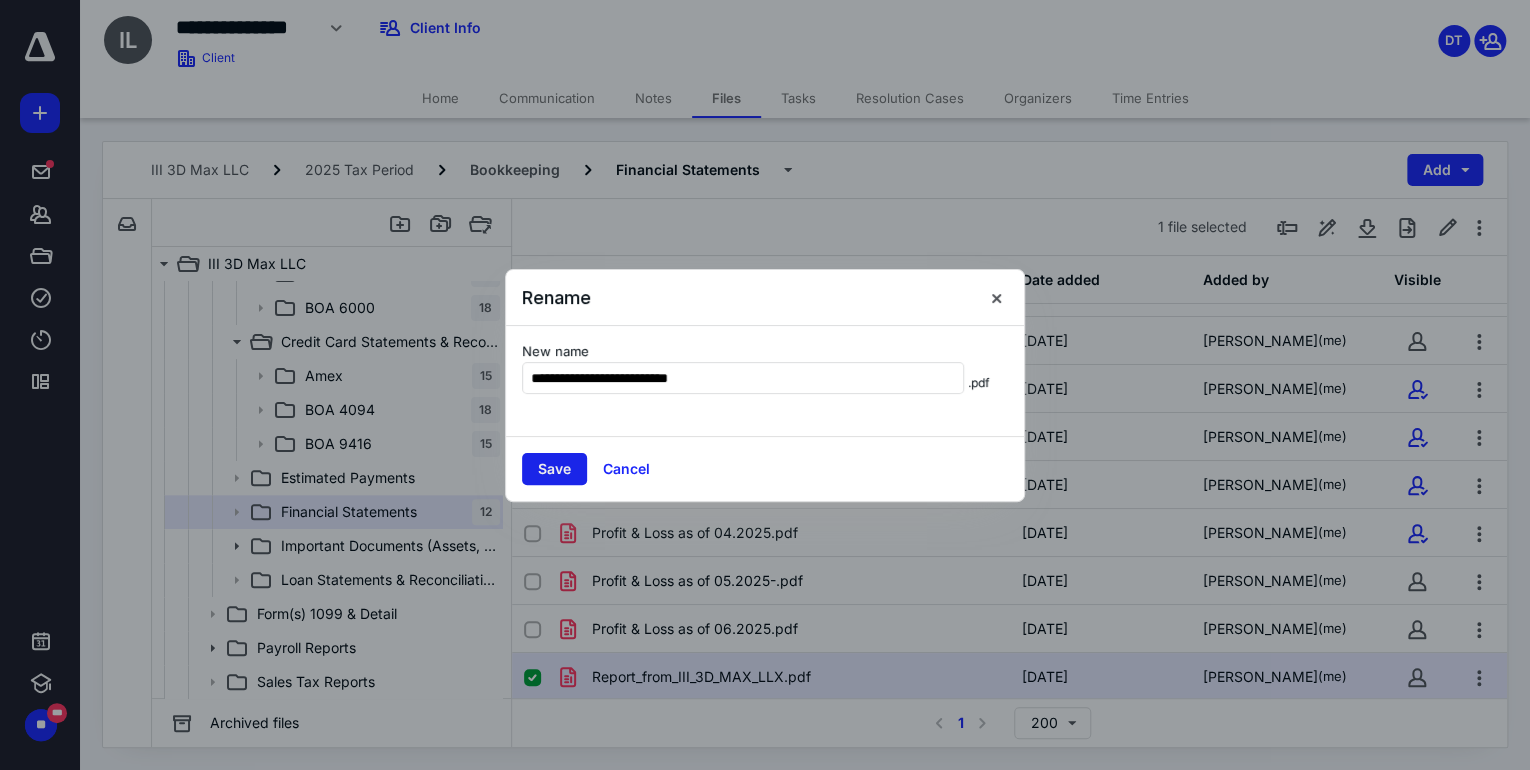 type on "**********" 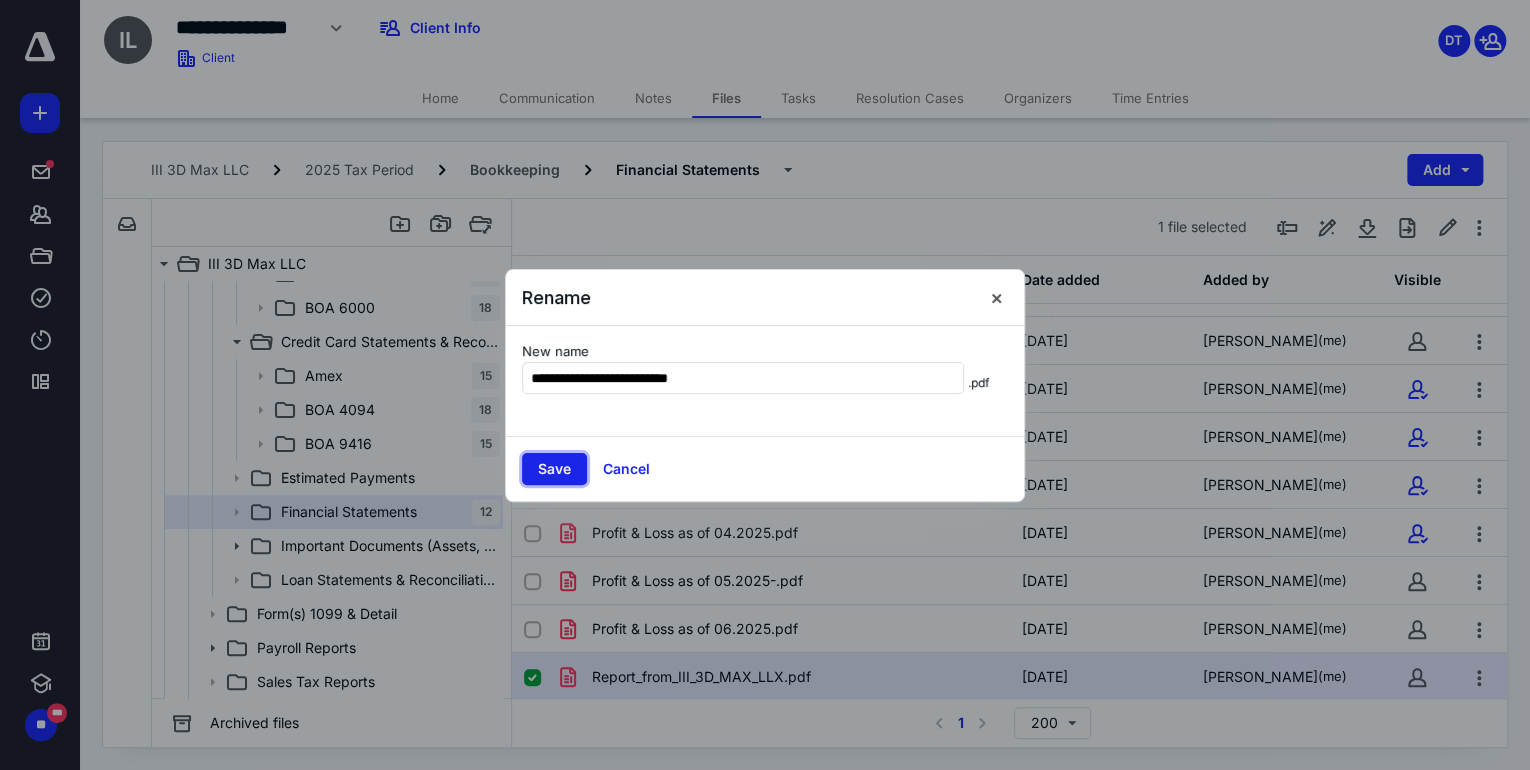 click on "Save" at bounding box center (554, 469) 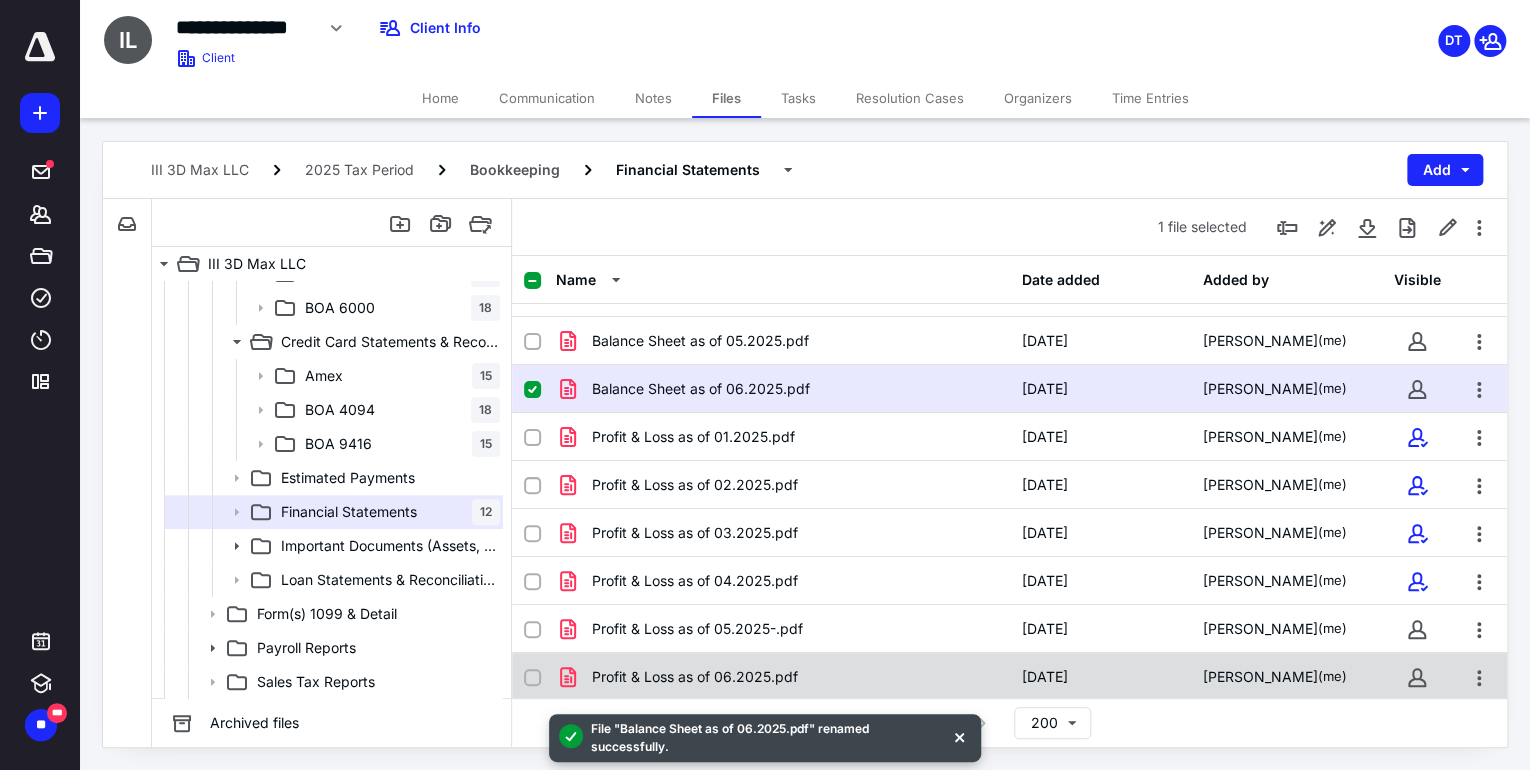 click at bounding box center [532, 678] 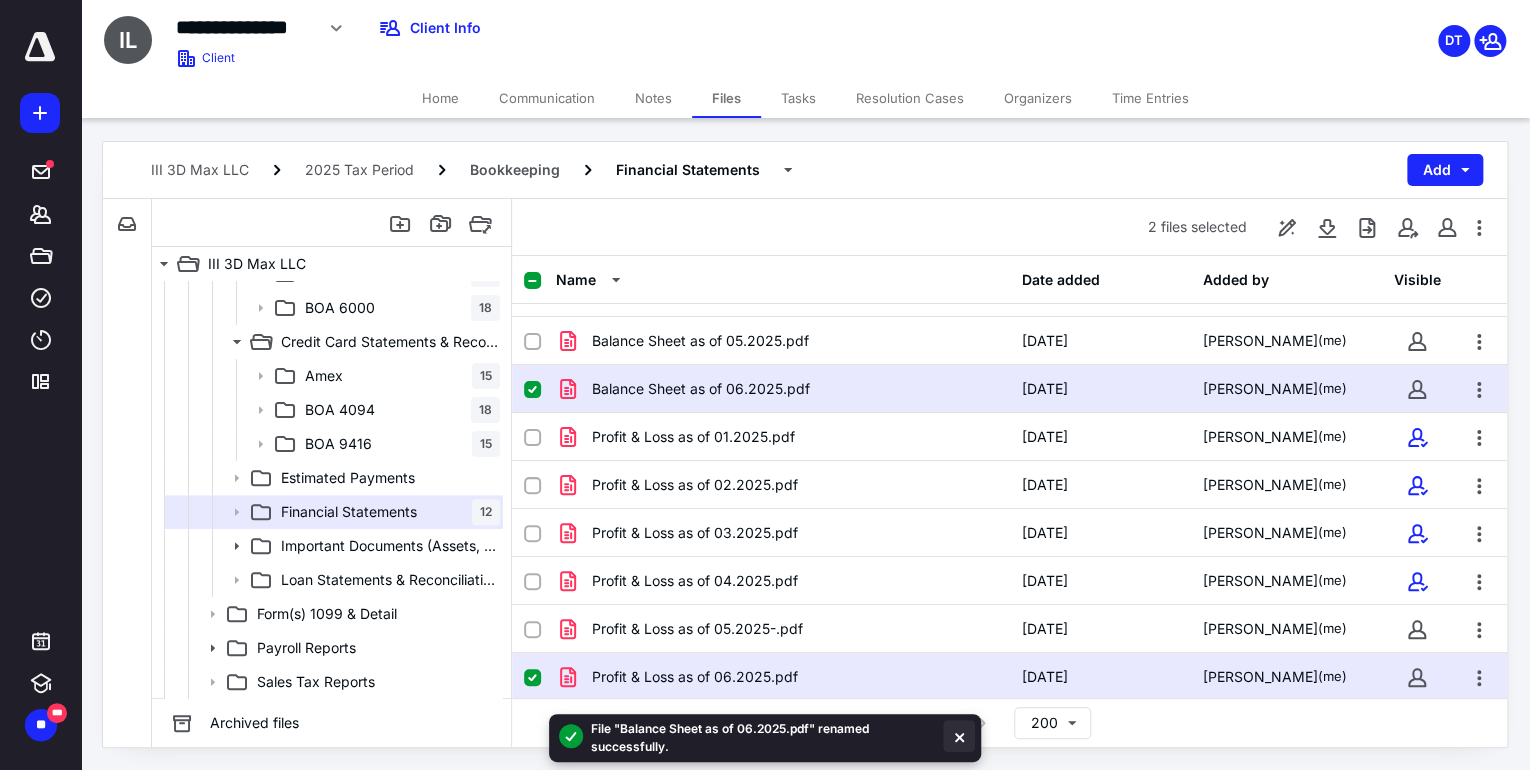 click at bounding box center (959, 736) 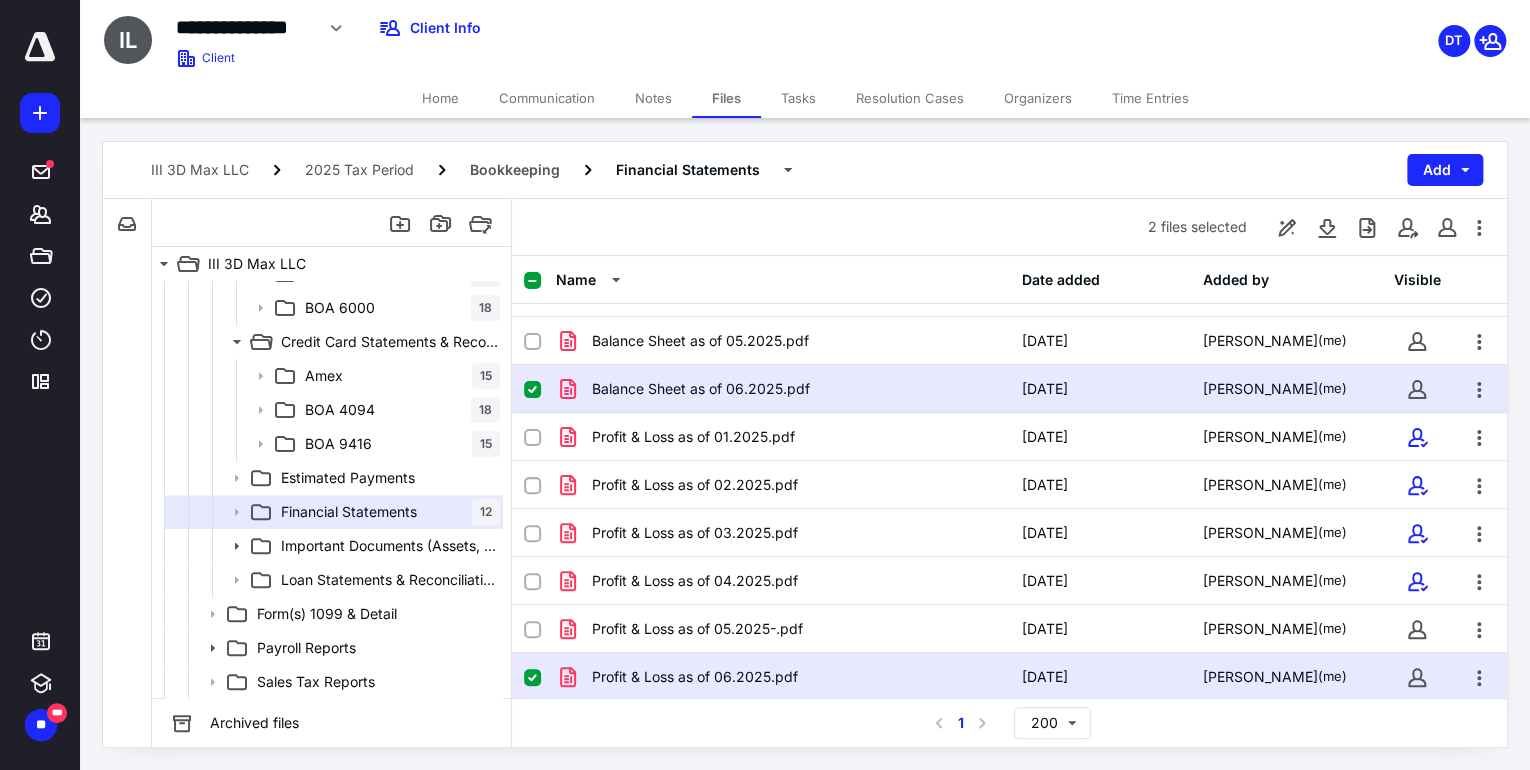 click 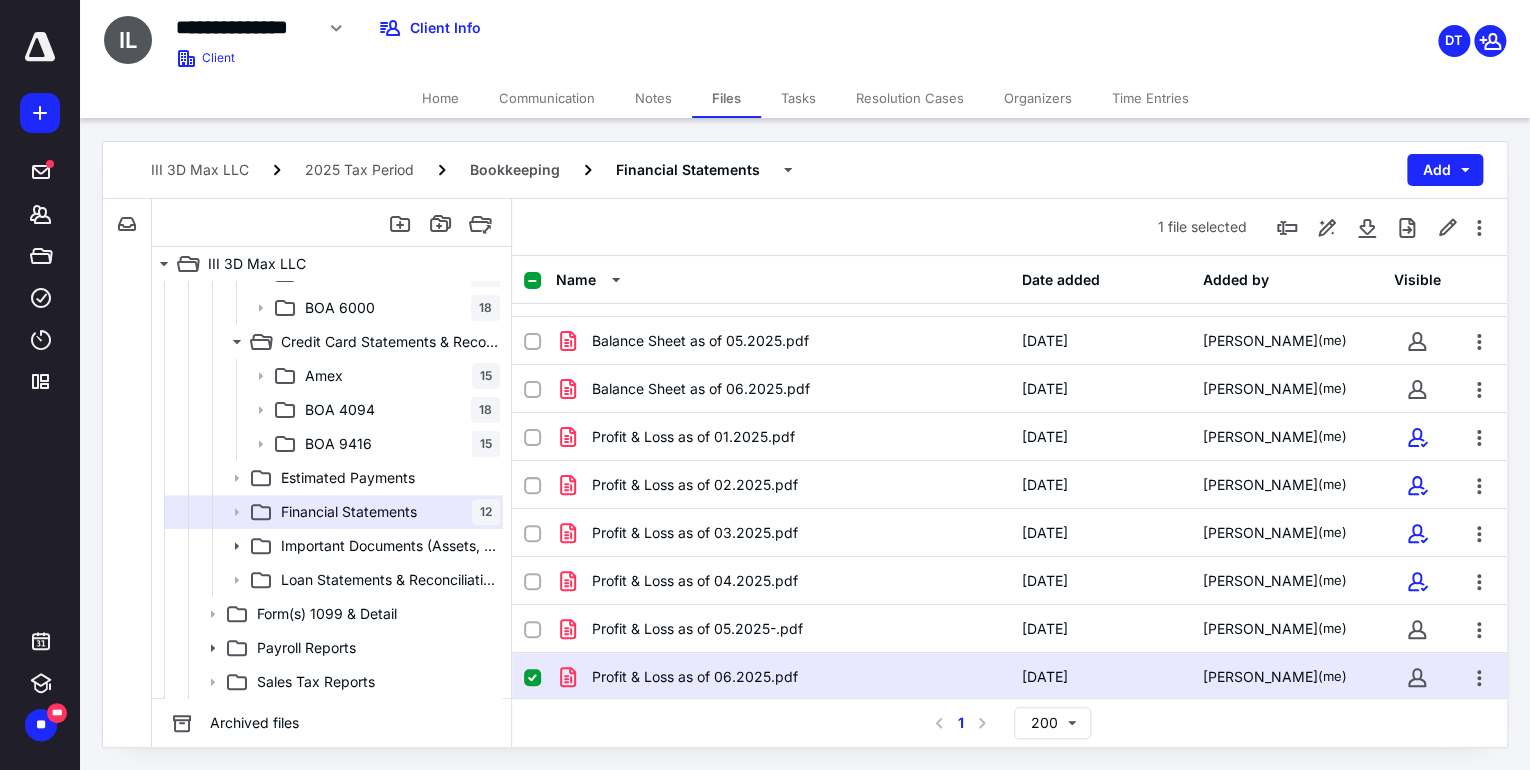 click 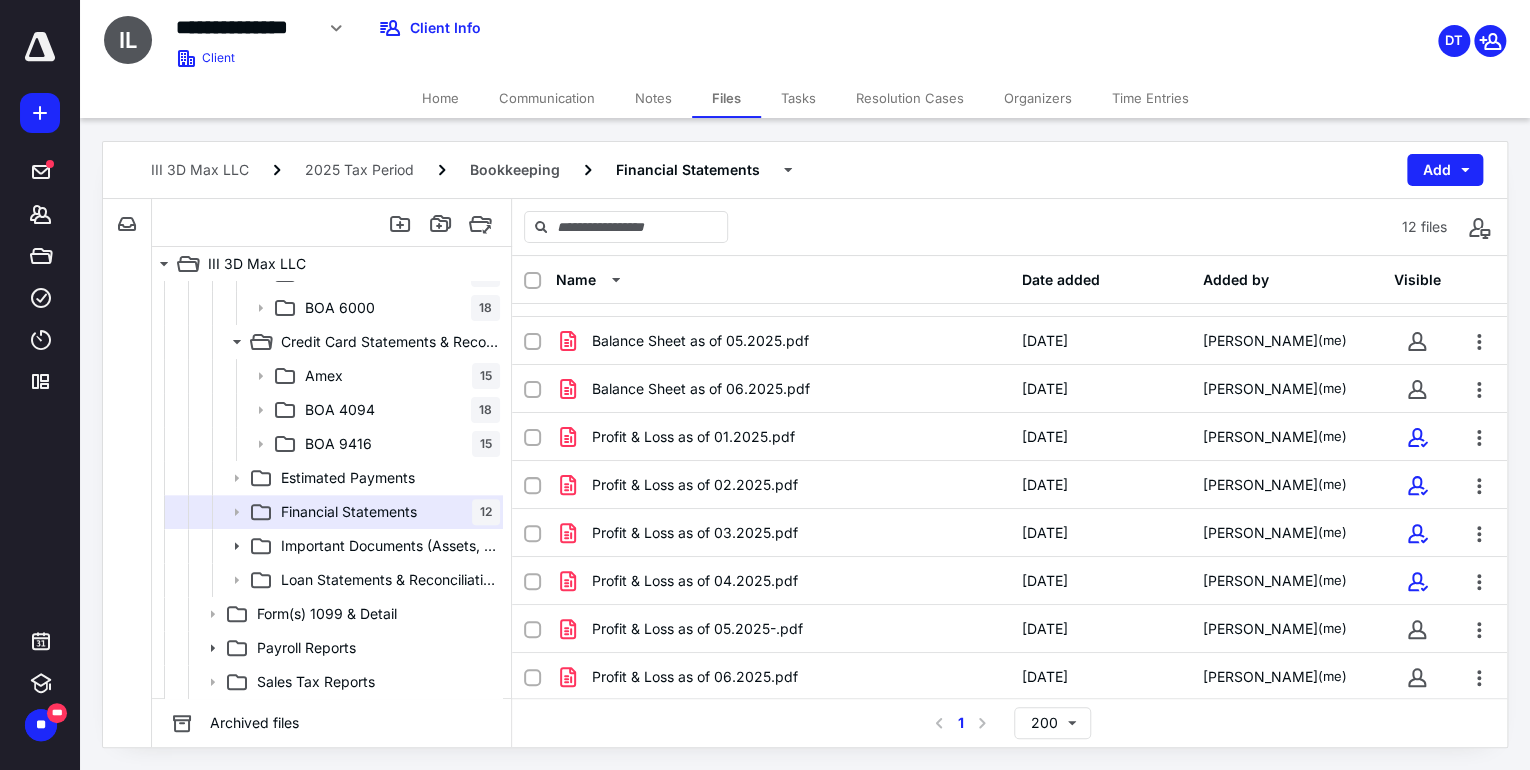 click on "Tasks" at bounding box center (798, 98) 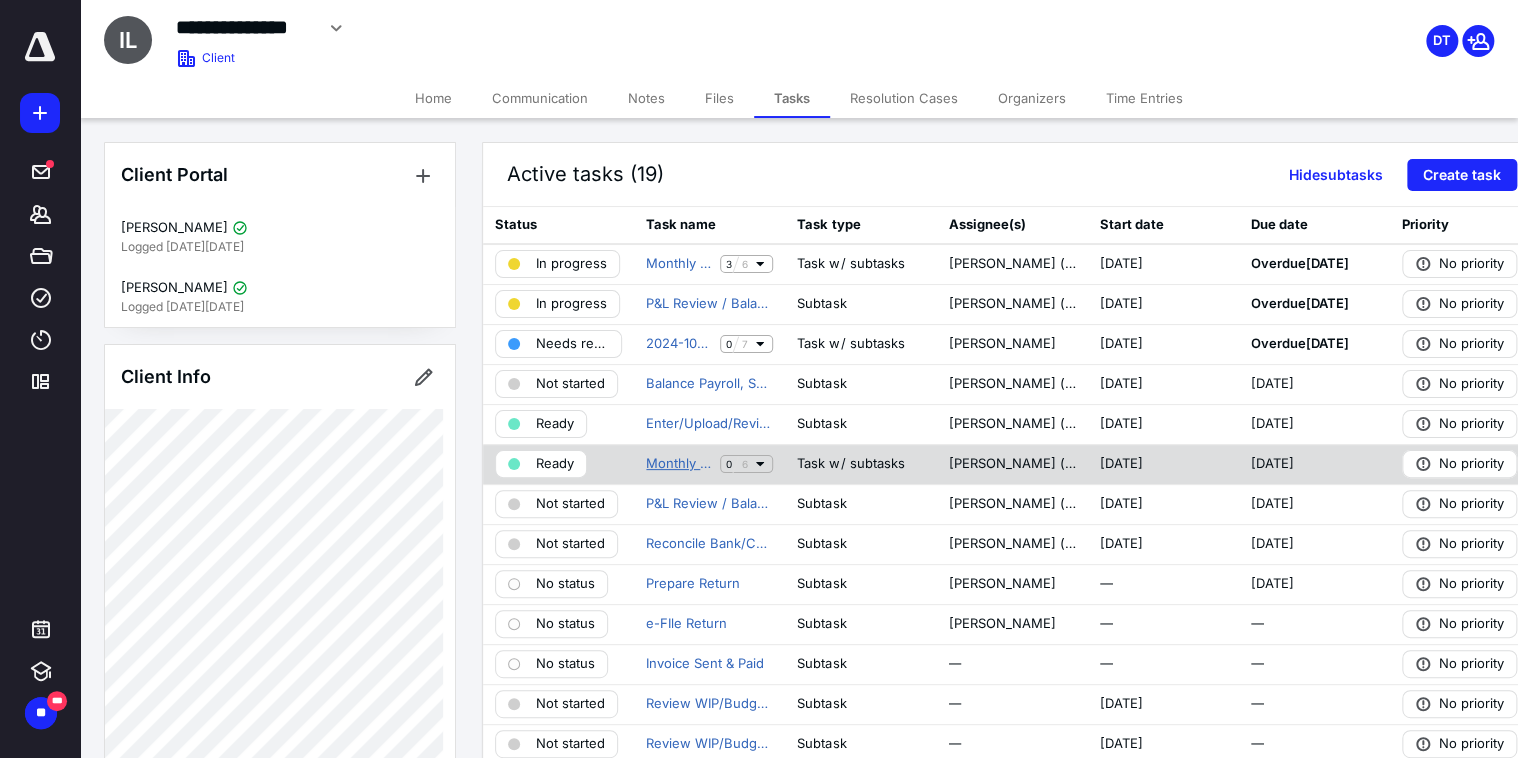 click on "Monthly BK for [DATE] - III 3D Max LLC" at bounding box center (679, 464) 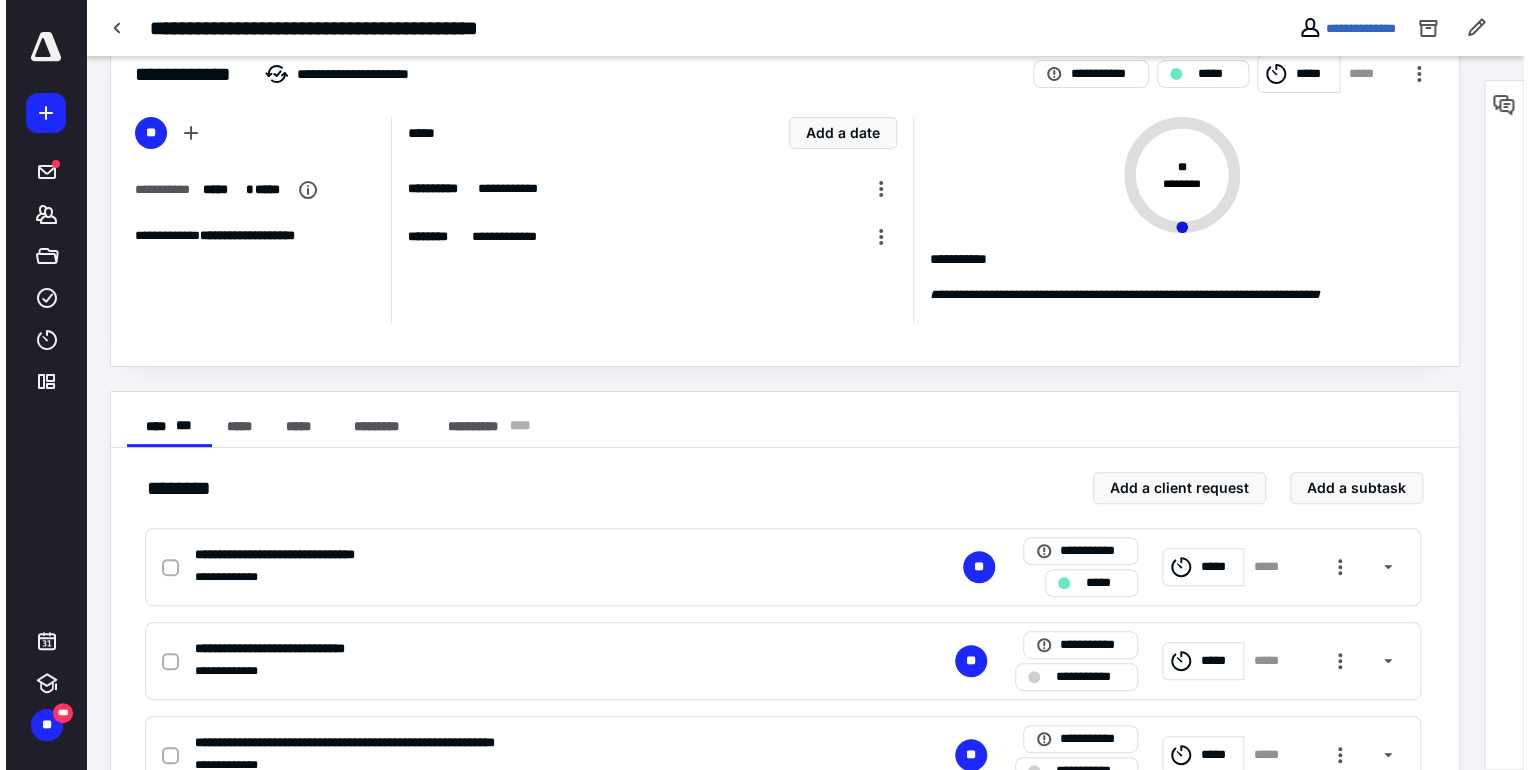 scroll, scrollTop: 400, scrollLeft: 0, axis: vertical 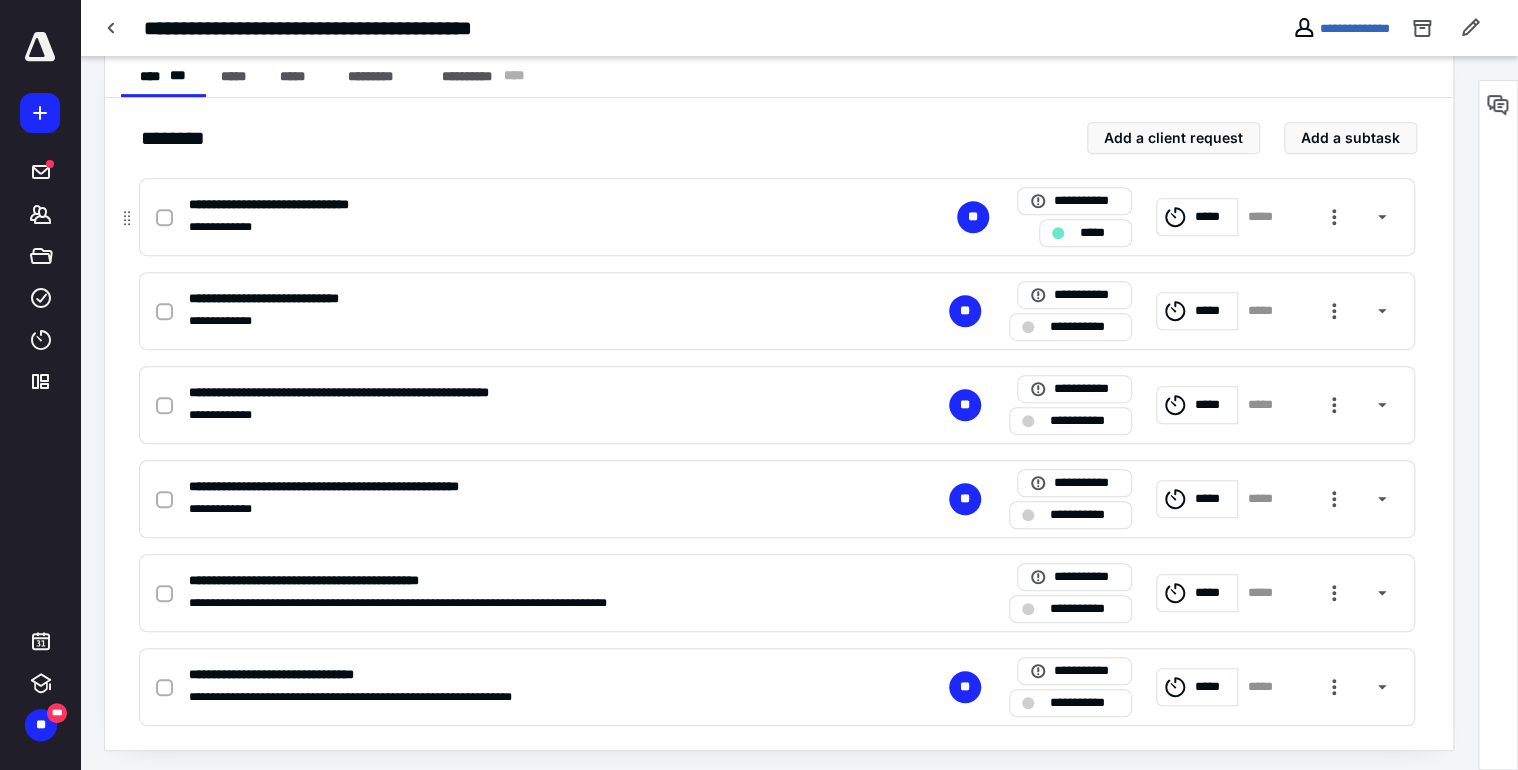 click 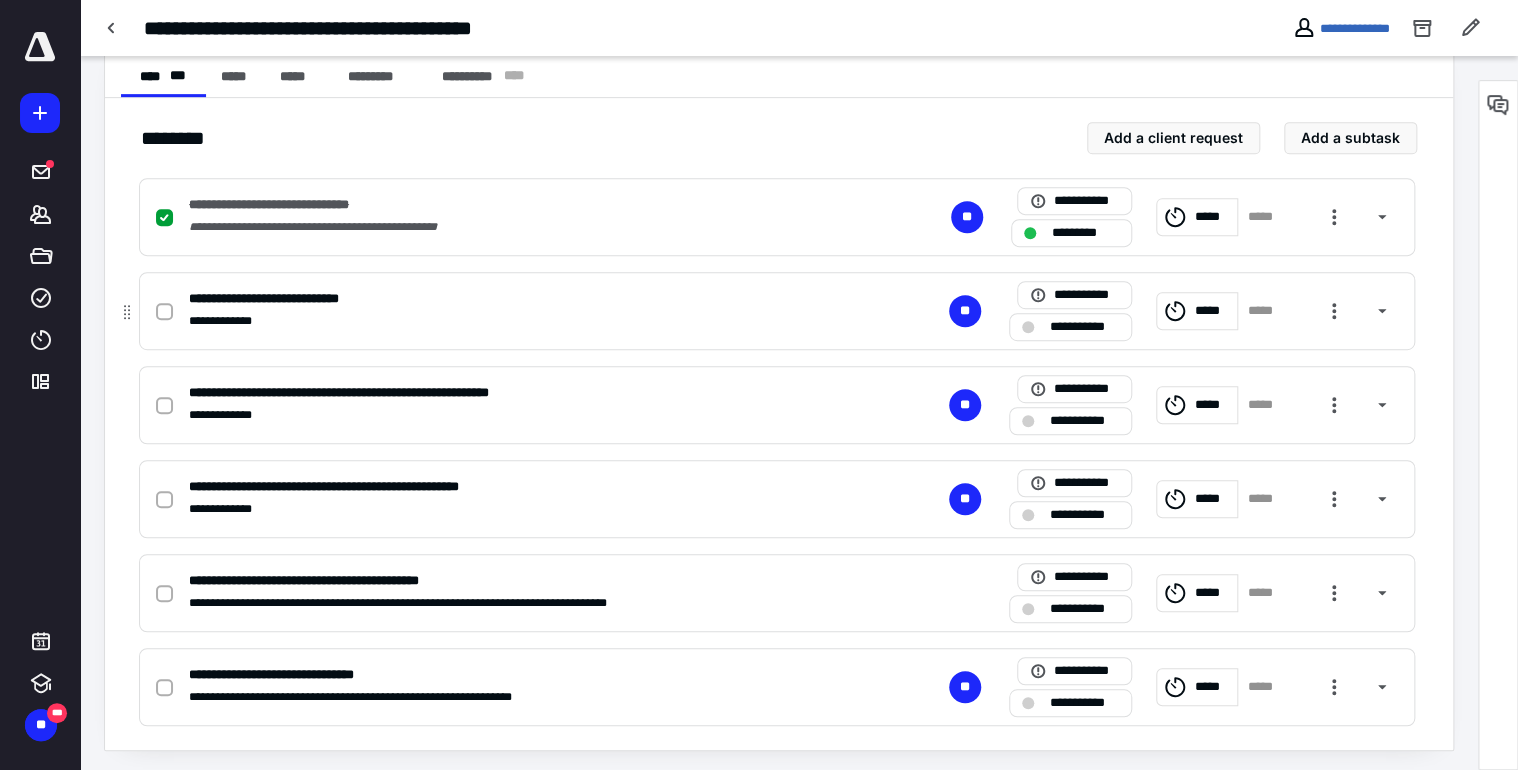 click 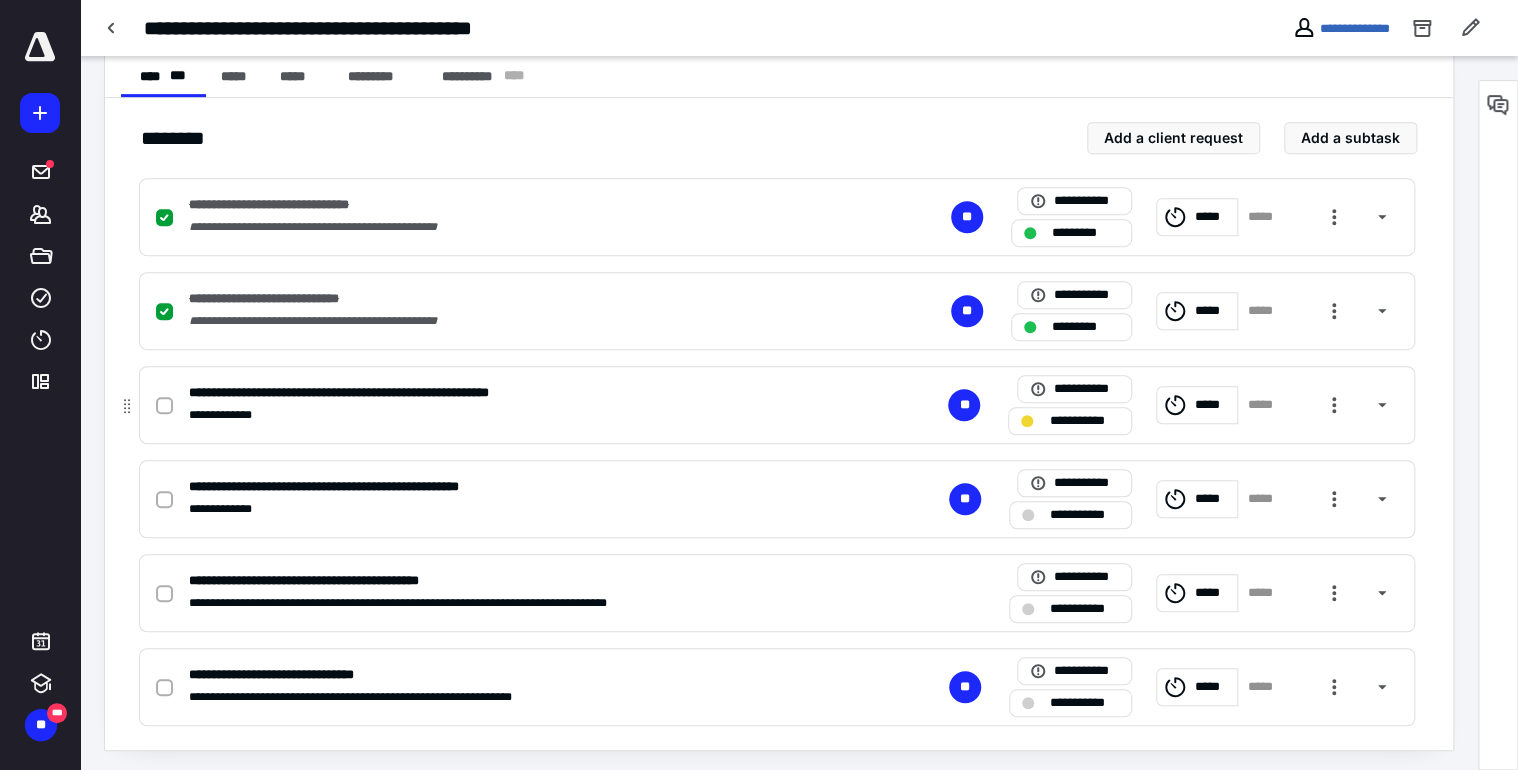click 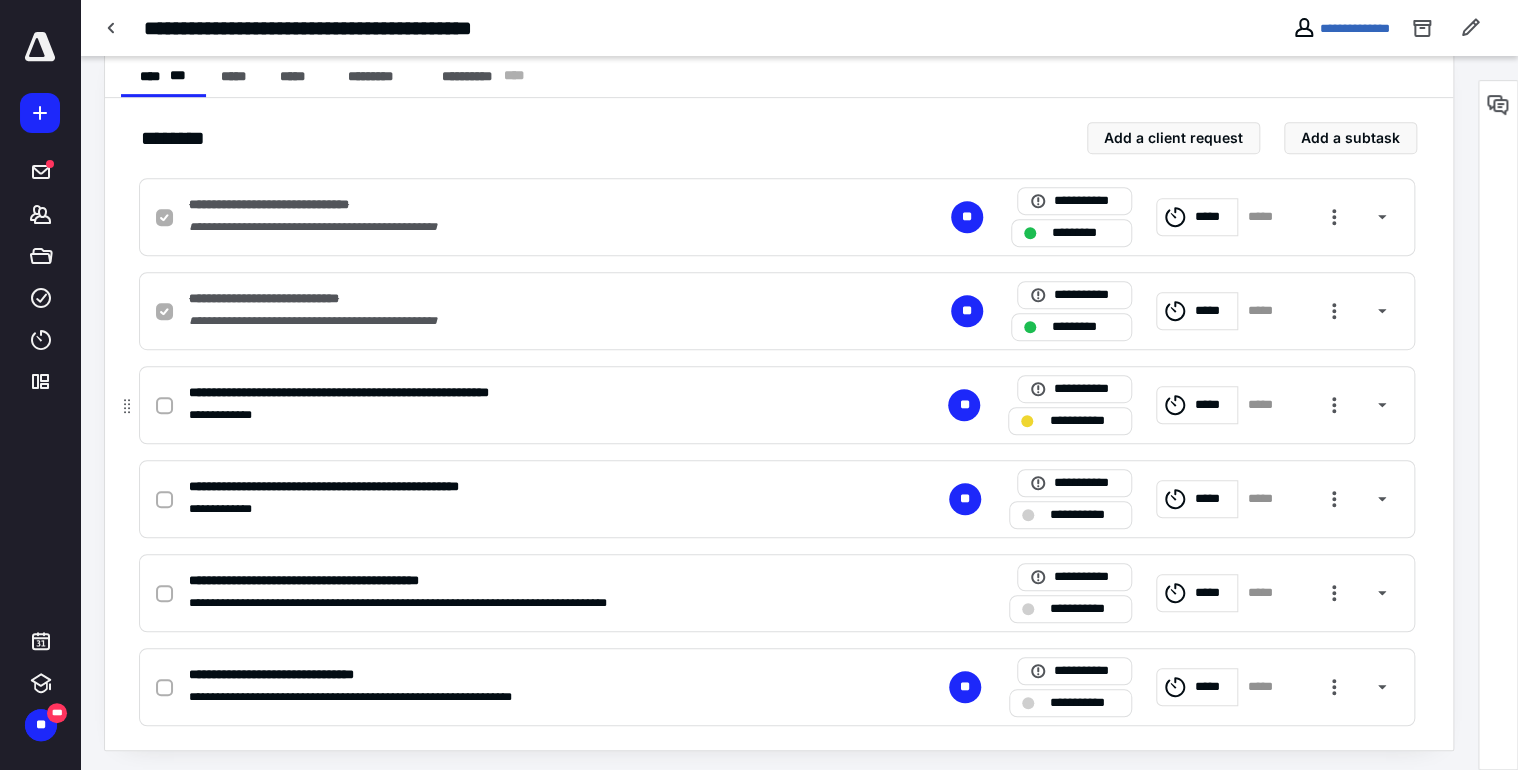 checkbox on "true" 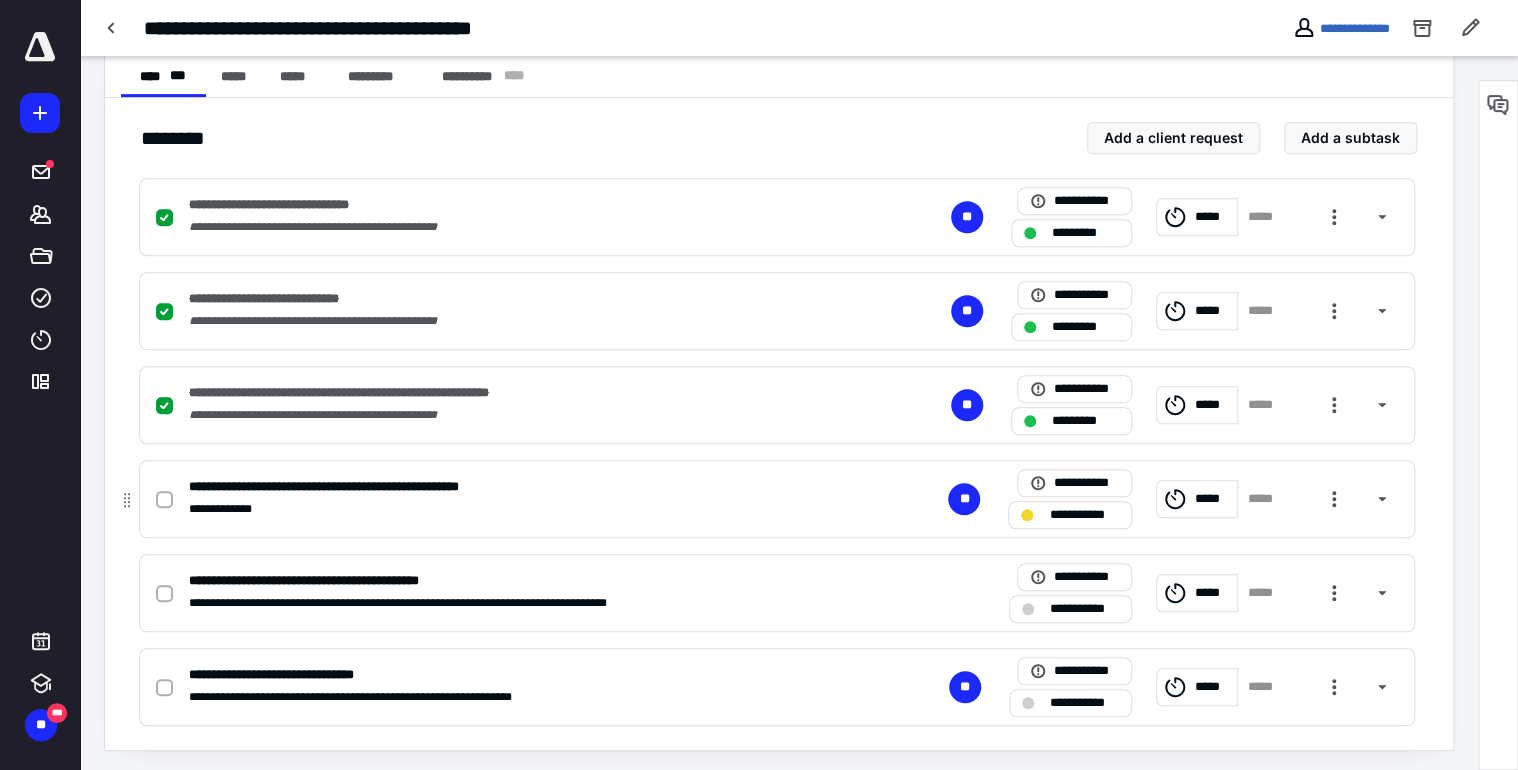 click 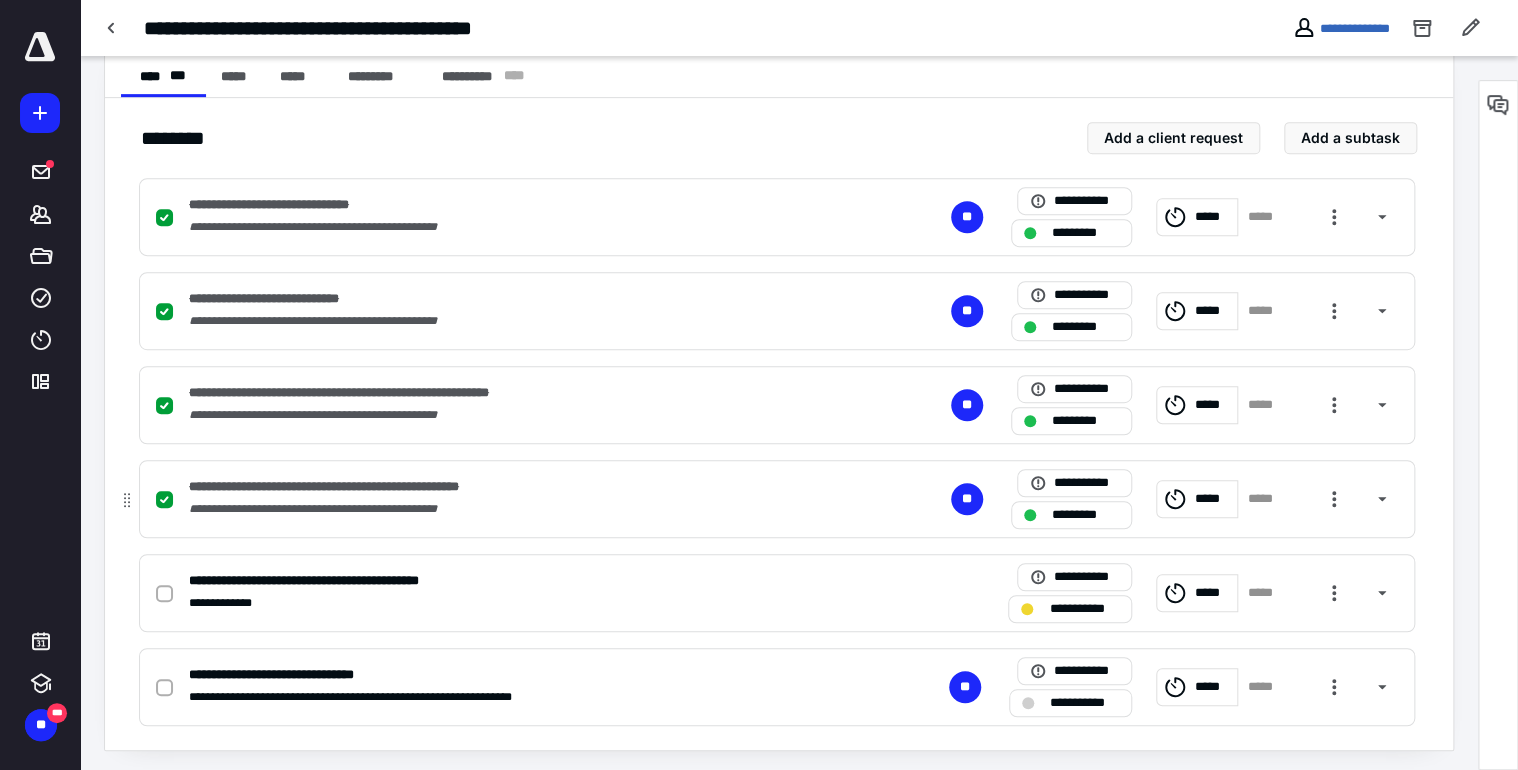 click on "*****" at bounding box center [1197, 499] 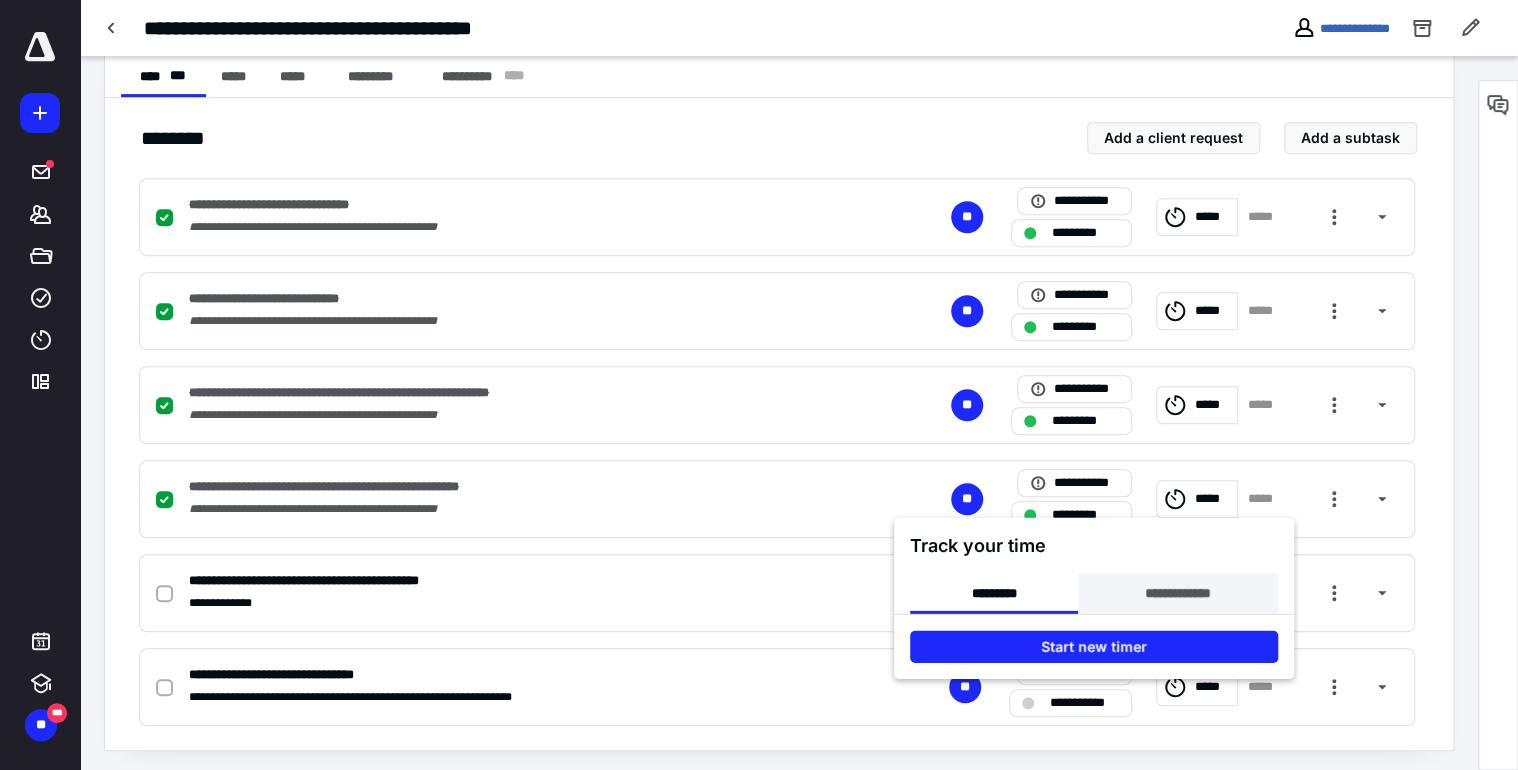 click on "**********" at bounding box center (1177, 594) 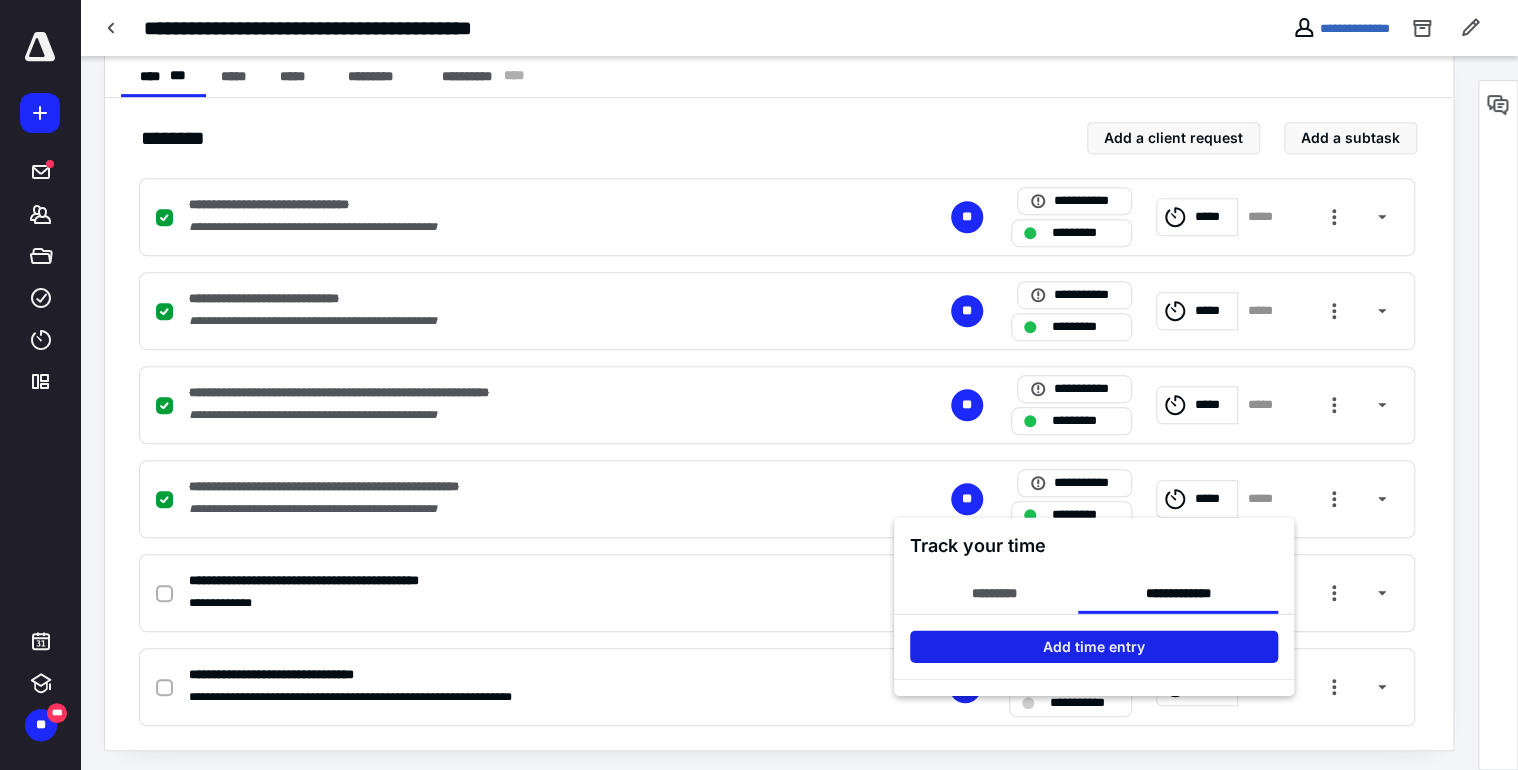 click on "Add time entry" at bounding box center (1094, 647) 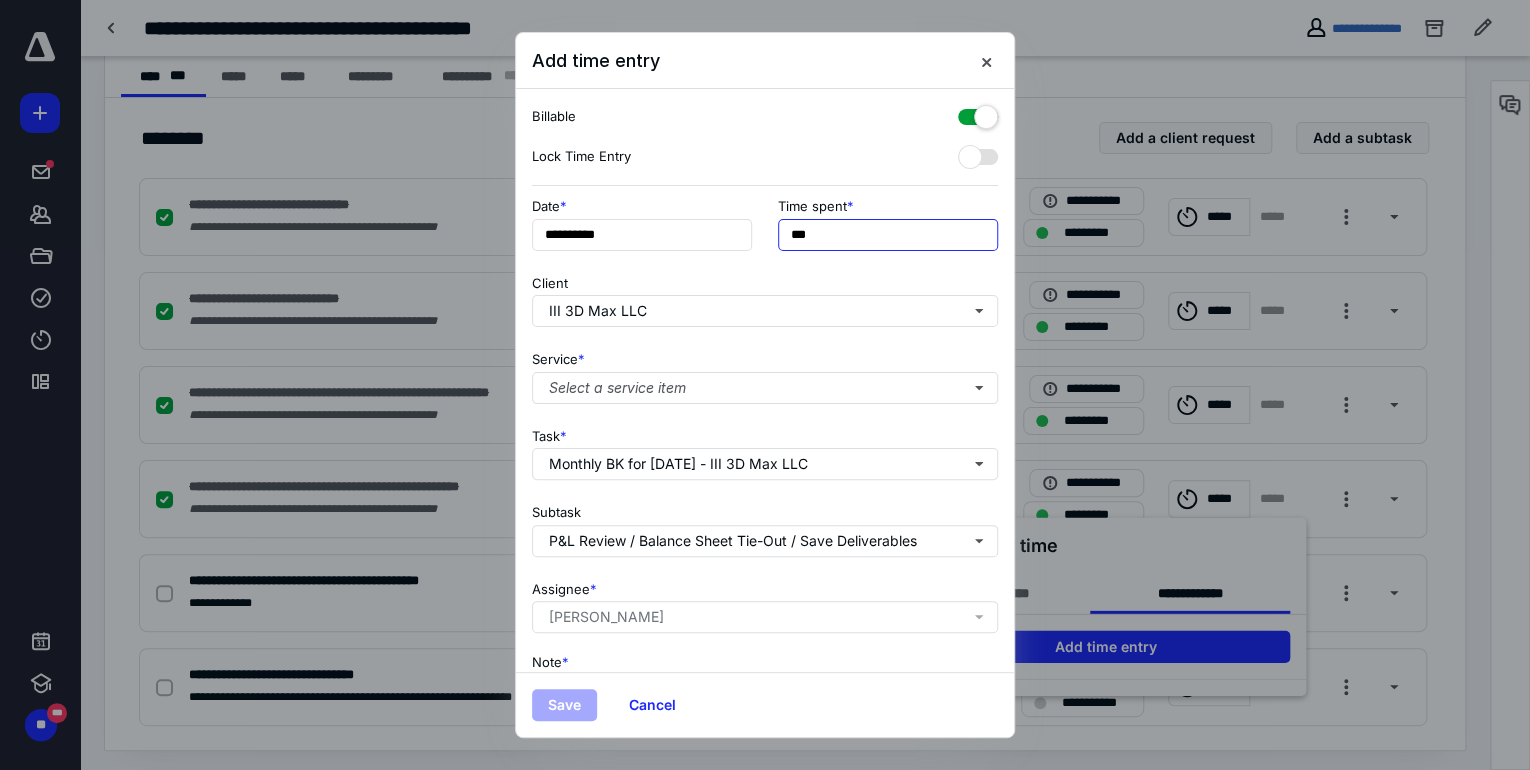 drag, startPoint x: 828, startPoint y: 240, endPoint x: 765, endPoint y: 248, distance: 63.505905 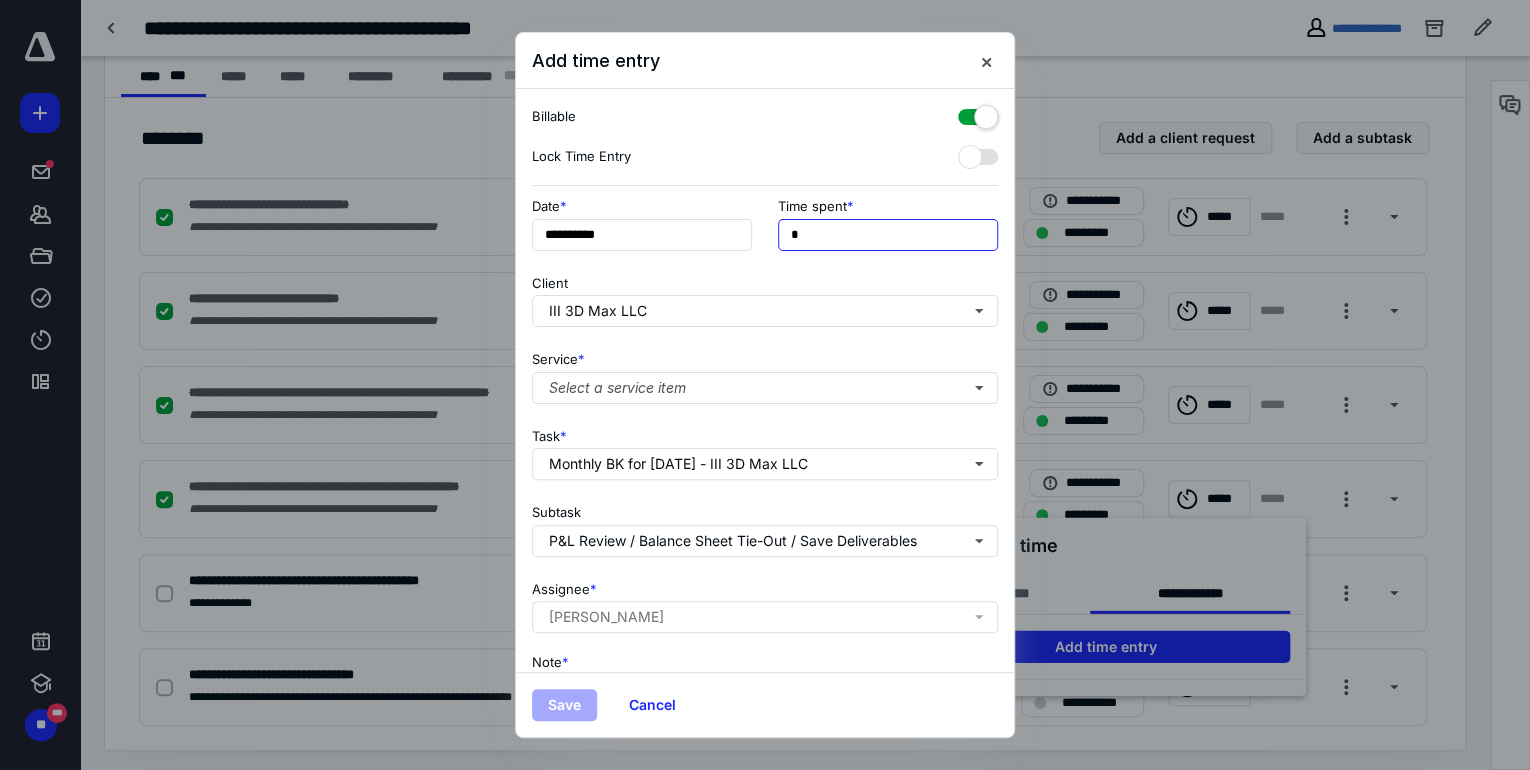 type on "******" 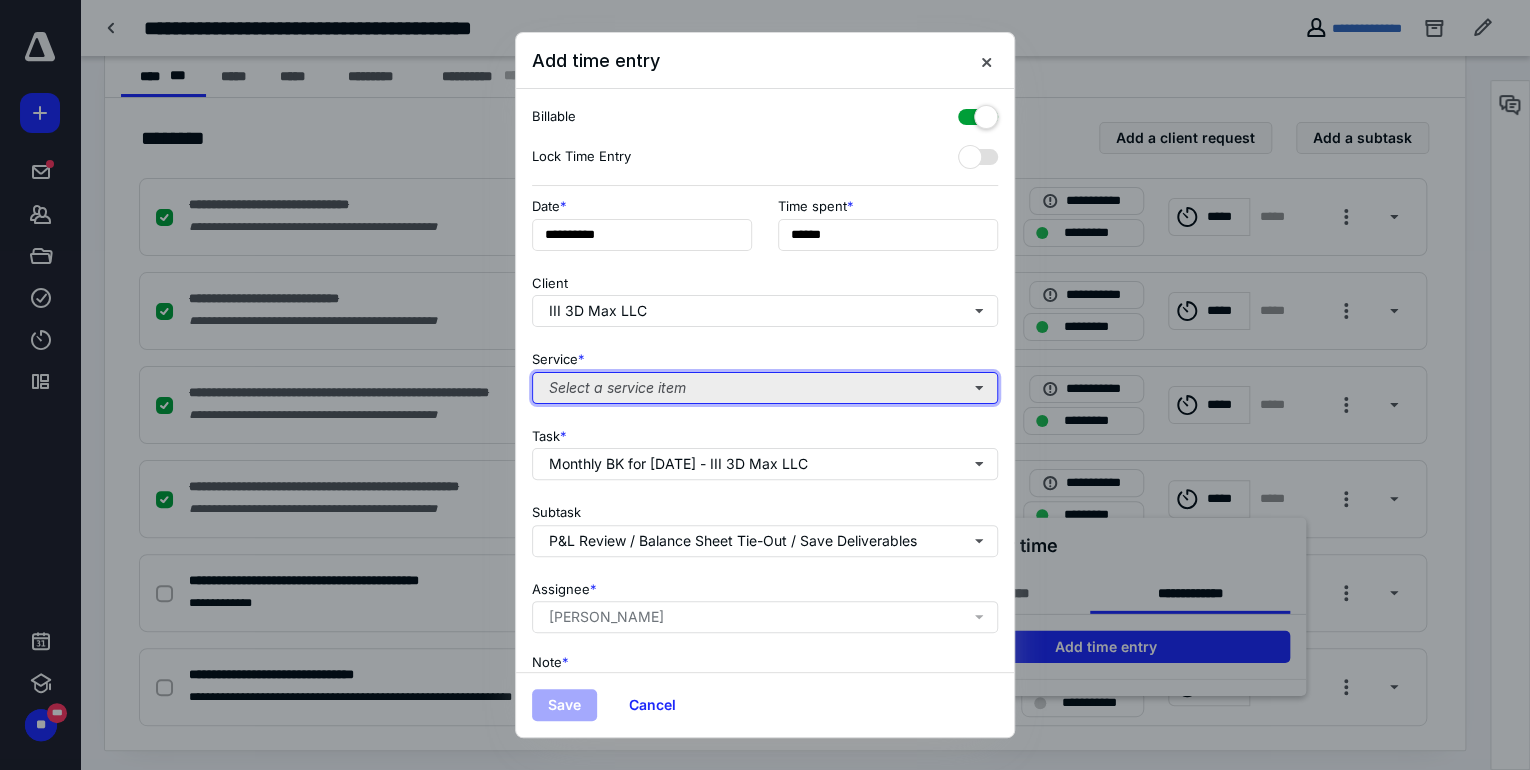 click on "Select a service item" at bounding box center (765, 388) 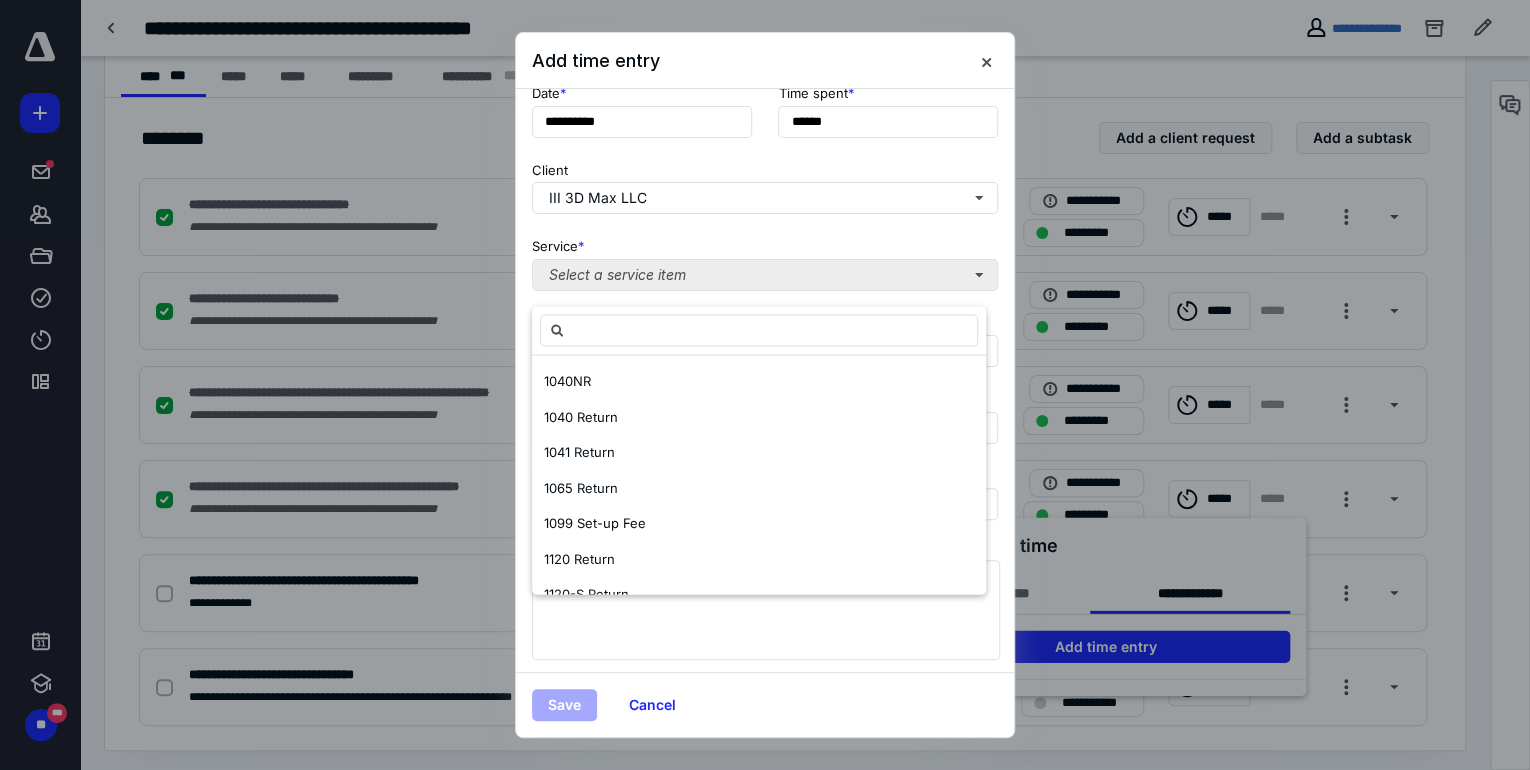 scroll, scrollTop: 116, scrollLeft: 0, axis: vertical 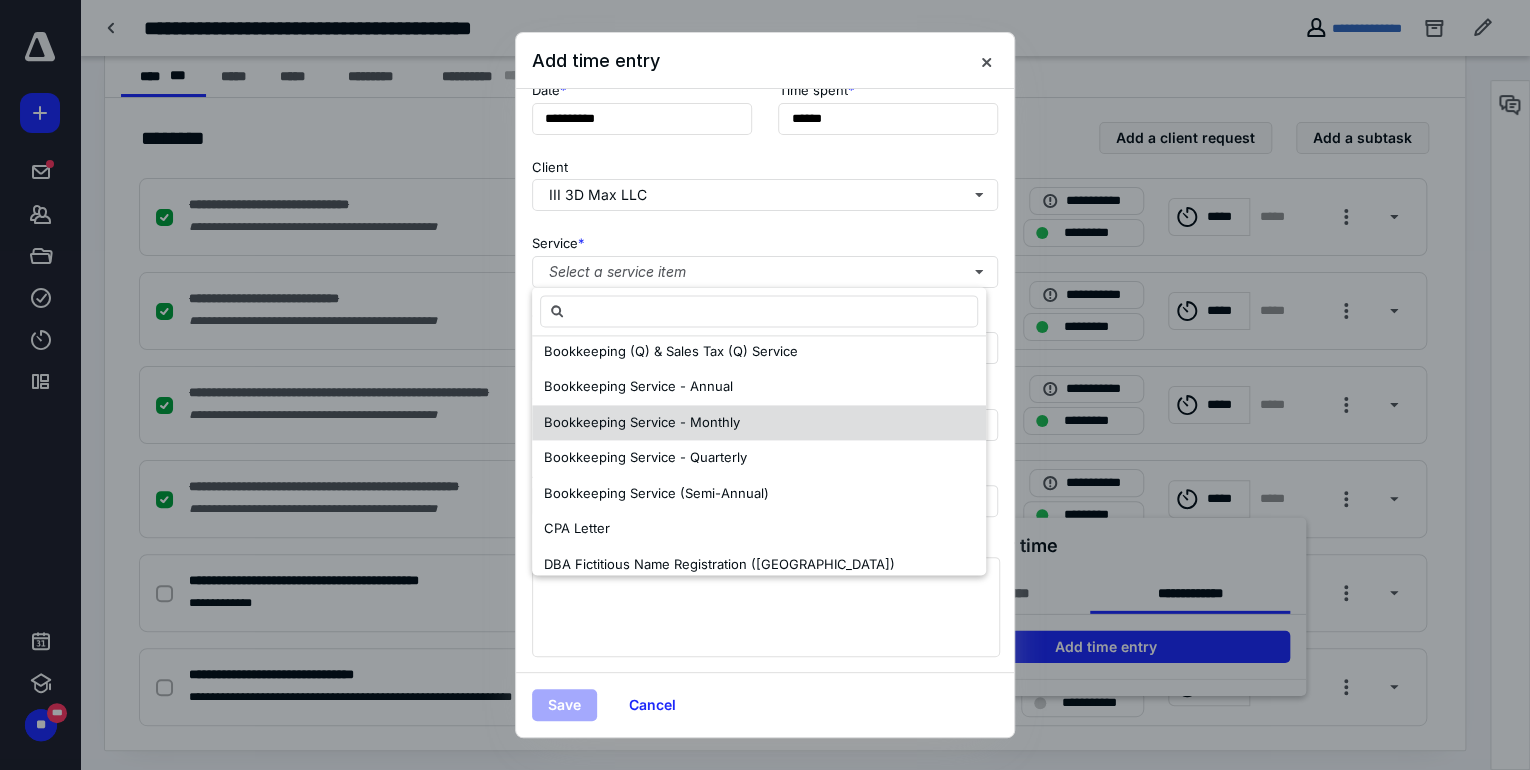 click on "Bookkeeping Service - Monthly" at bounding box center [759, 423] 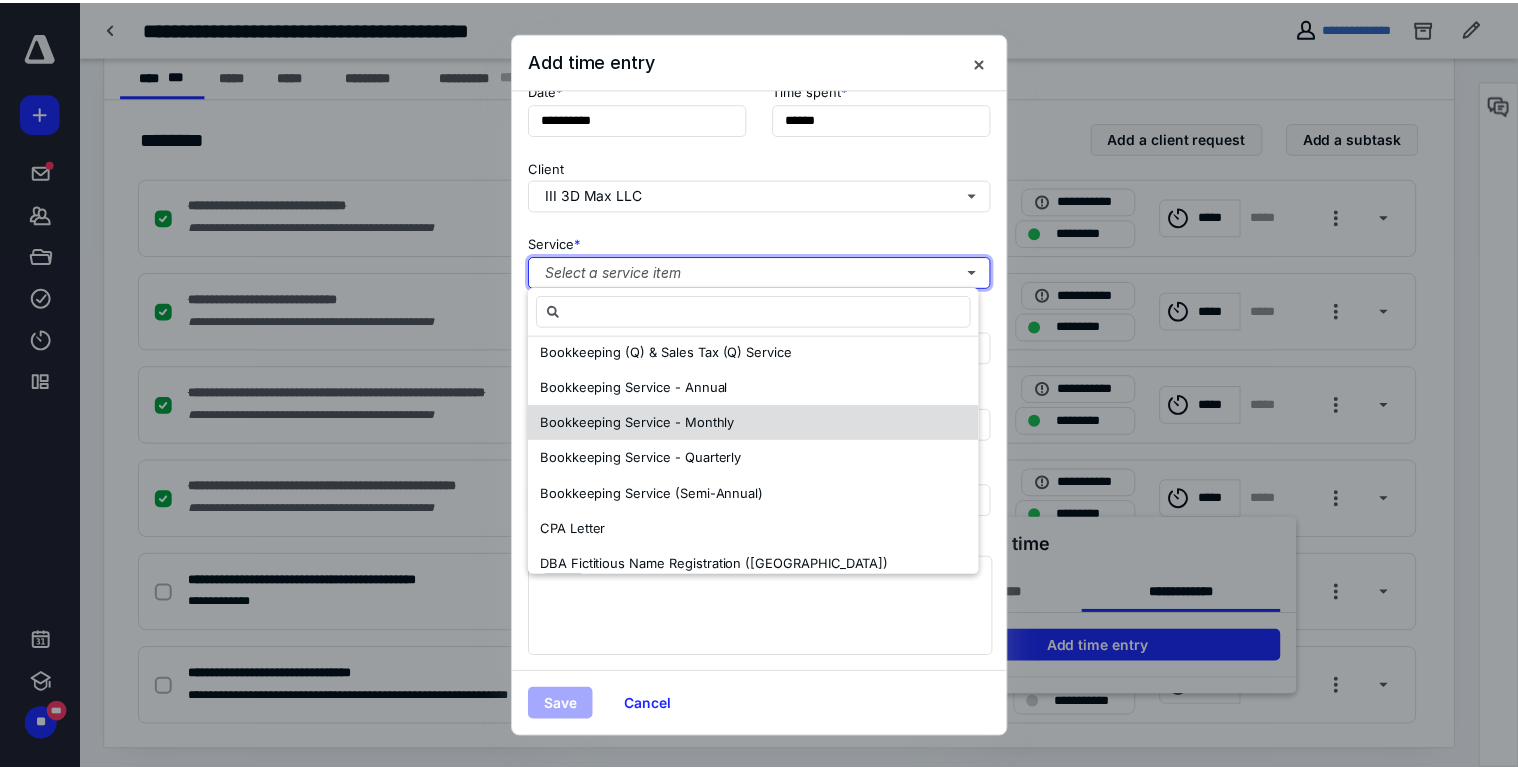 scroll, scrollTop: 0, scrollLeft: 0, axis: both 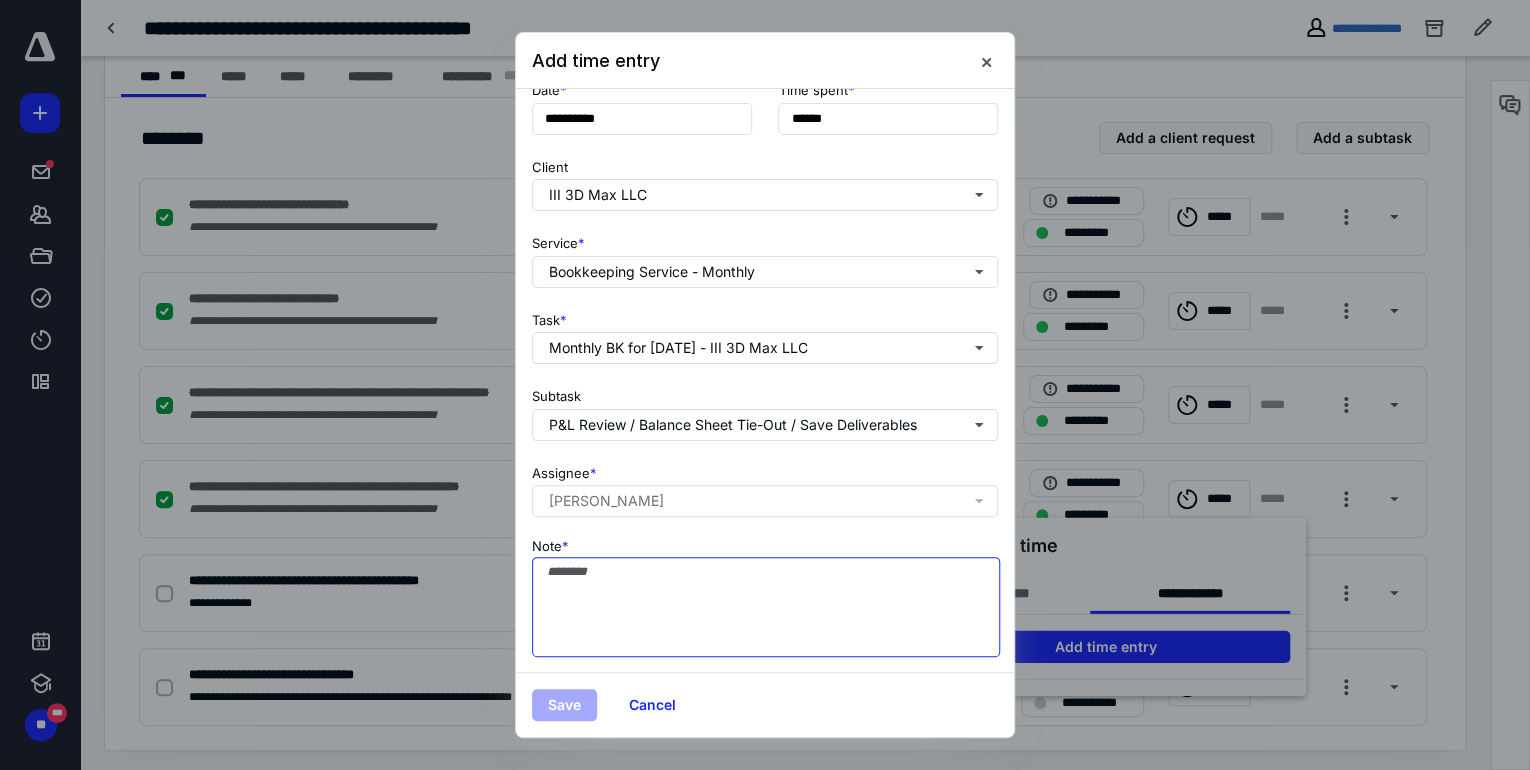 click on "Note *" at bounding box center [766, 607] 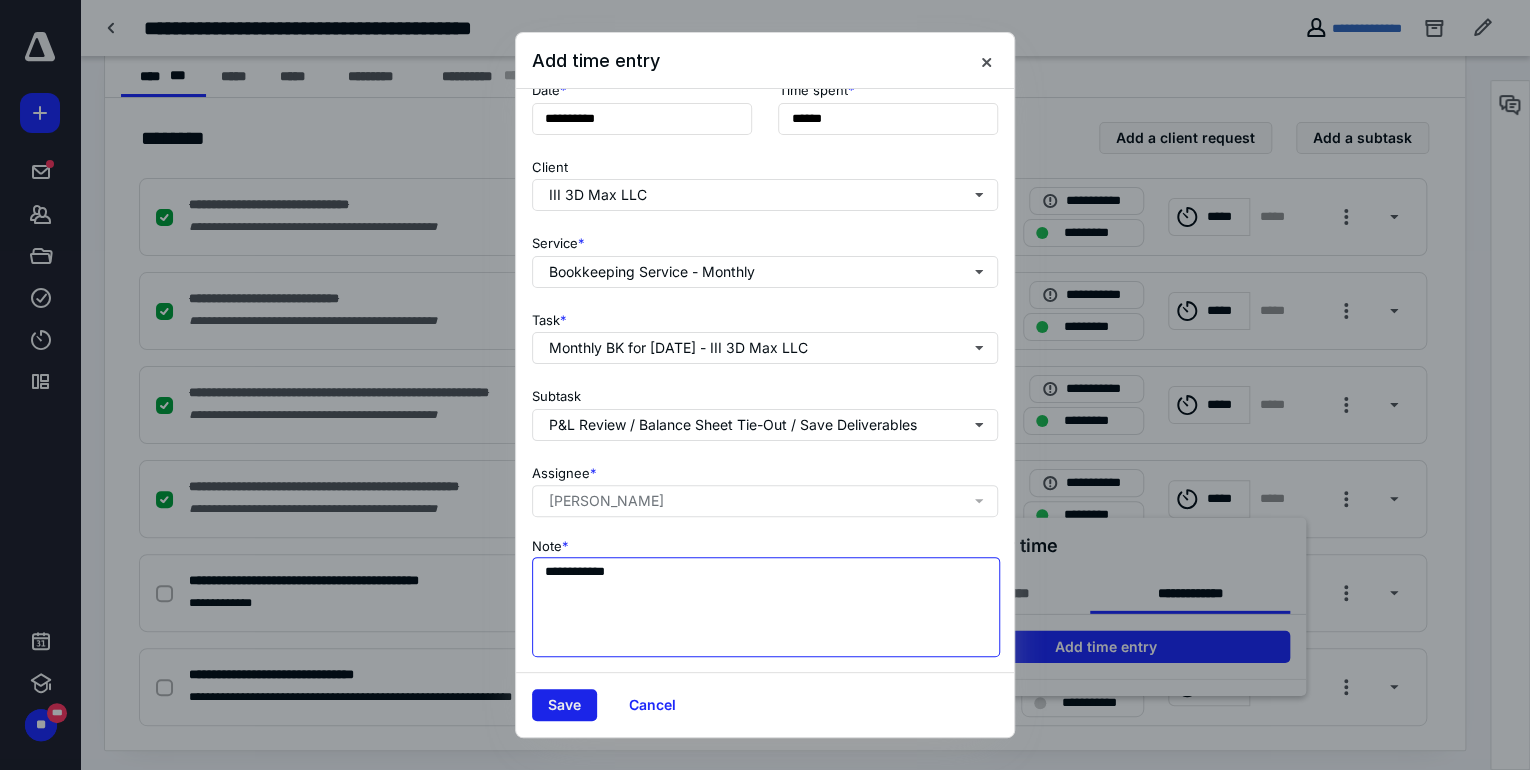 type on "**********" 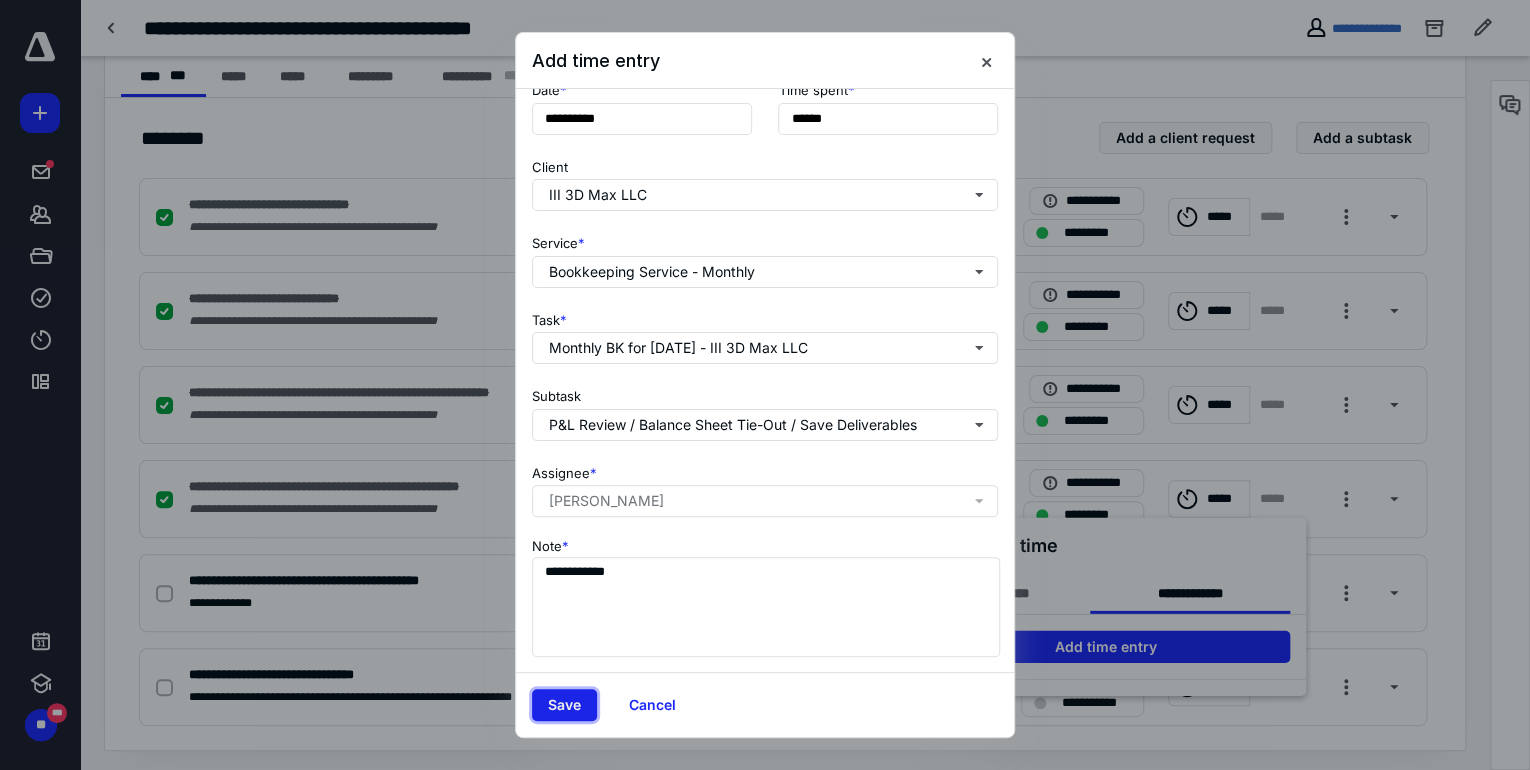 click on "Save" at bounding box center (564, 705) 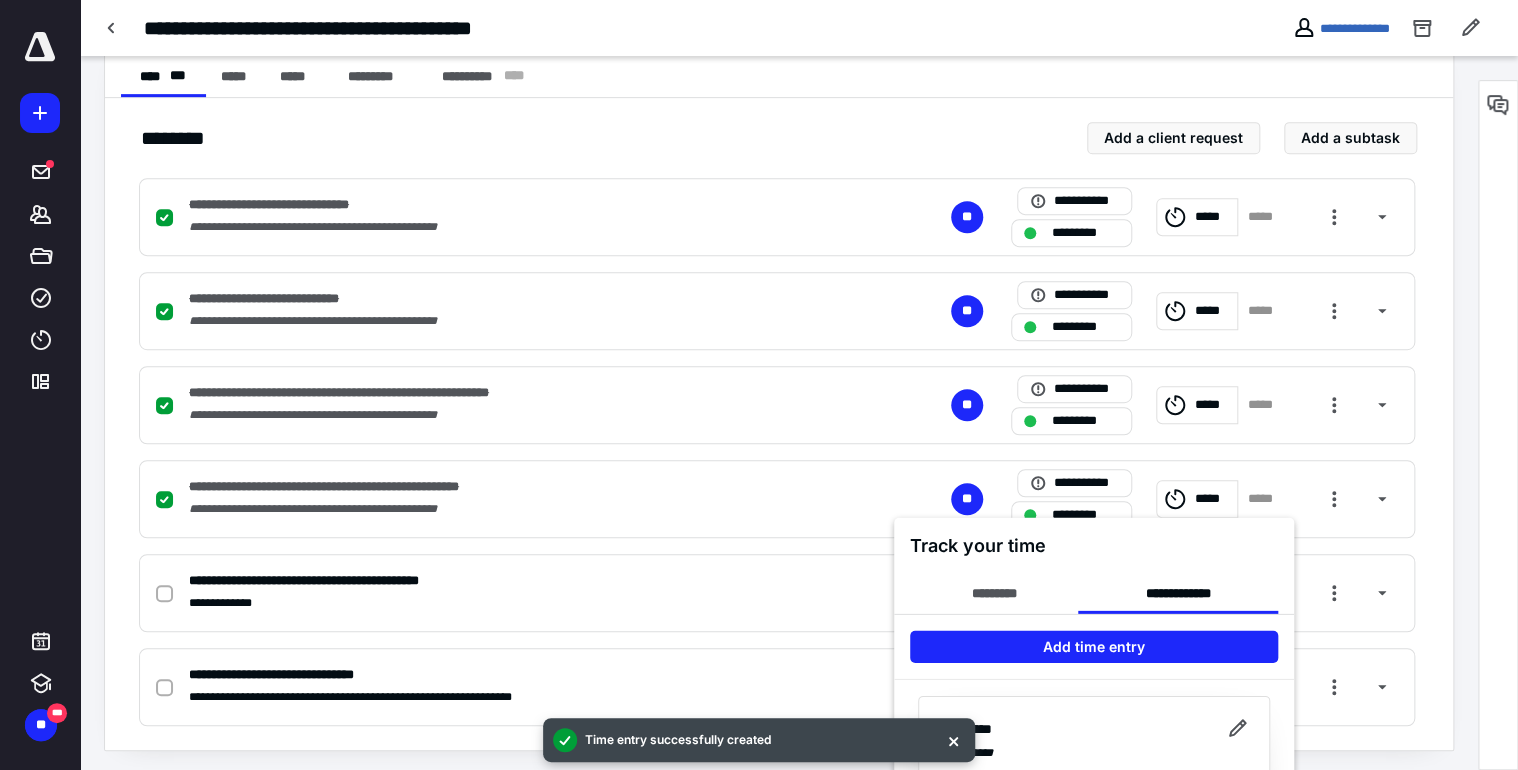 click at bounding box center [759, 385] 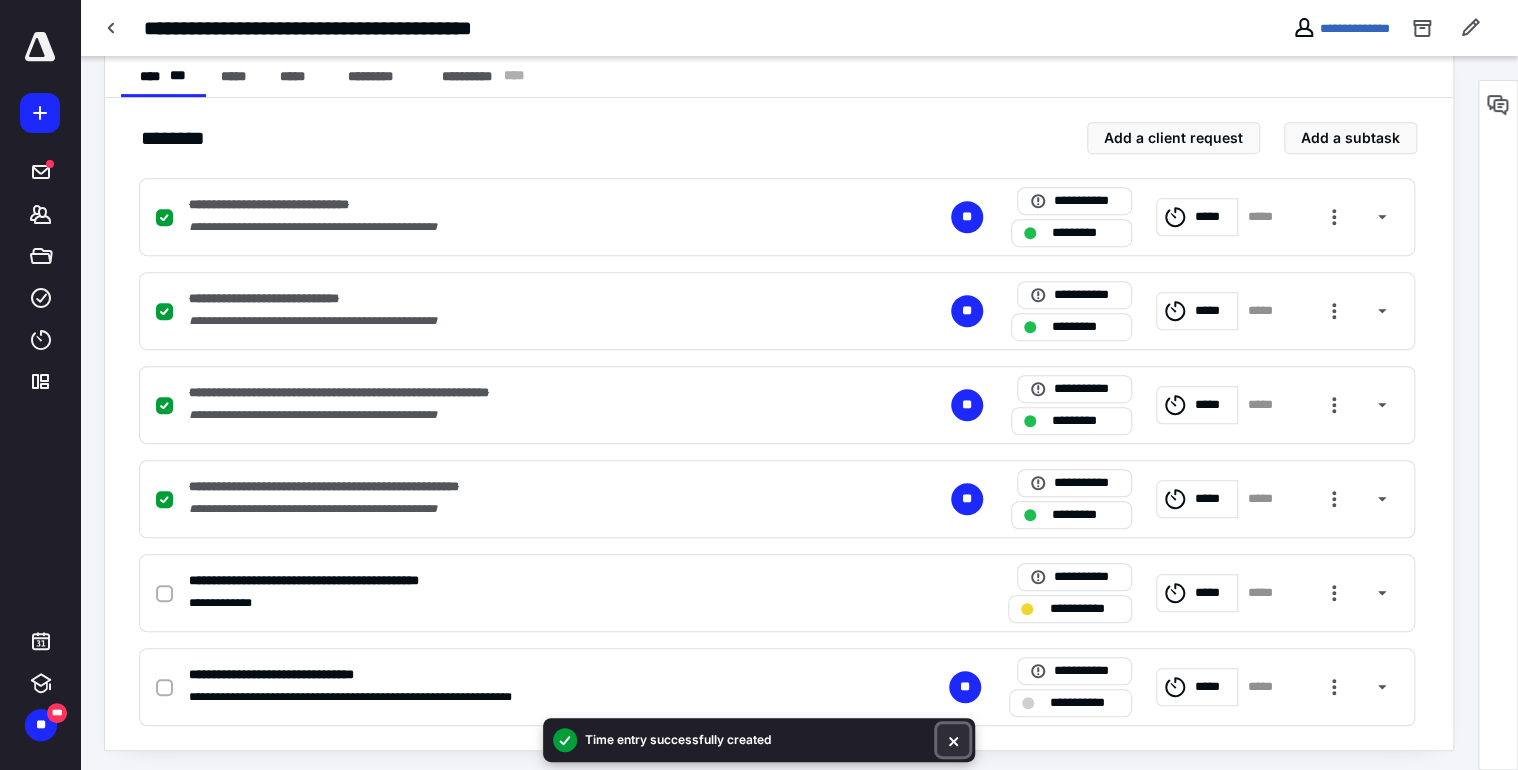 click at bounding box center [953, 740] 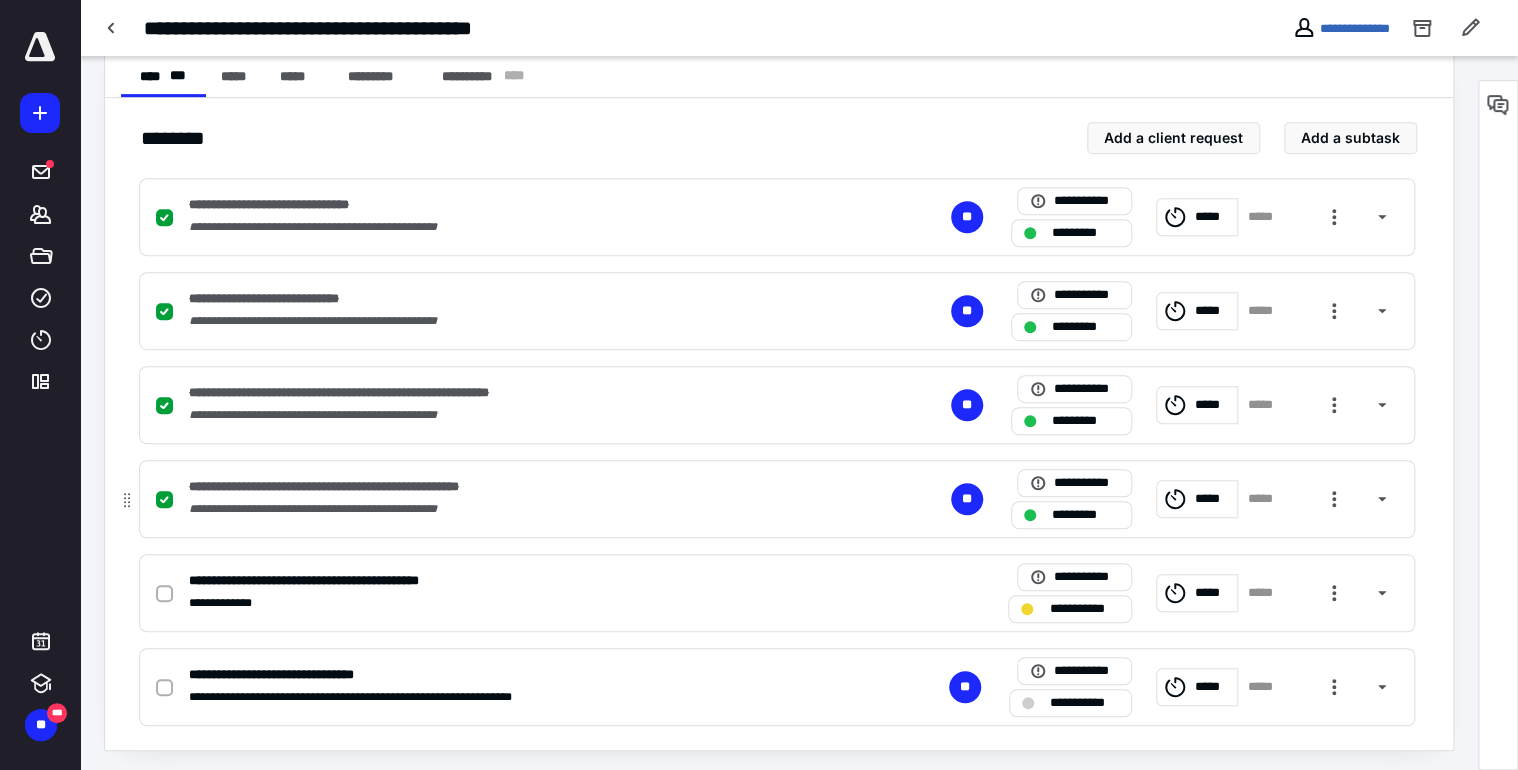 click on "**********" at bounding box center (777, 499) 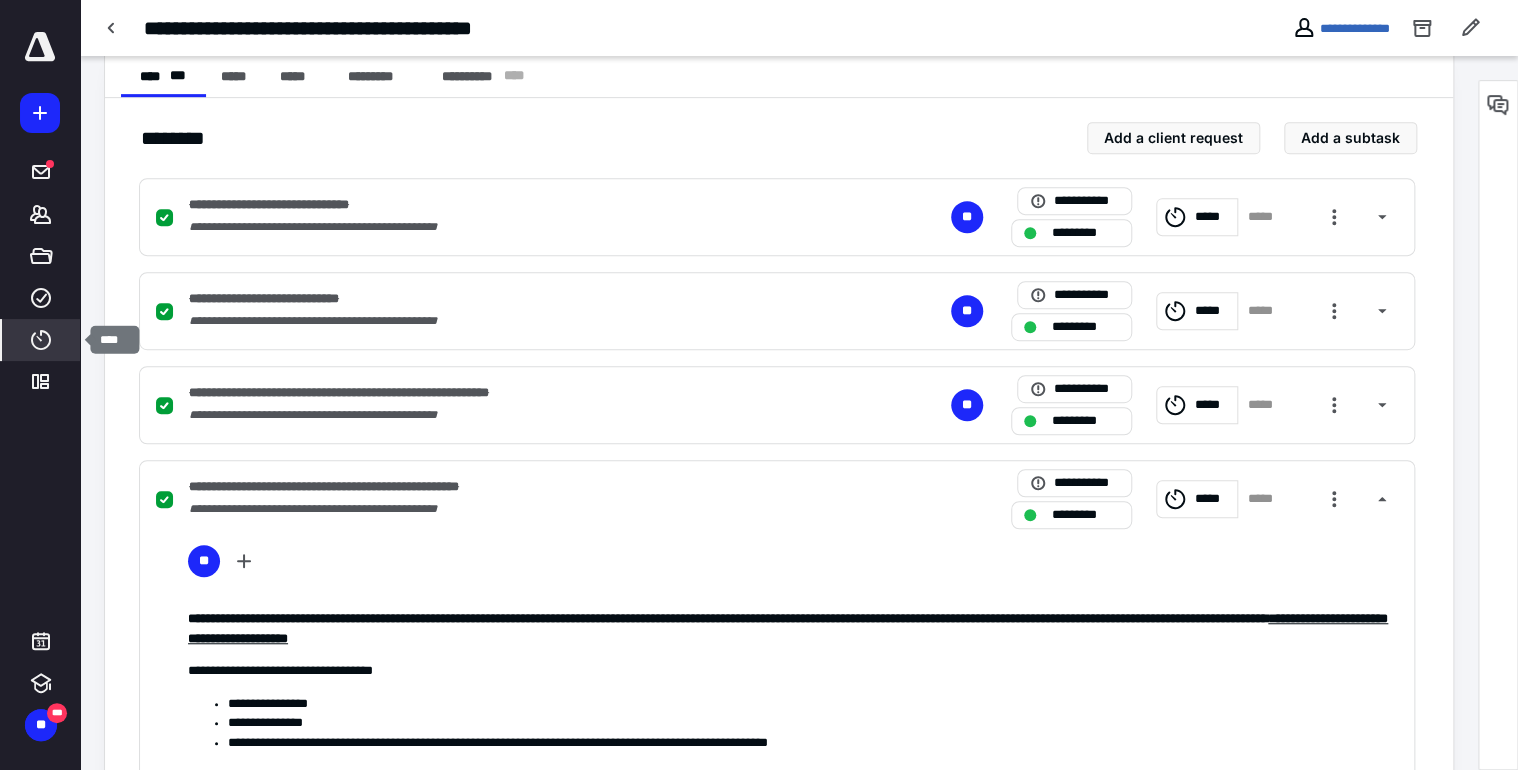 click 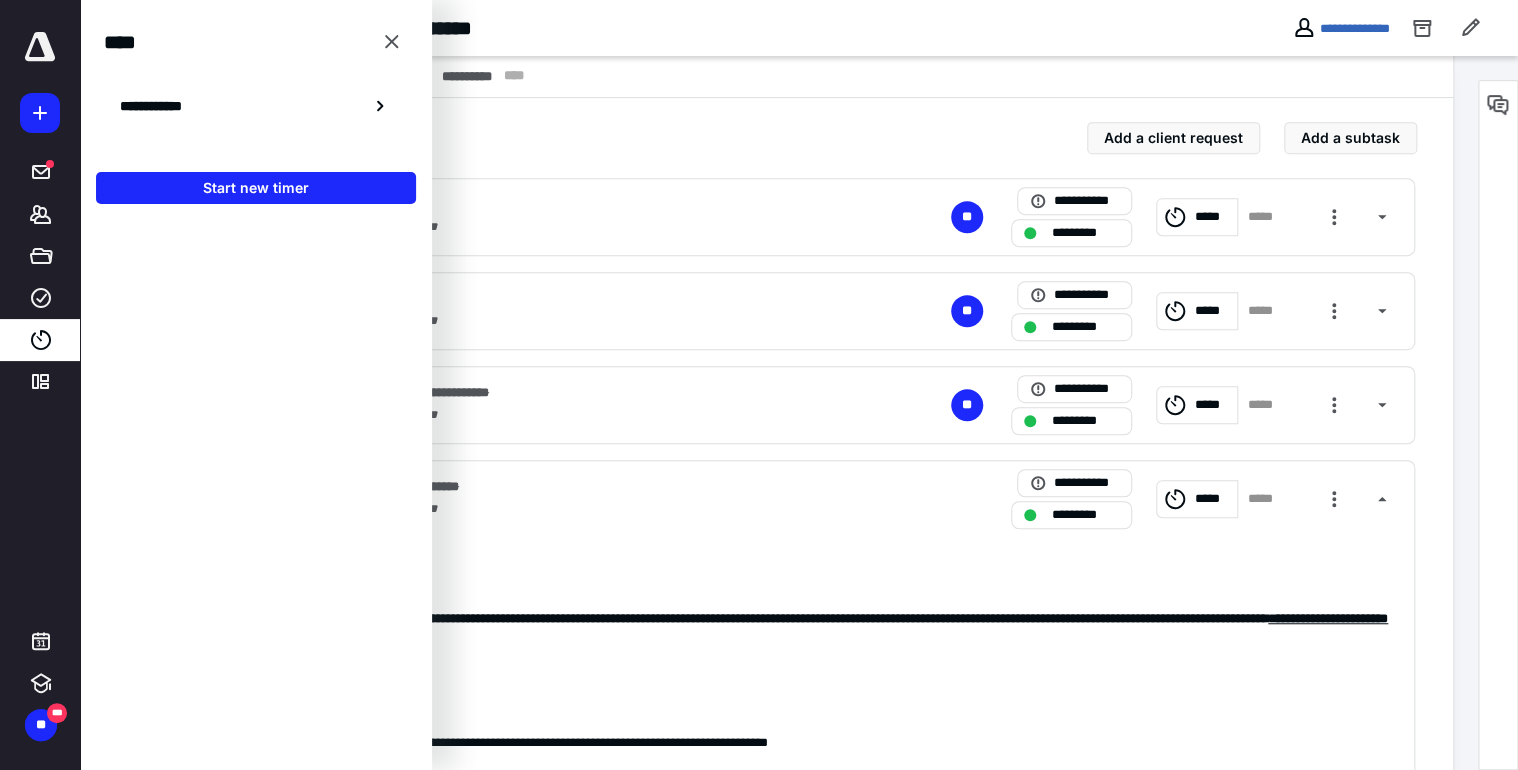 click on "**********" at bounding box center [162, 106] 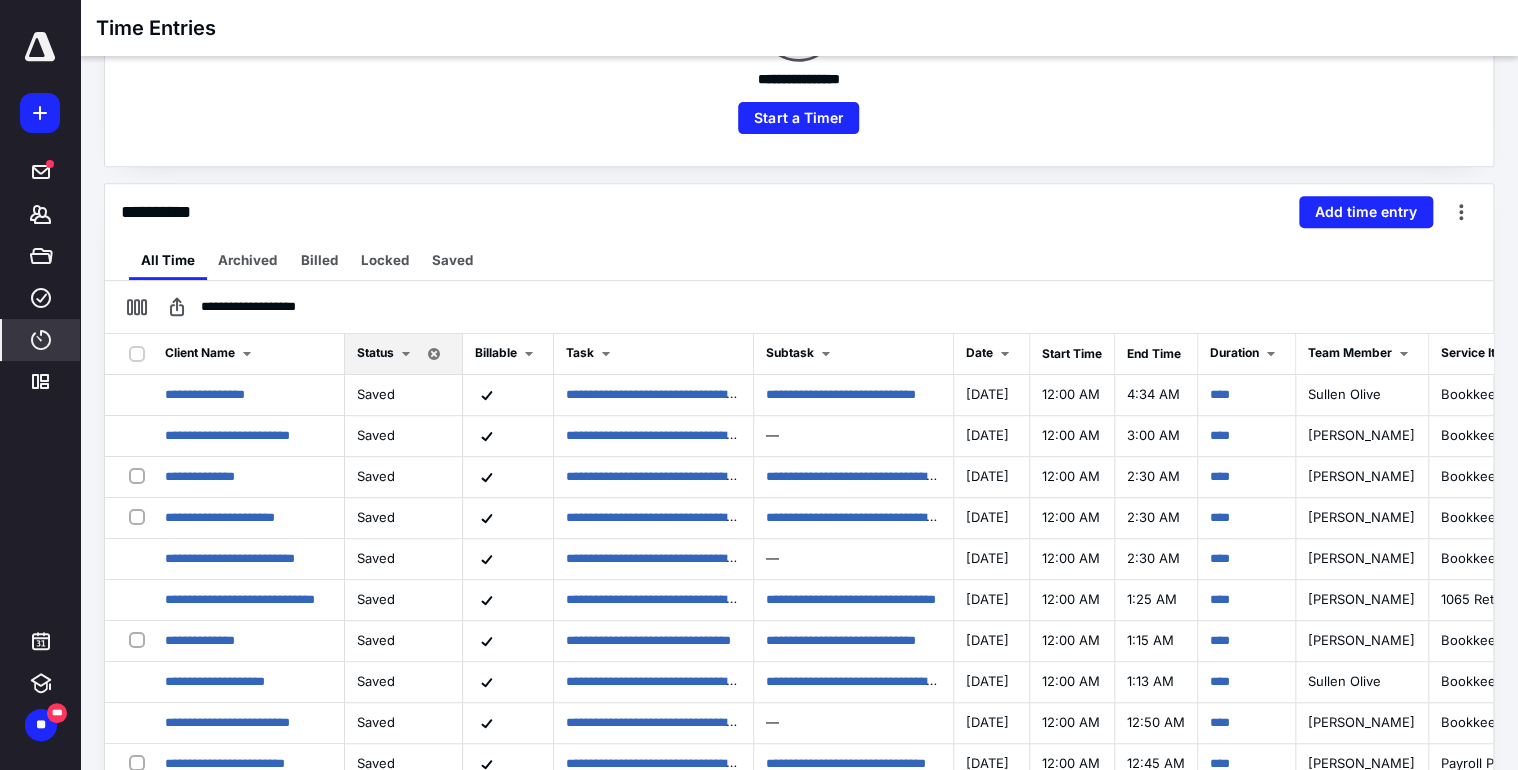 scroll, scrollTop: 320, scrollLeft: 0, axis: vertical 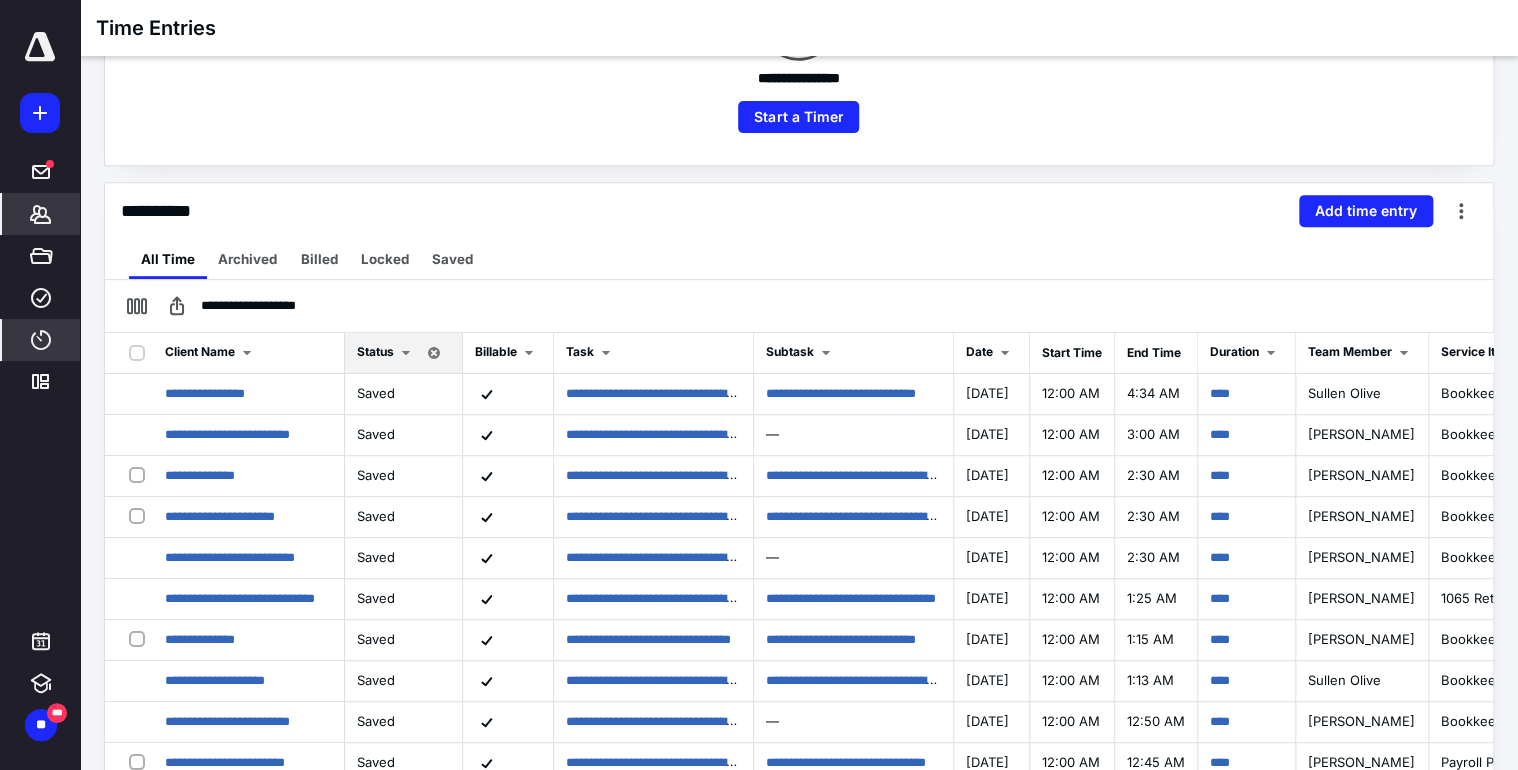 click 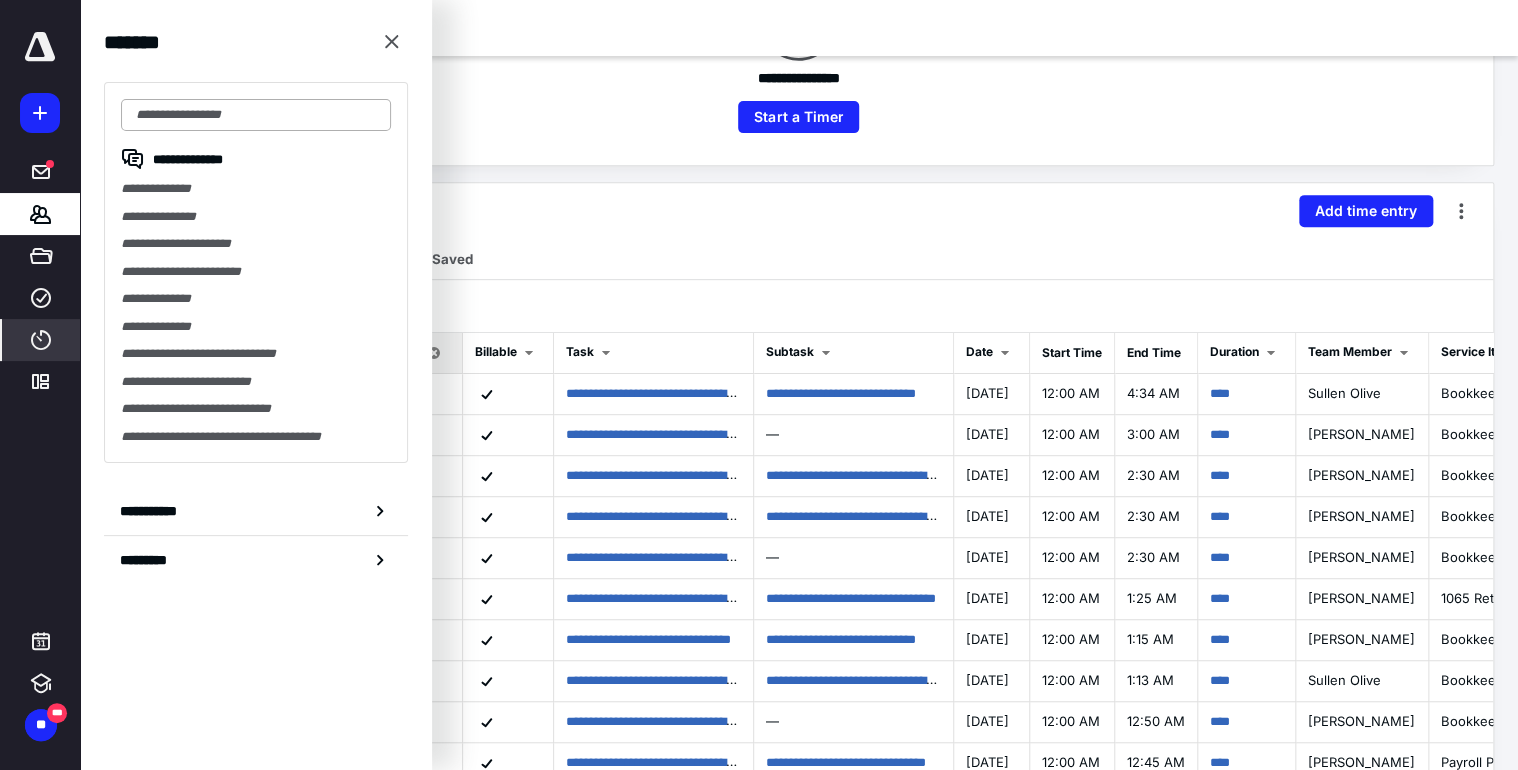 click at bounding box center [256, 115] 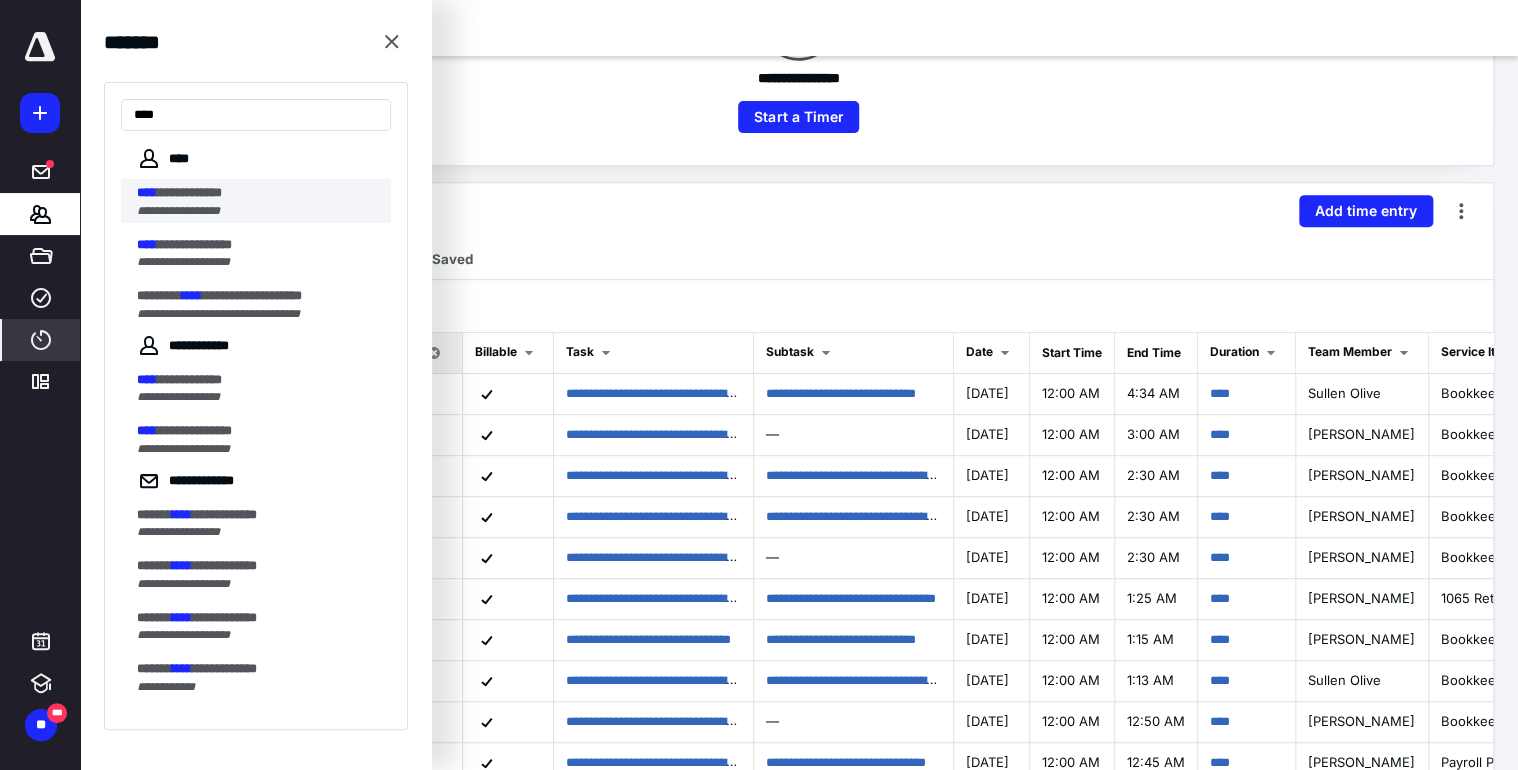 type on "****" 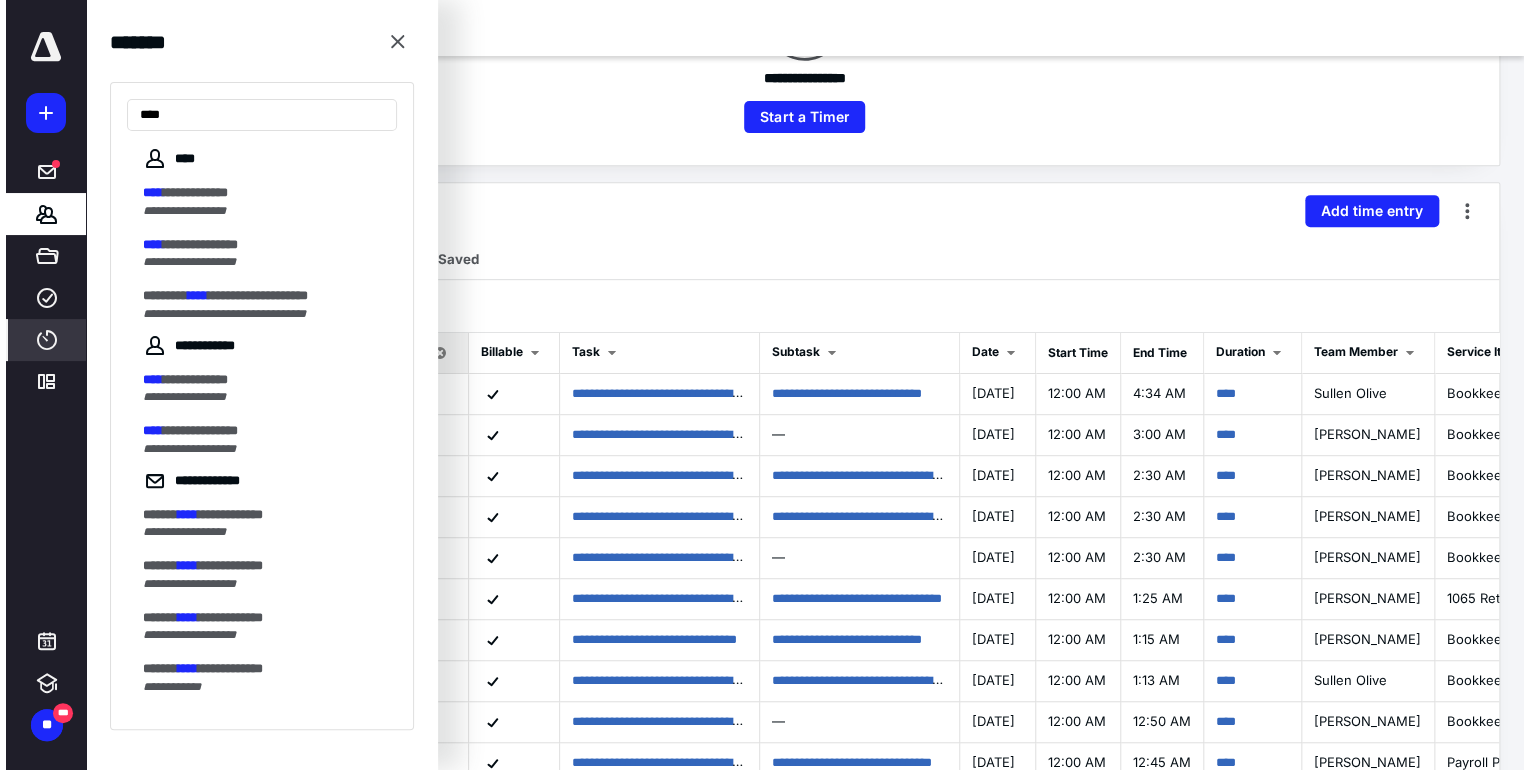 scroll, scrollTop: 0, scrollLeft: 0, axis: both 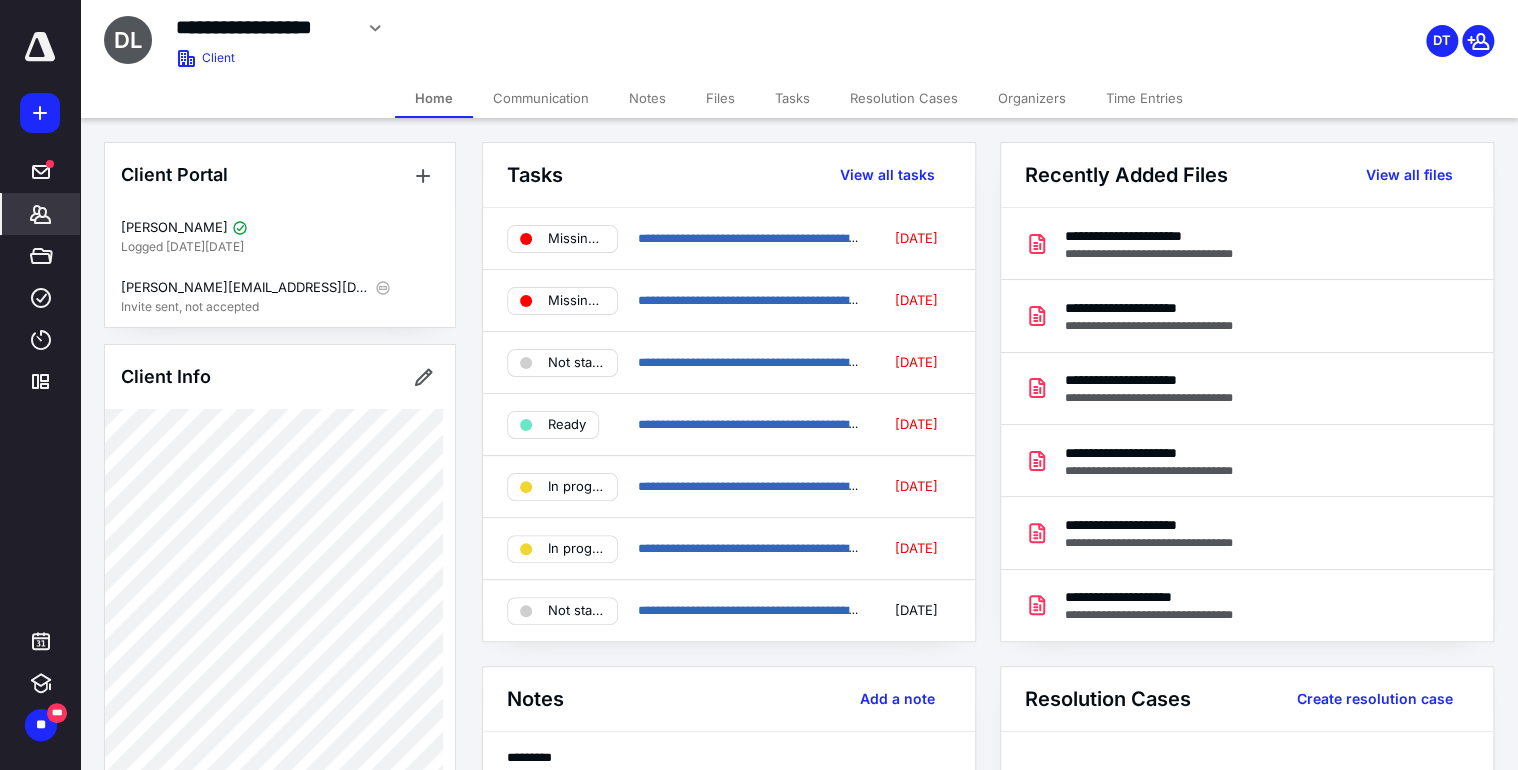 click on "Notes" at bounding box center (647, 98) 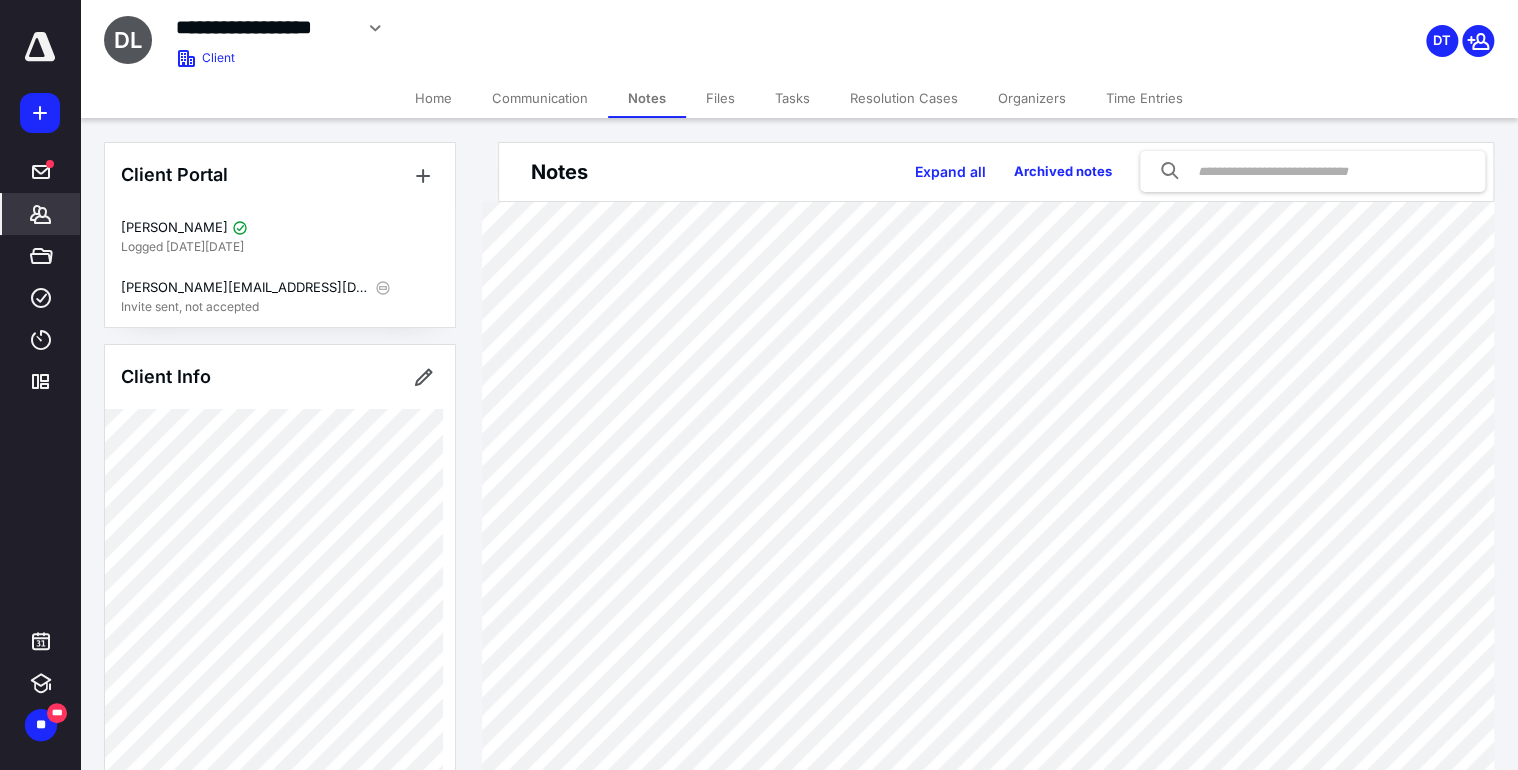click on "Files" at bounding box center [720, 98] 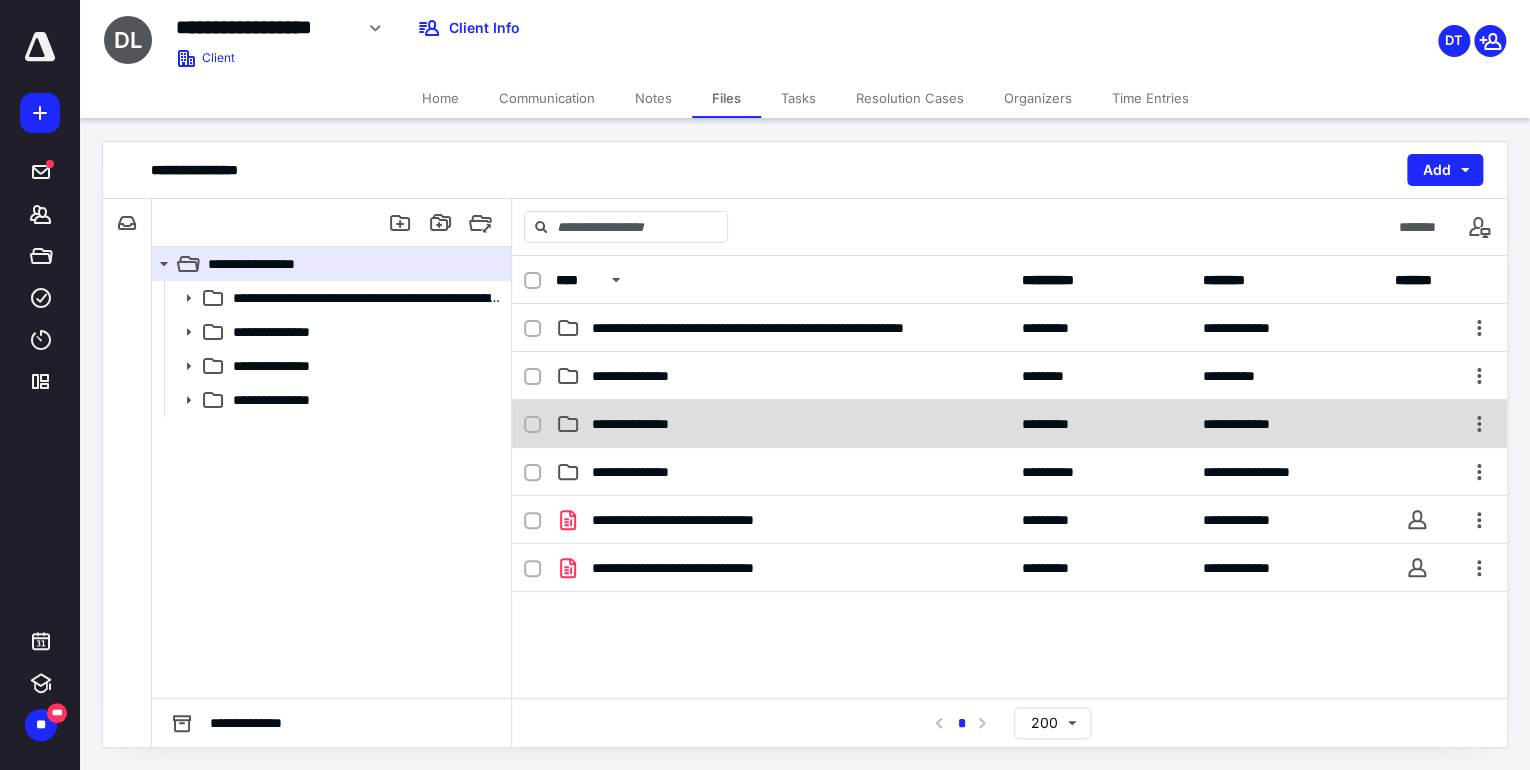 click on "**********" at bounding box center (646, 424) 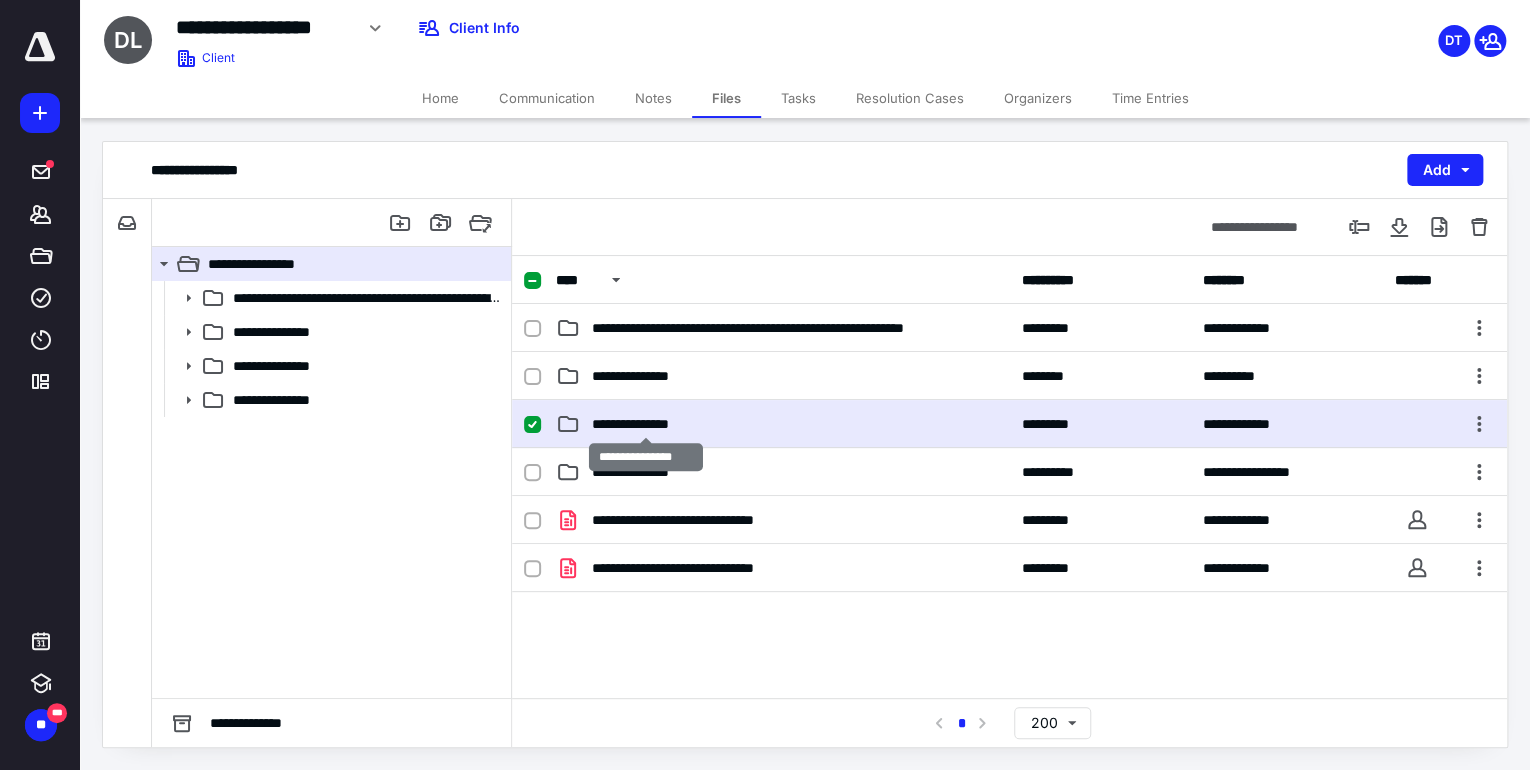 click on "**********" at bounding box center (646, 424) 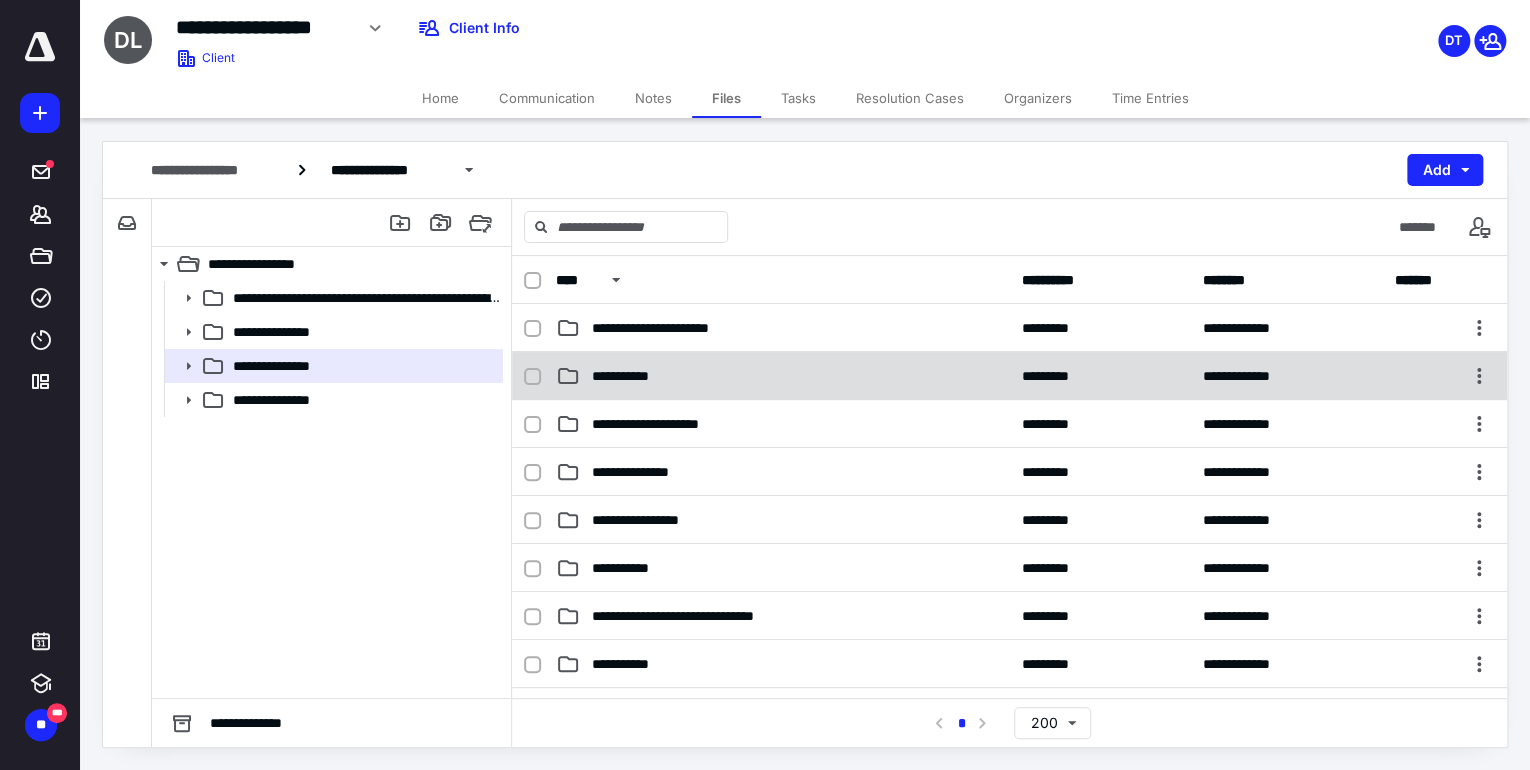 click on "**********" at bounding box center [782, 376] 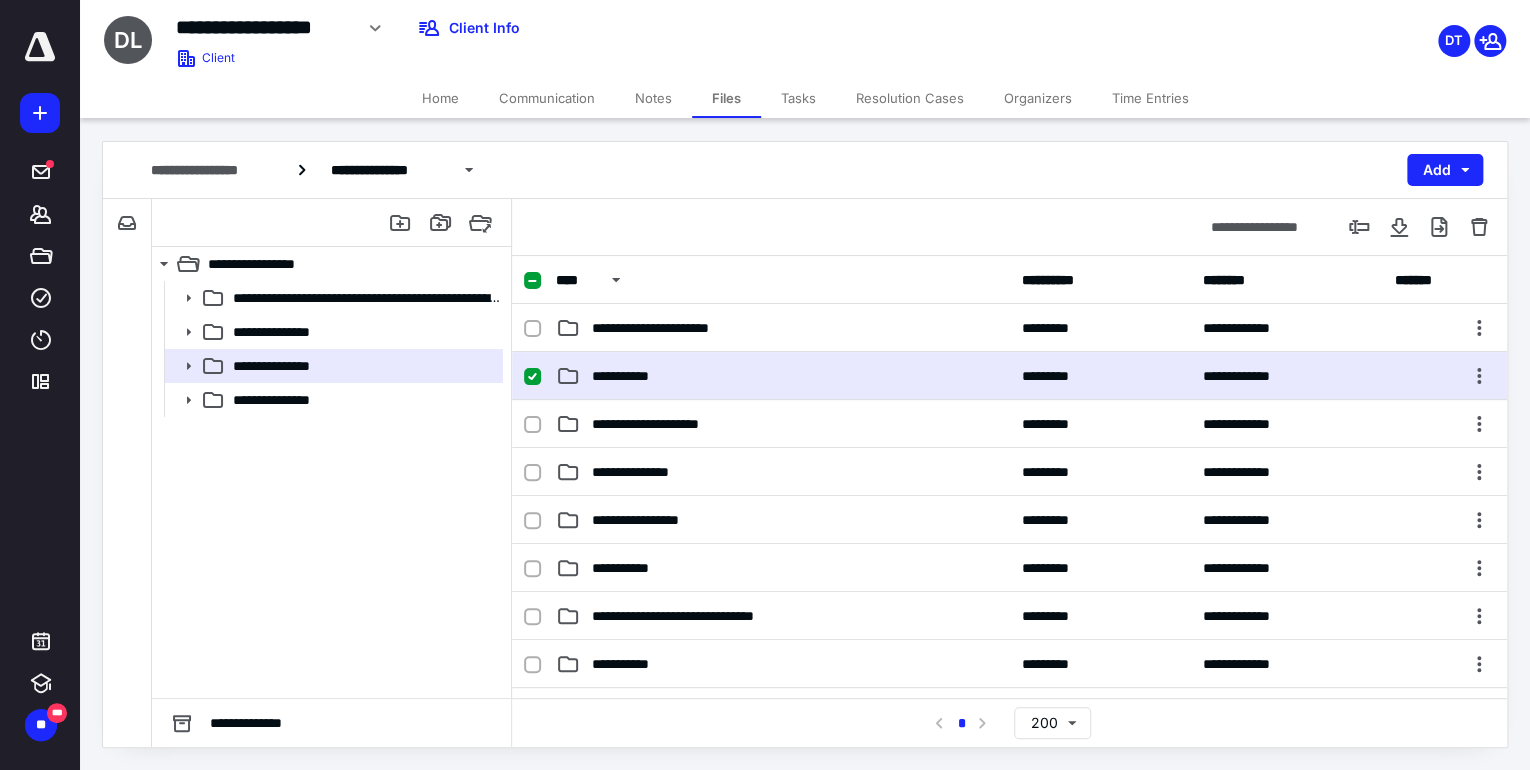 click on "**********" at bounding box center (782, 376) 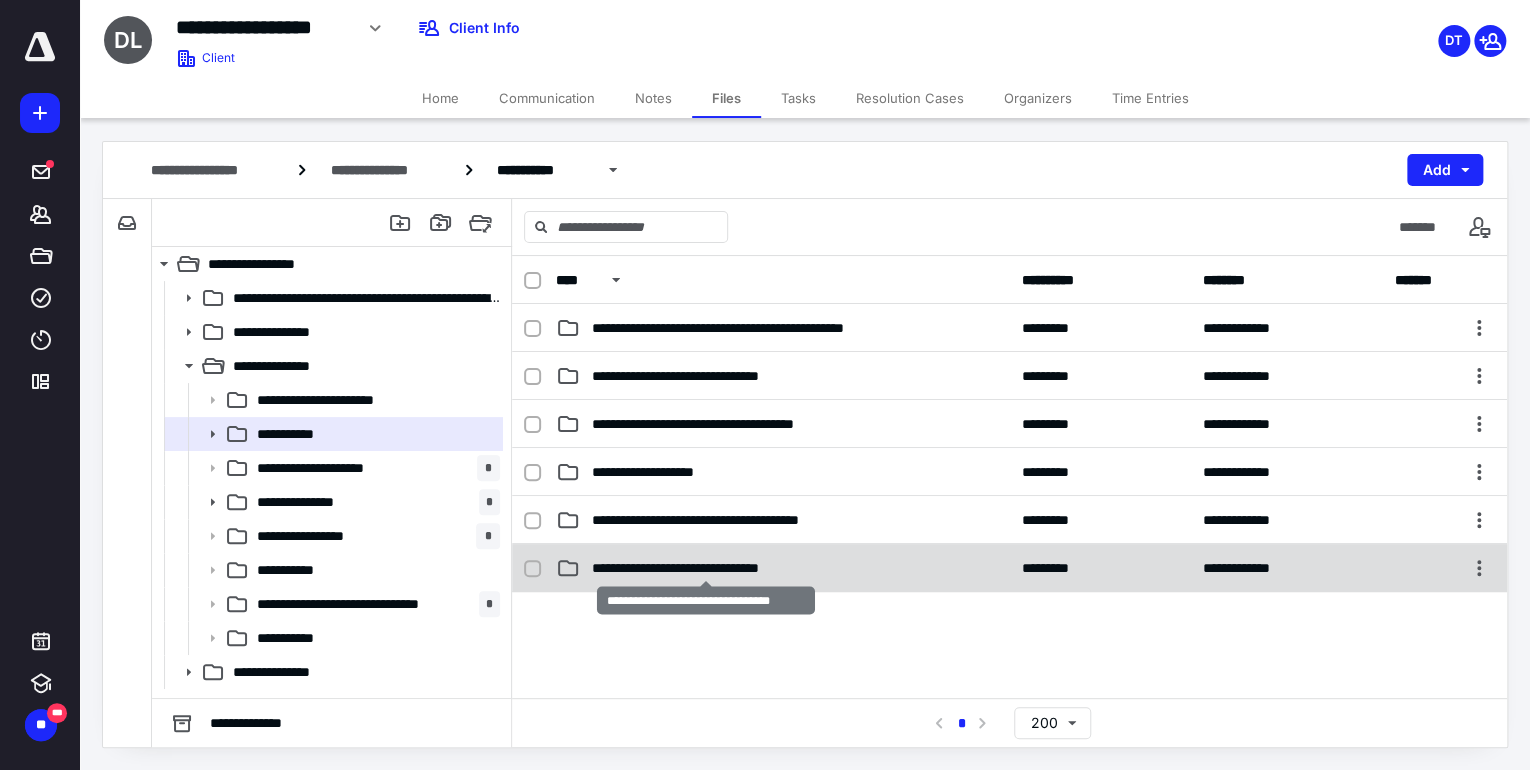 click on "**********" at bounding box center (706, 568) 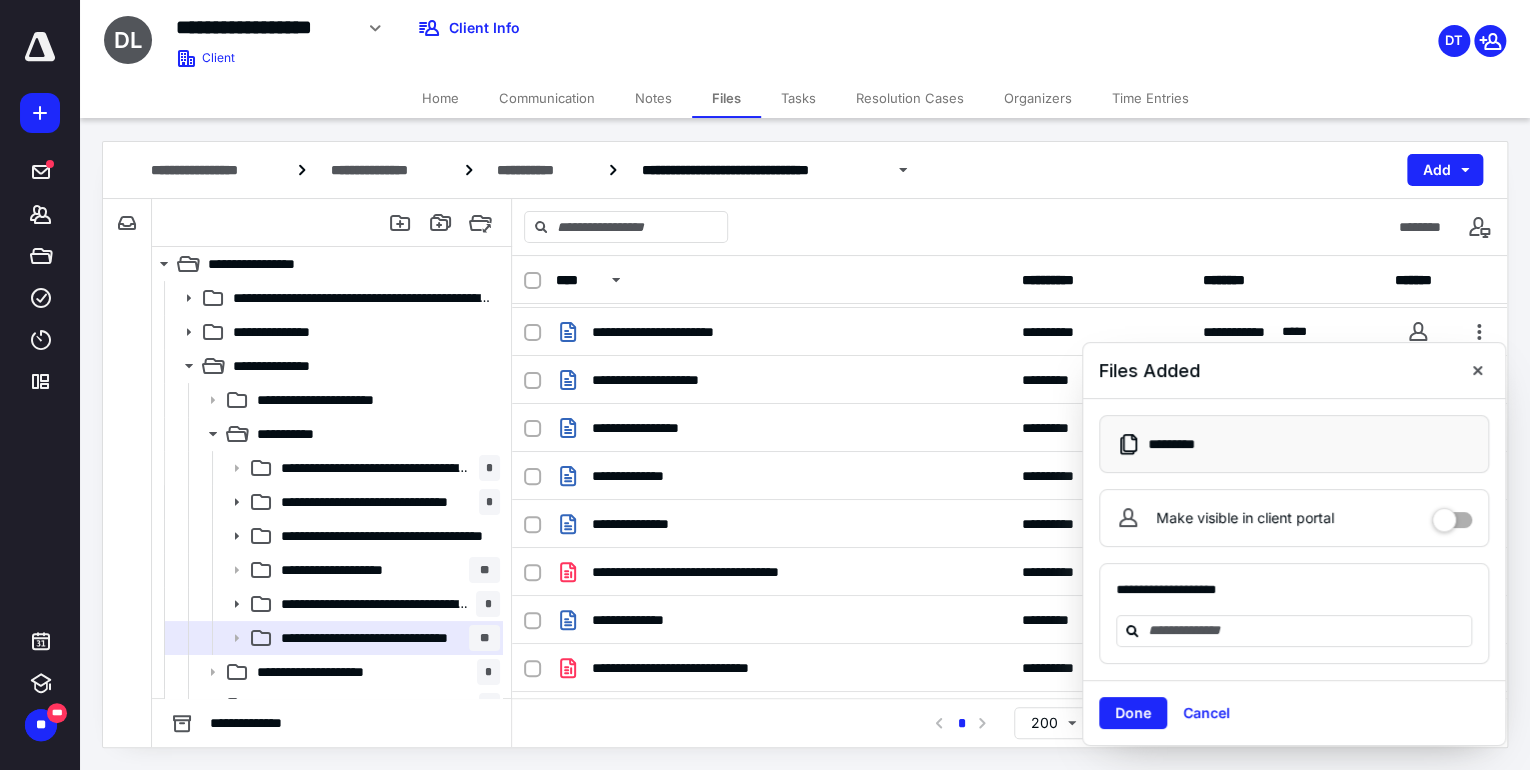 scroll, scrollTop: 592, scrollLeft: 0, axis: vertical 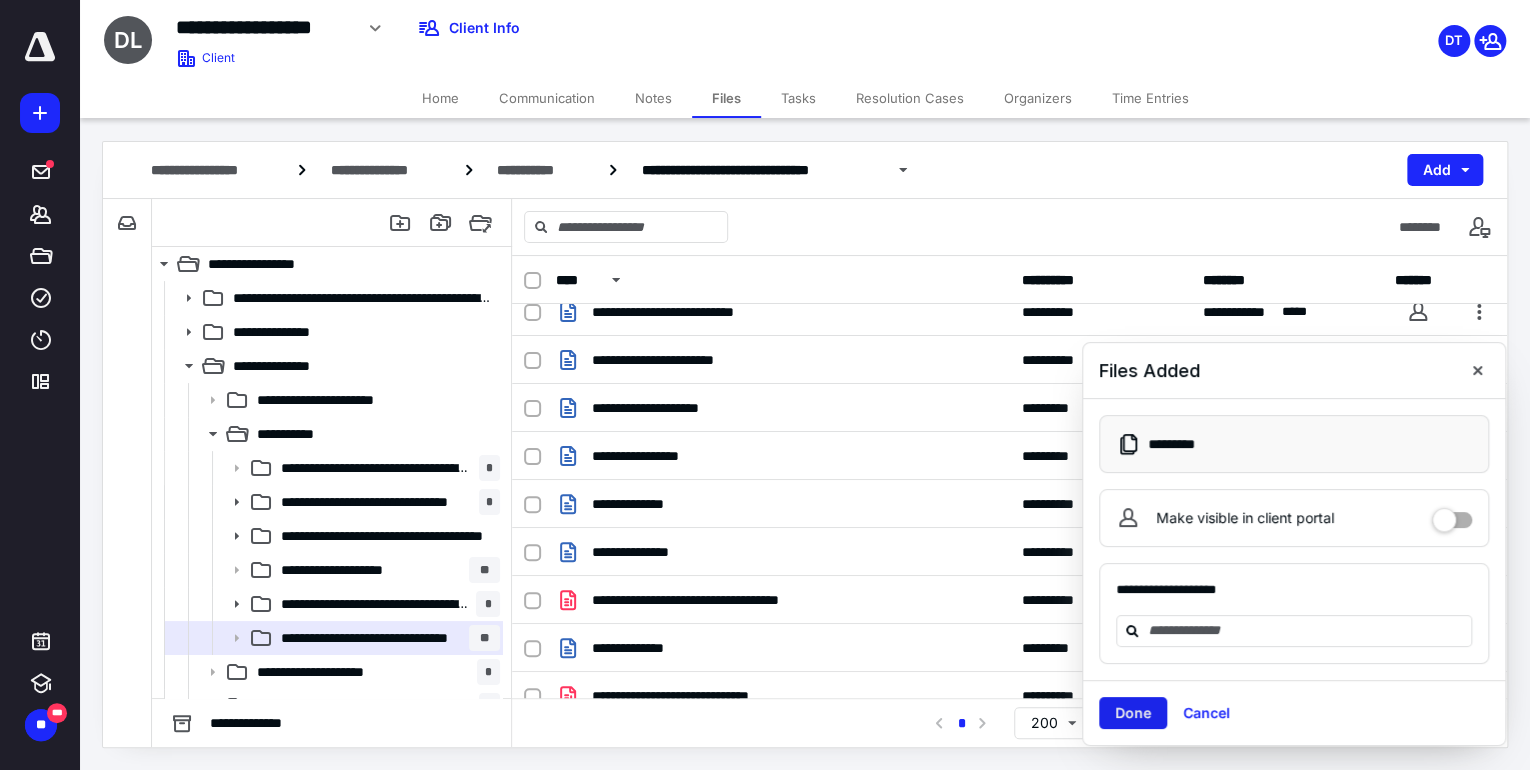 click on "Done" at bounding box center (1133, 713) 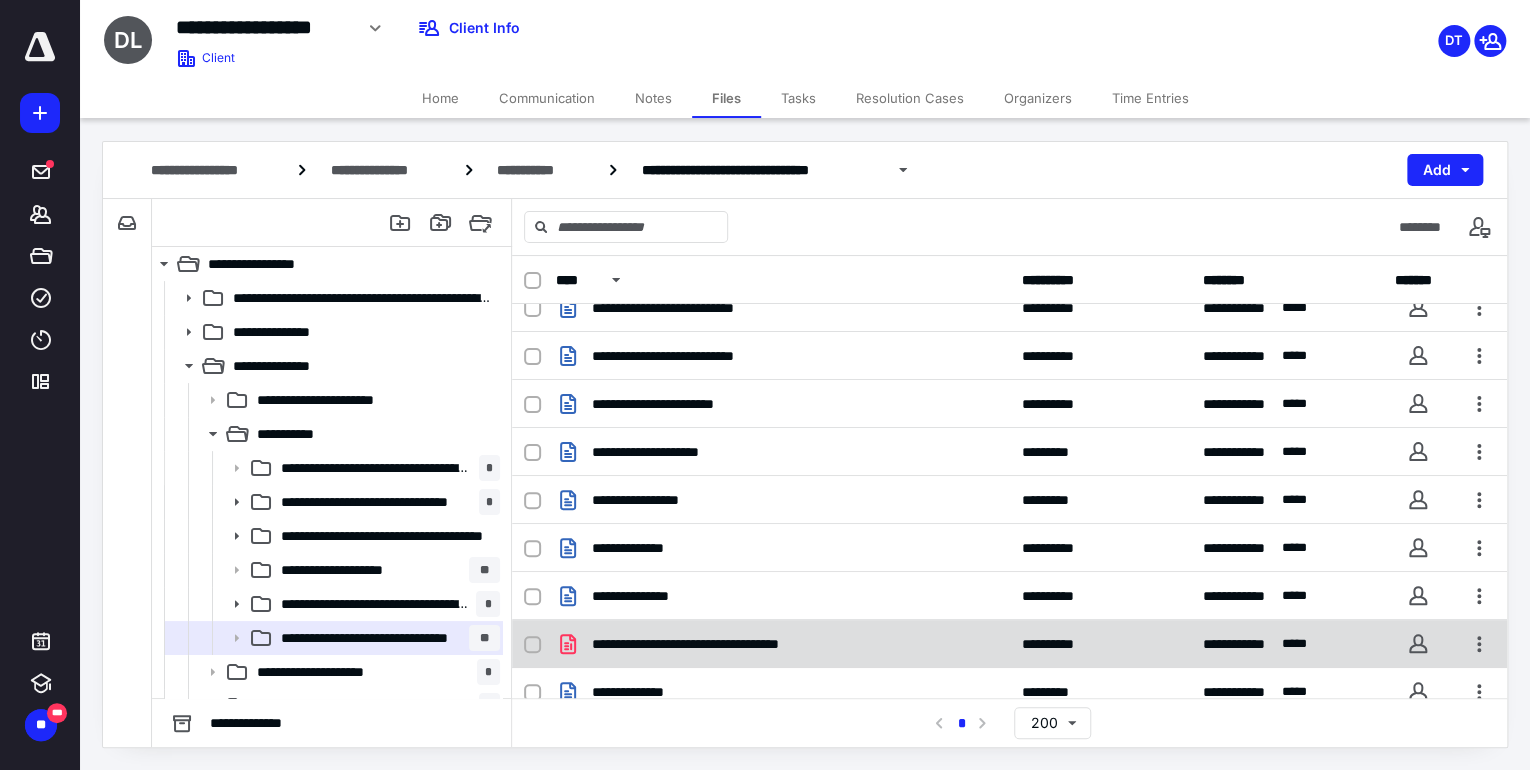 scroll, scrollTop: 512, scrollLeft: 0, axis: vertical 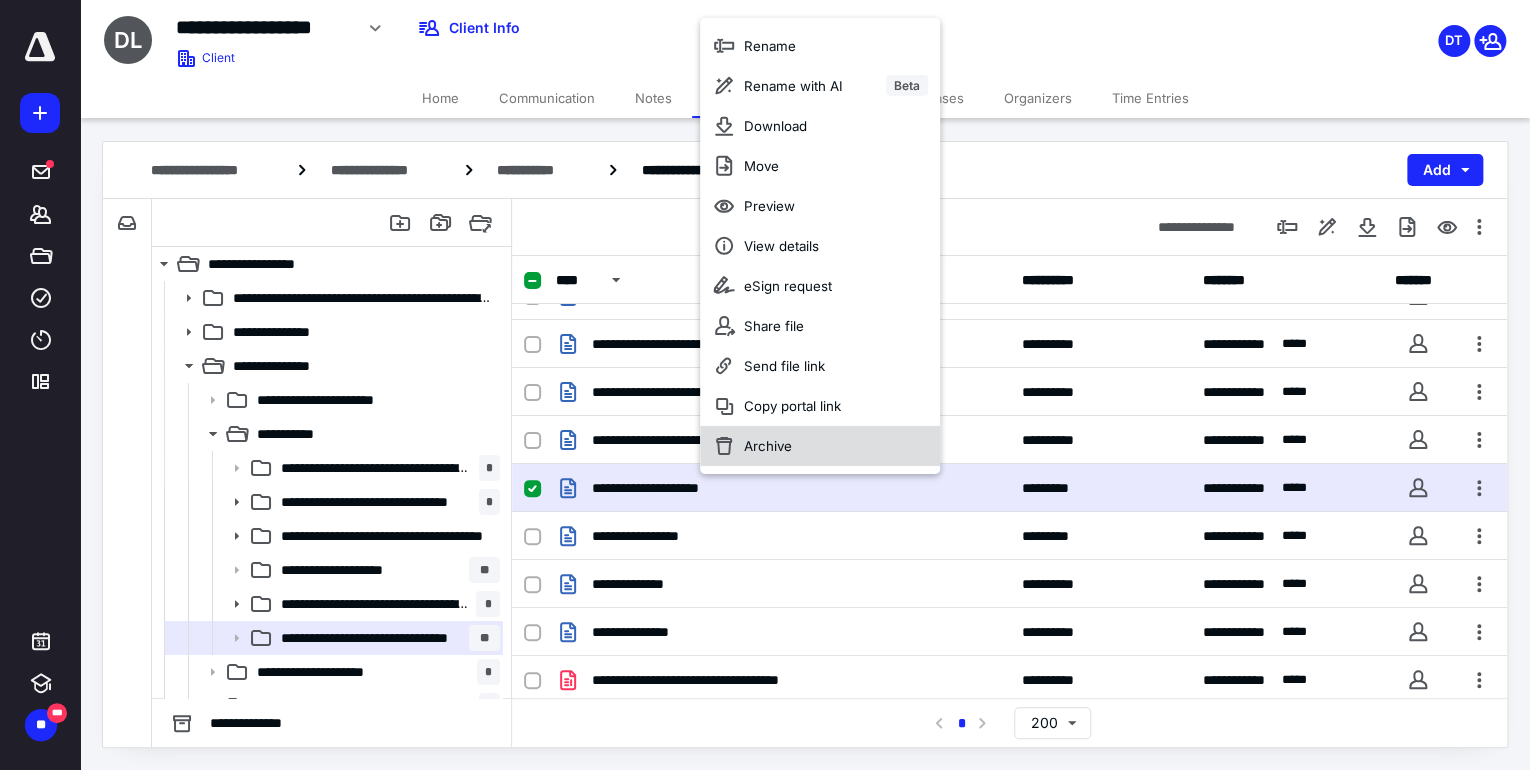 click on "Archive" at bounding box center (768, 445) 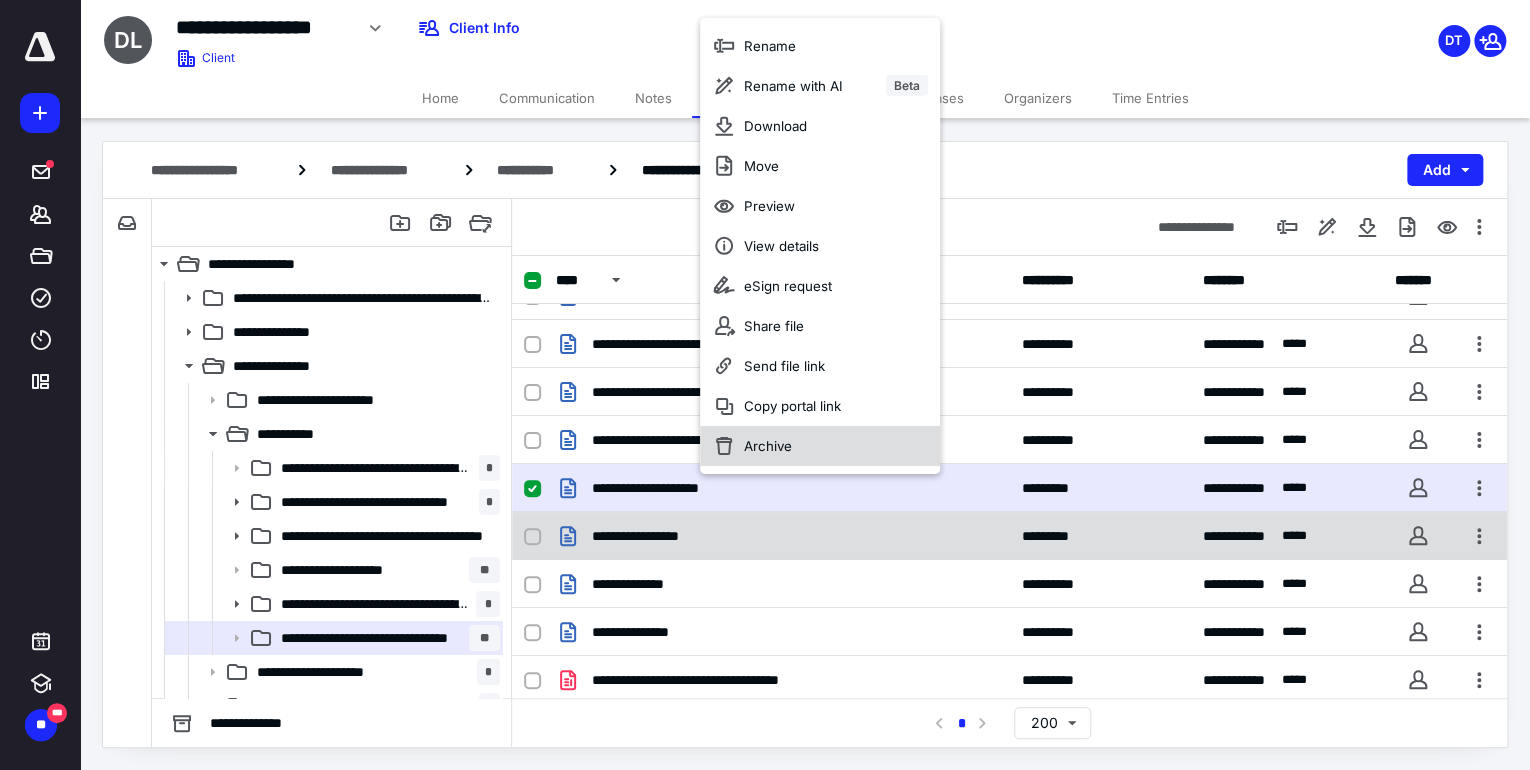 checkbox on "false" 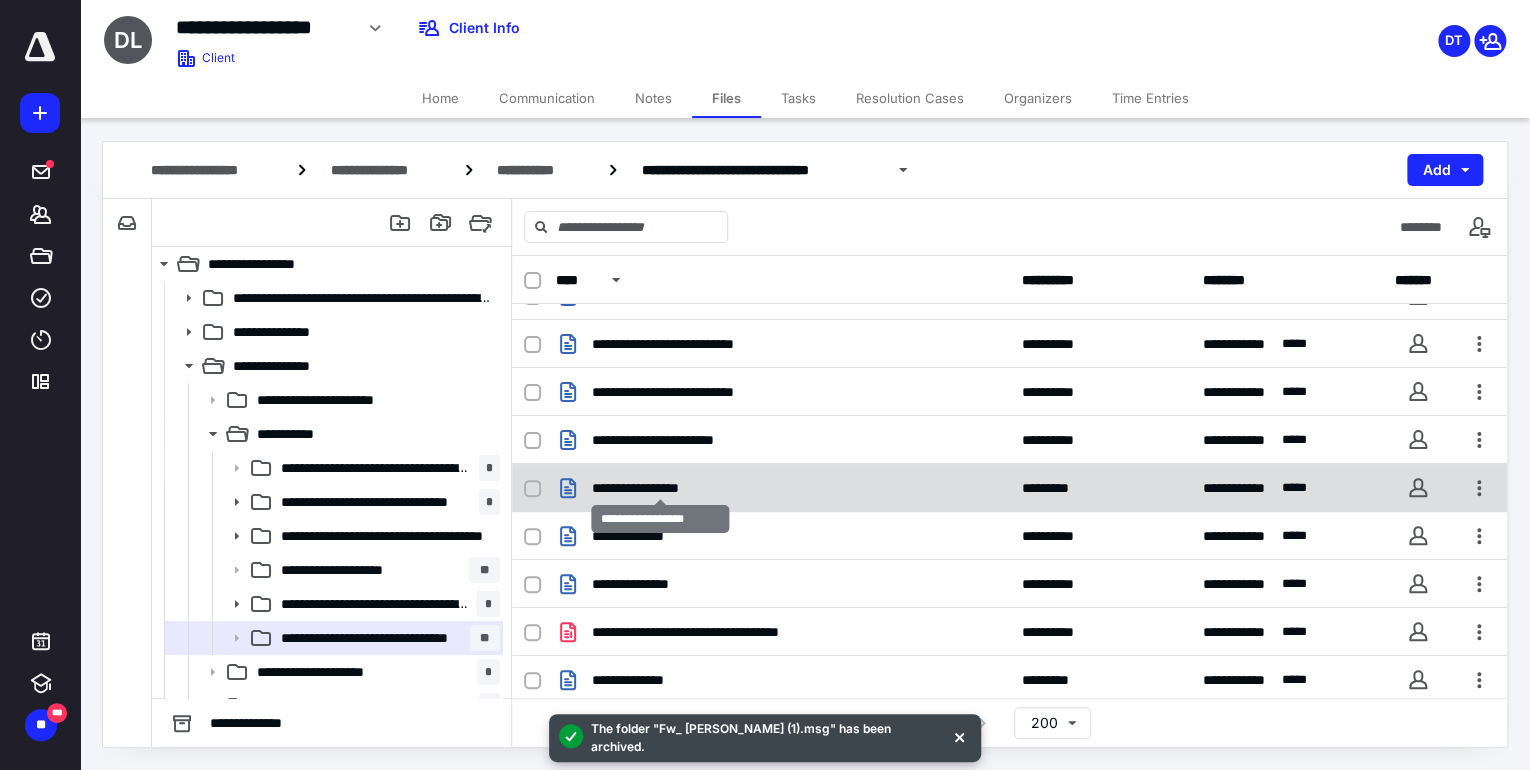 checkbox on "true" 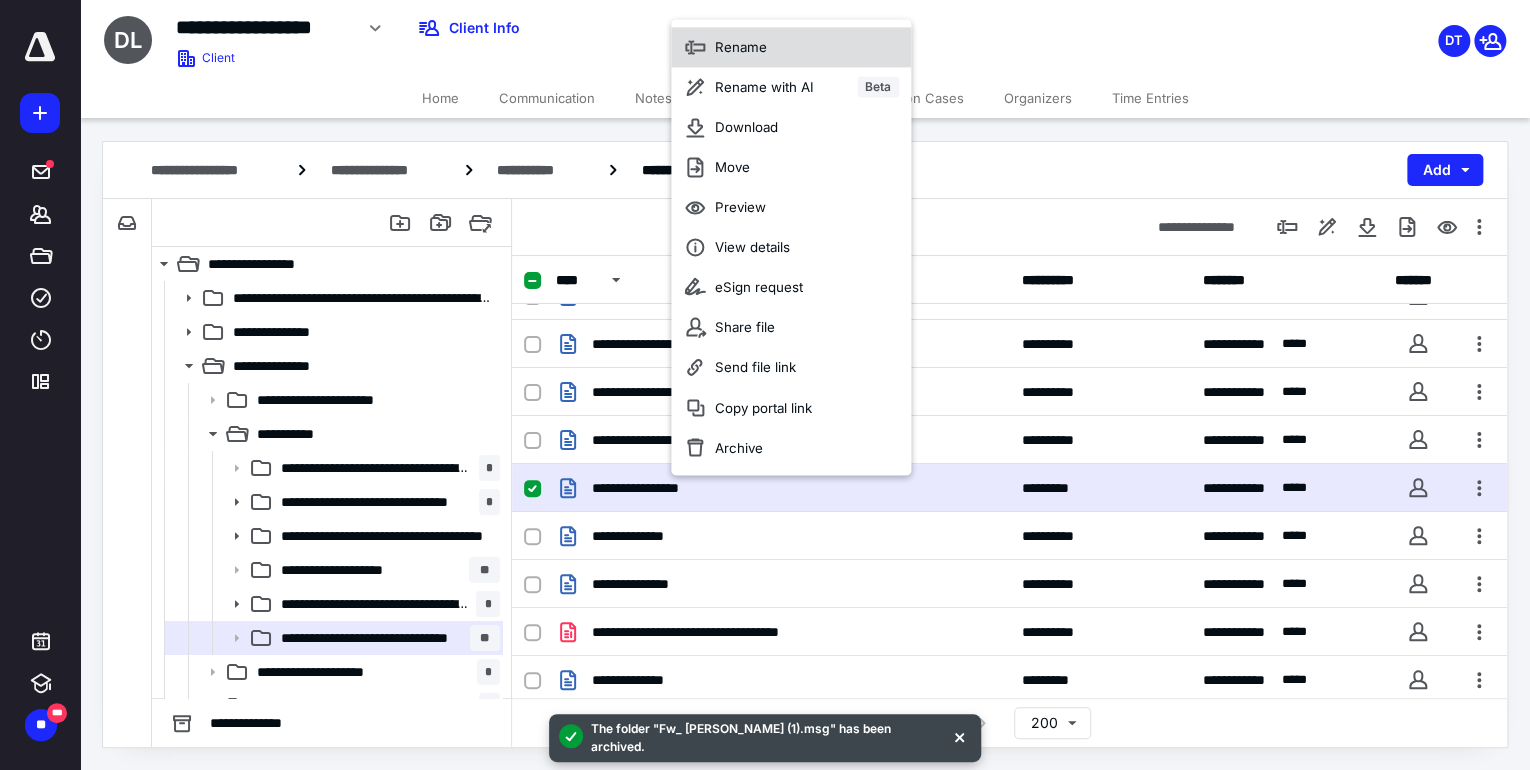 click on "Rename" at bounding box center (741, 47) 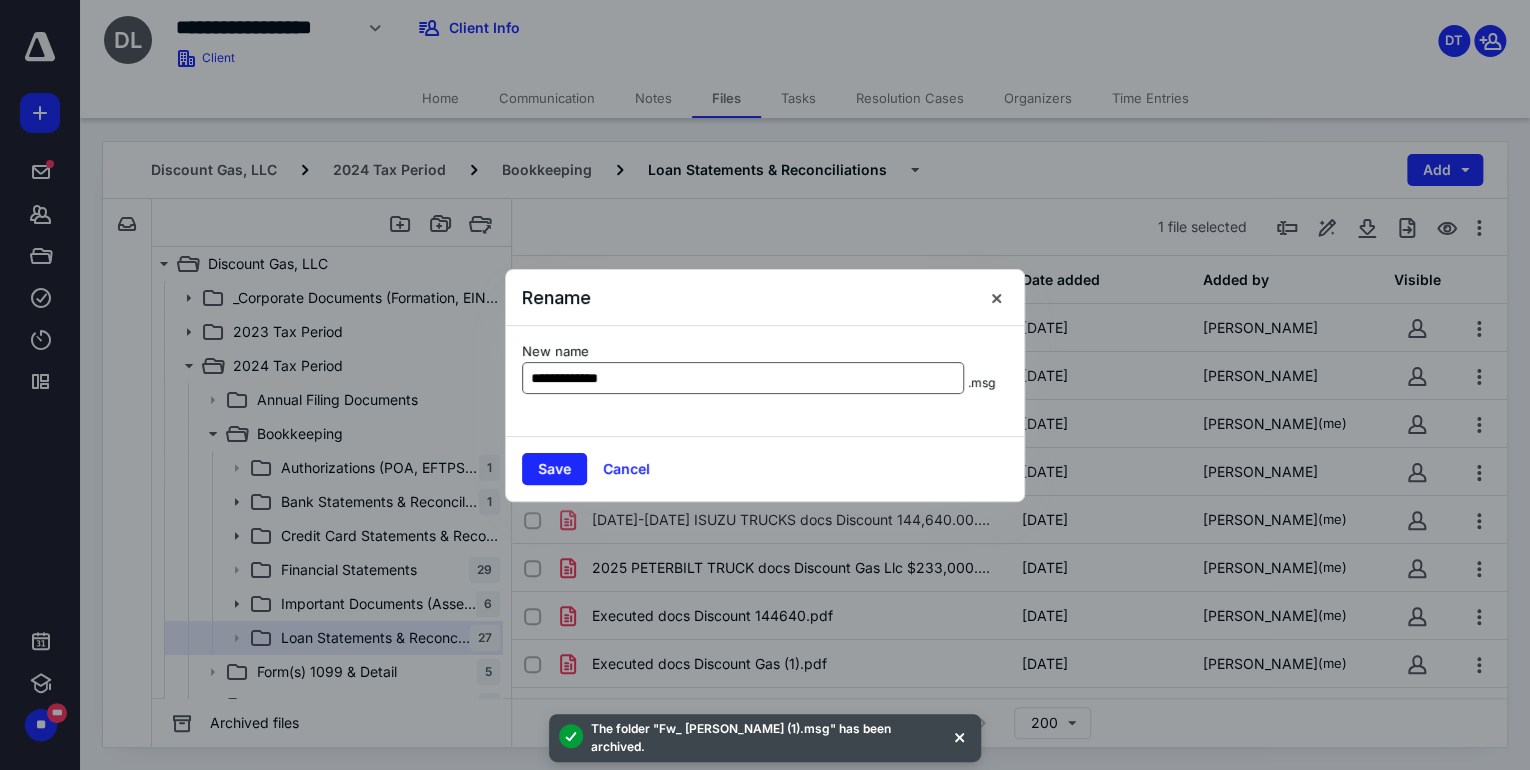 scroll, scrollTop: 512, scrollLeft: 0, axis: vertical 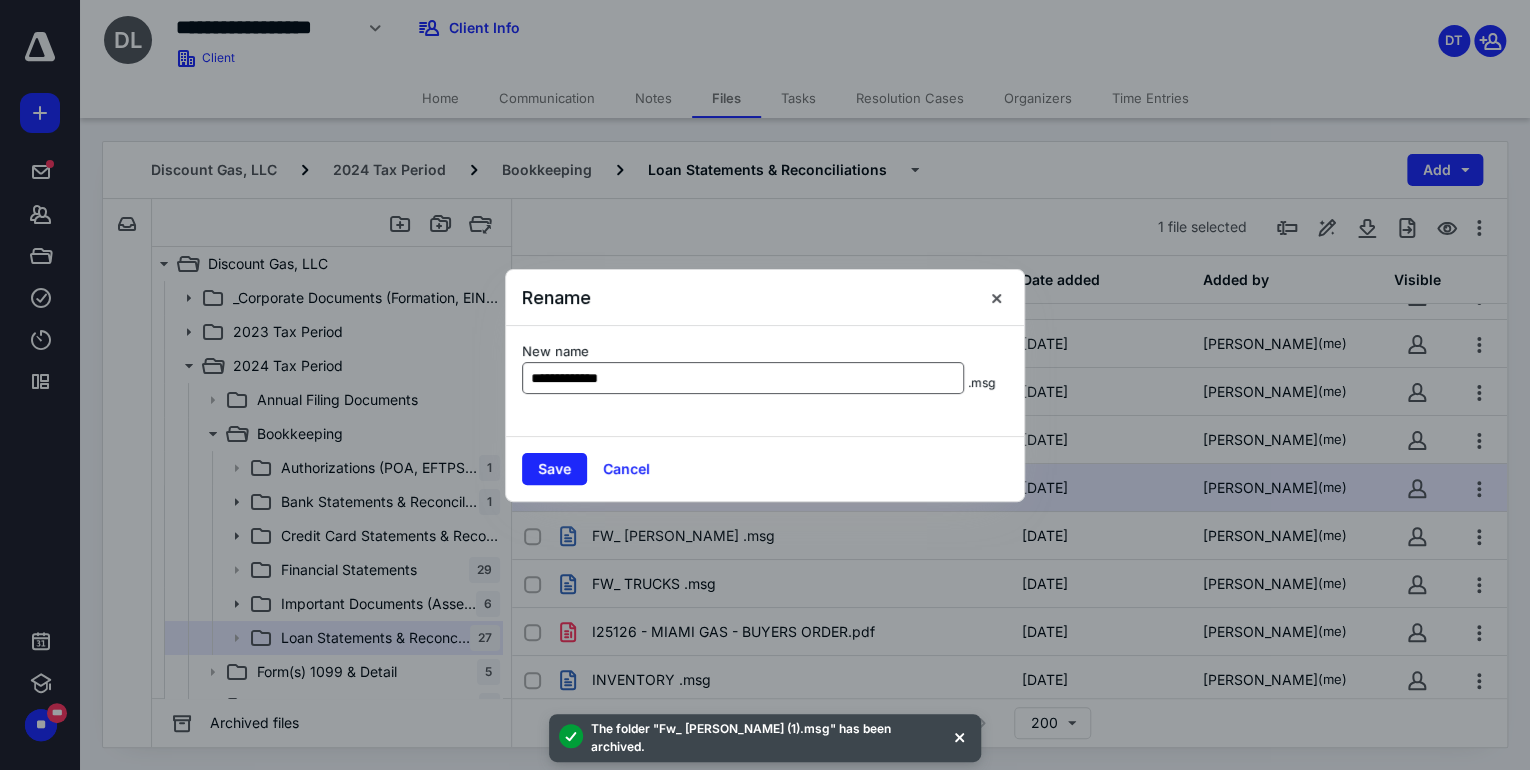 click on "**********" at bounding box center (743, 378) 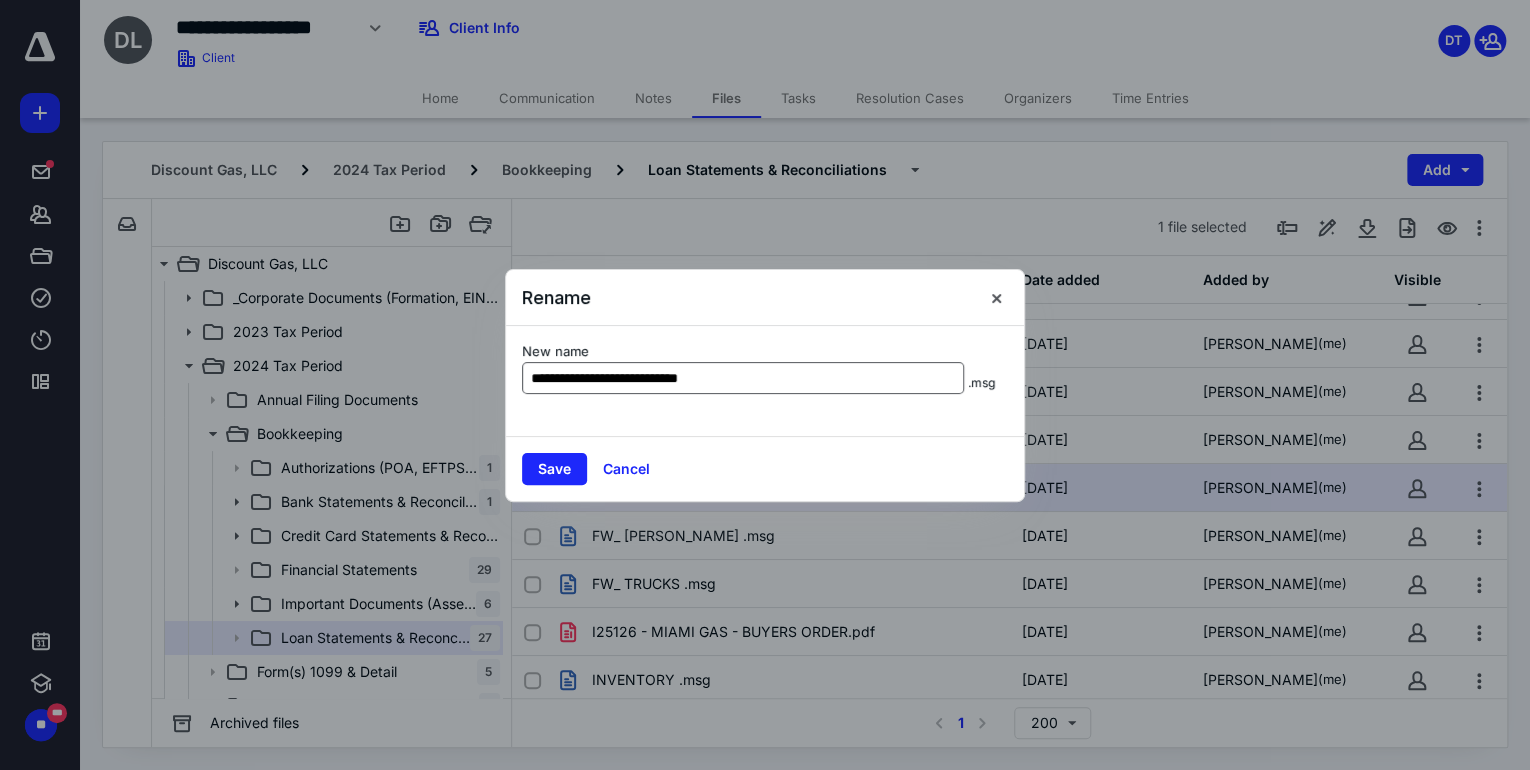 click on "**********" at bounding box center (743, 378) 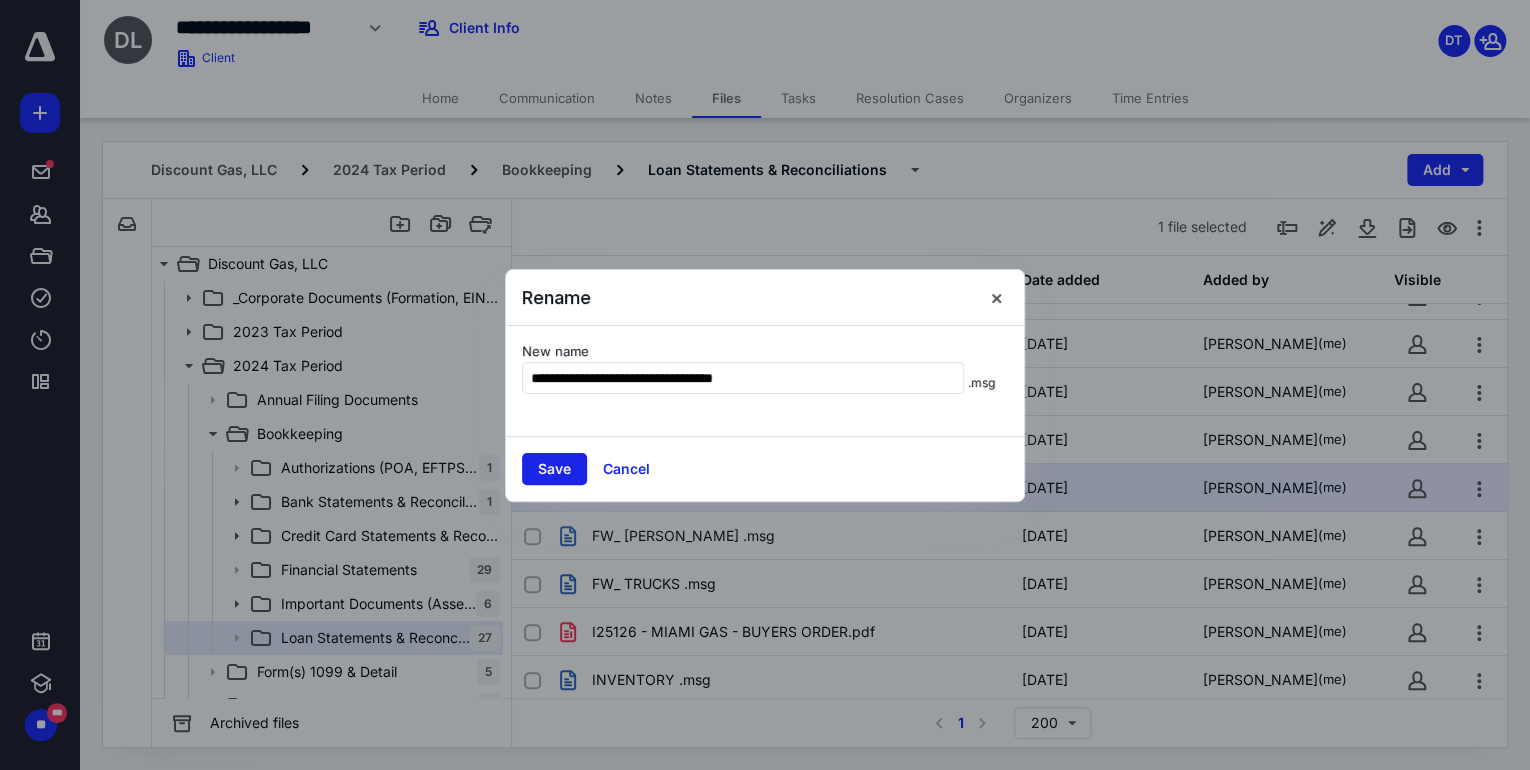 type on "**********" 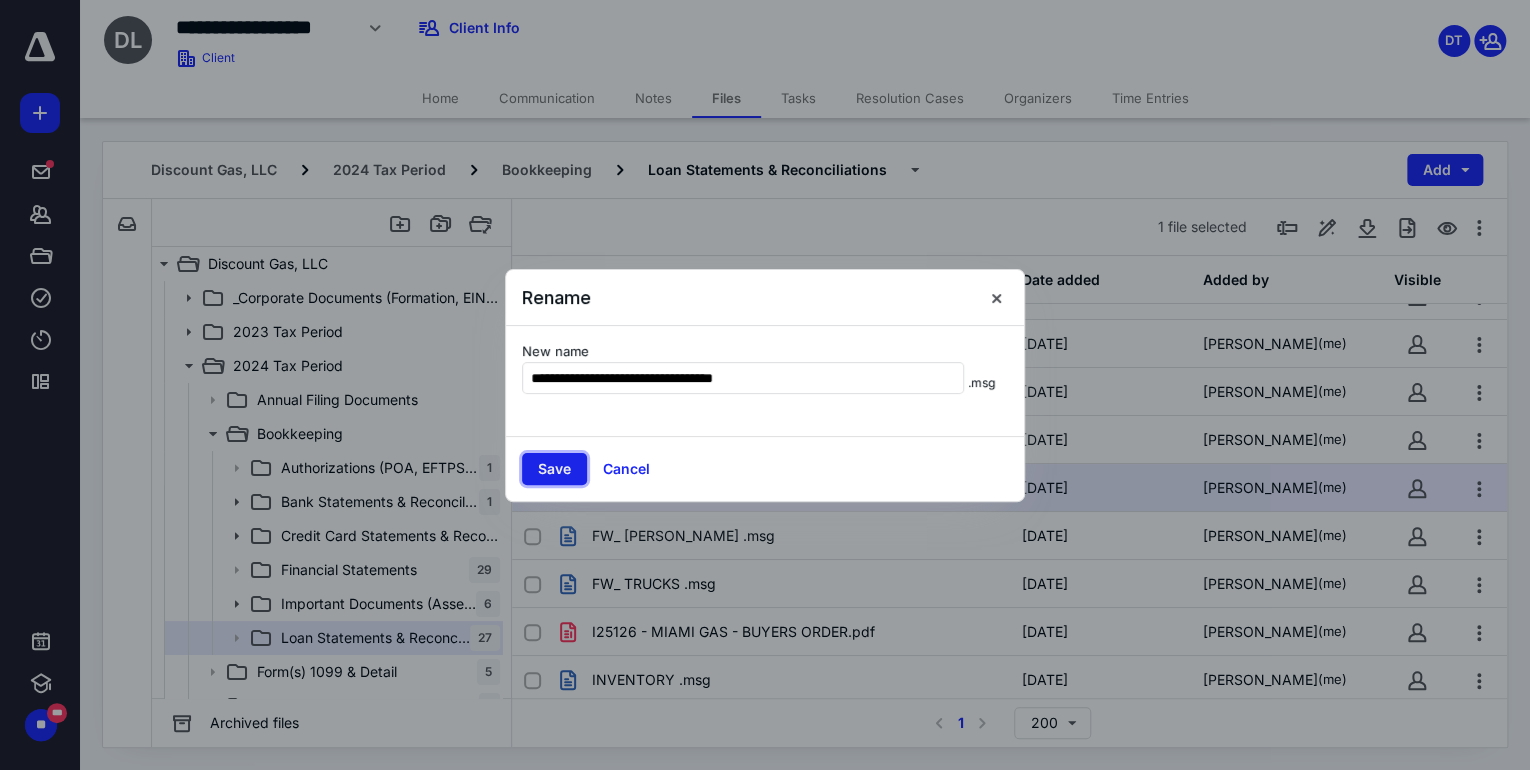 click on "Save" at bounding box center (554, 469) 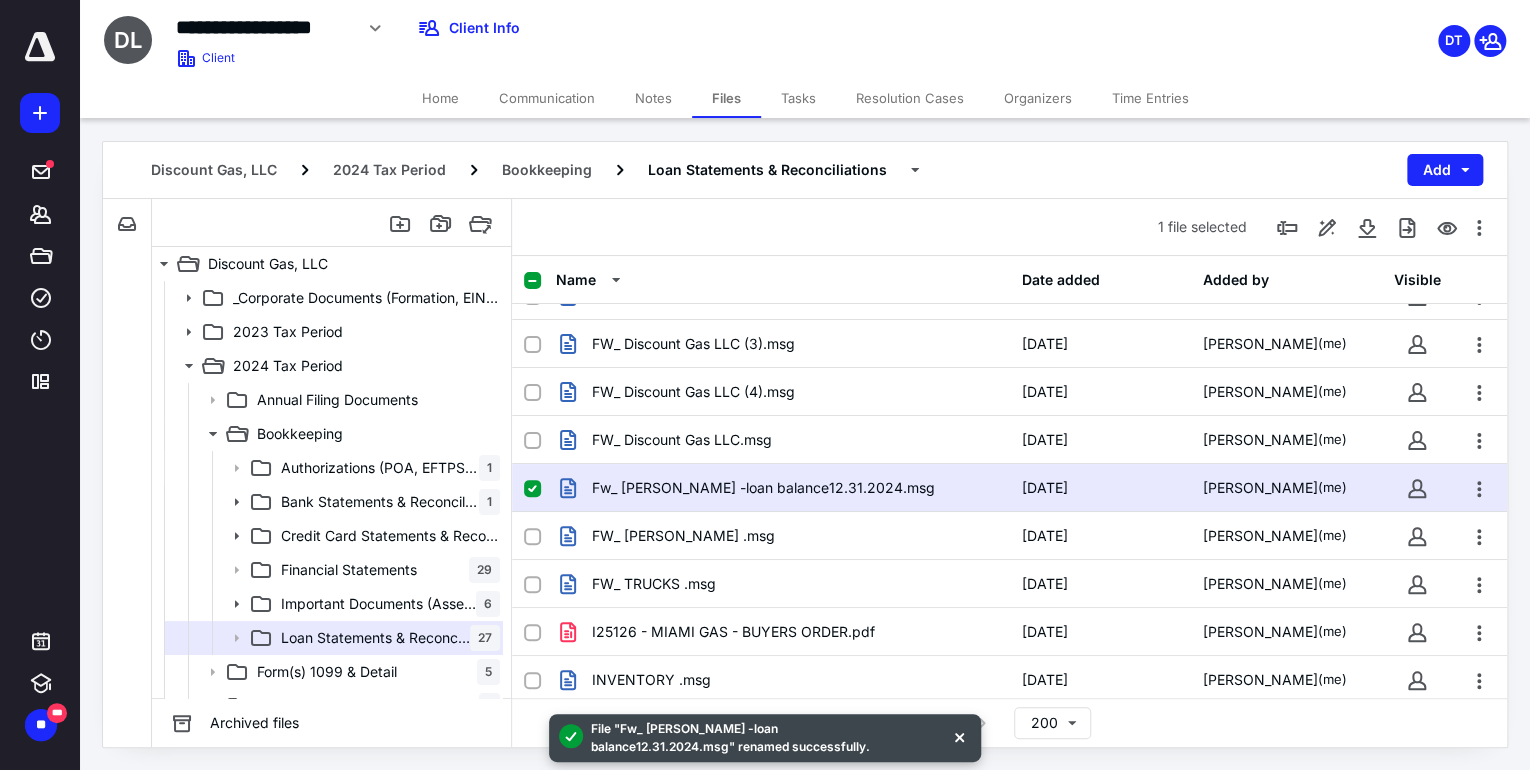 click at bounding box center (959, 736) 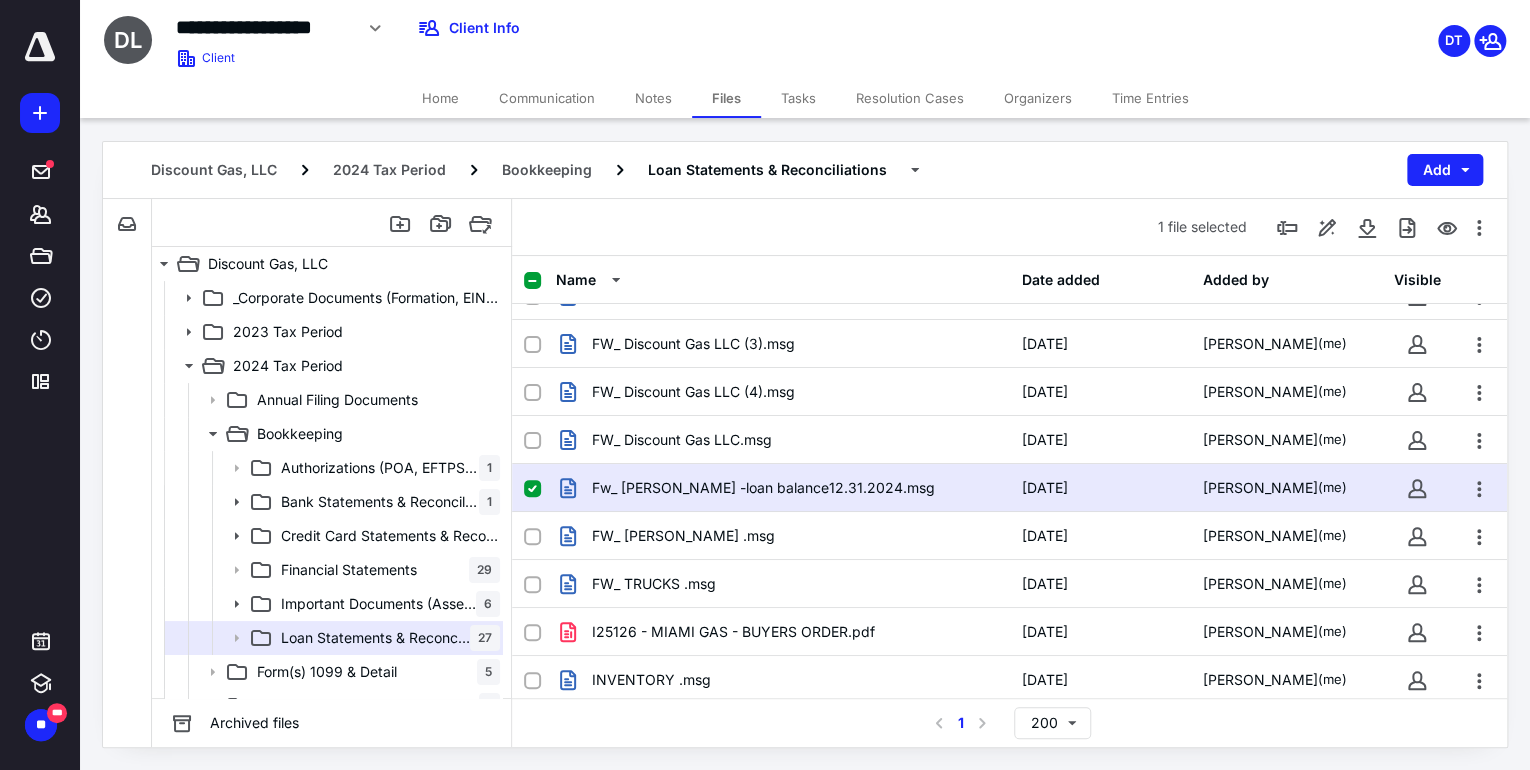 click at bounding box center (540, 488) 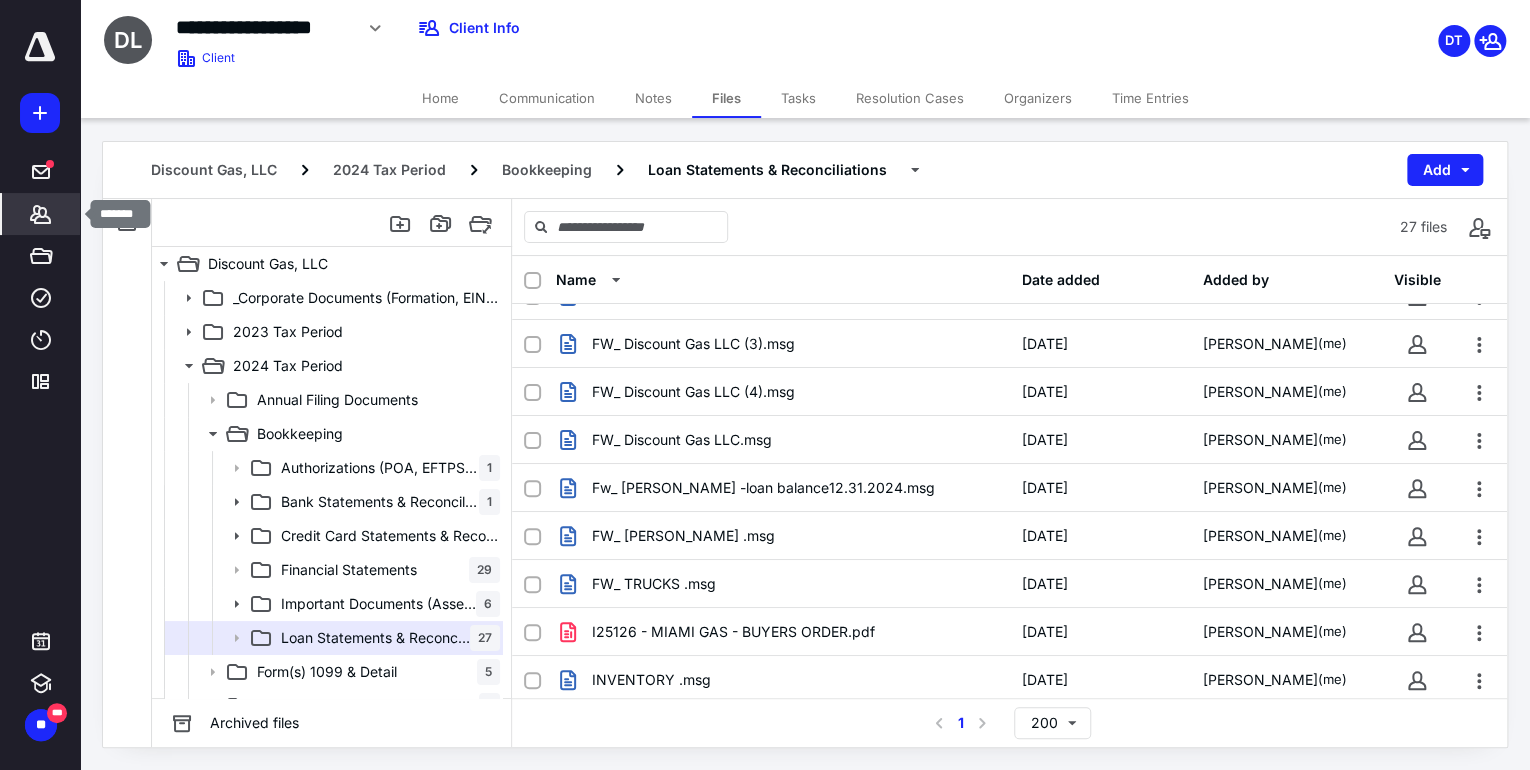 click 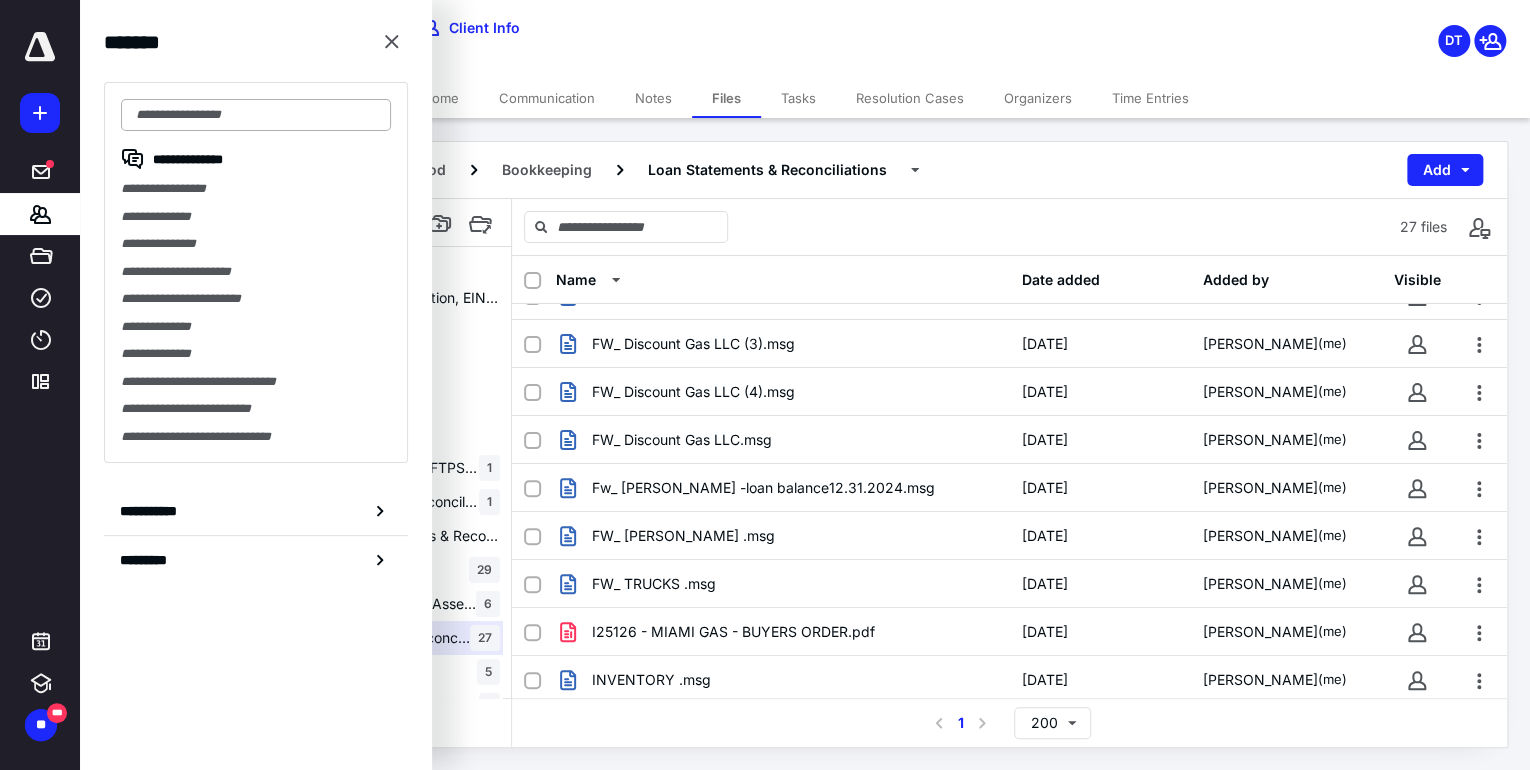 click at bounding box center (256, 115) 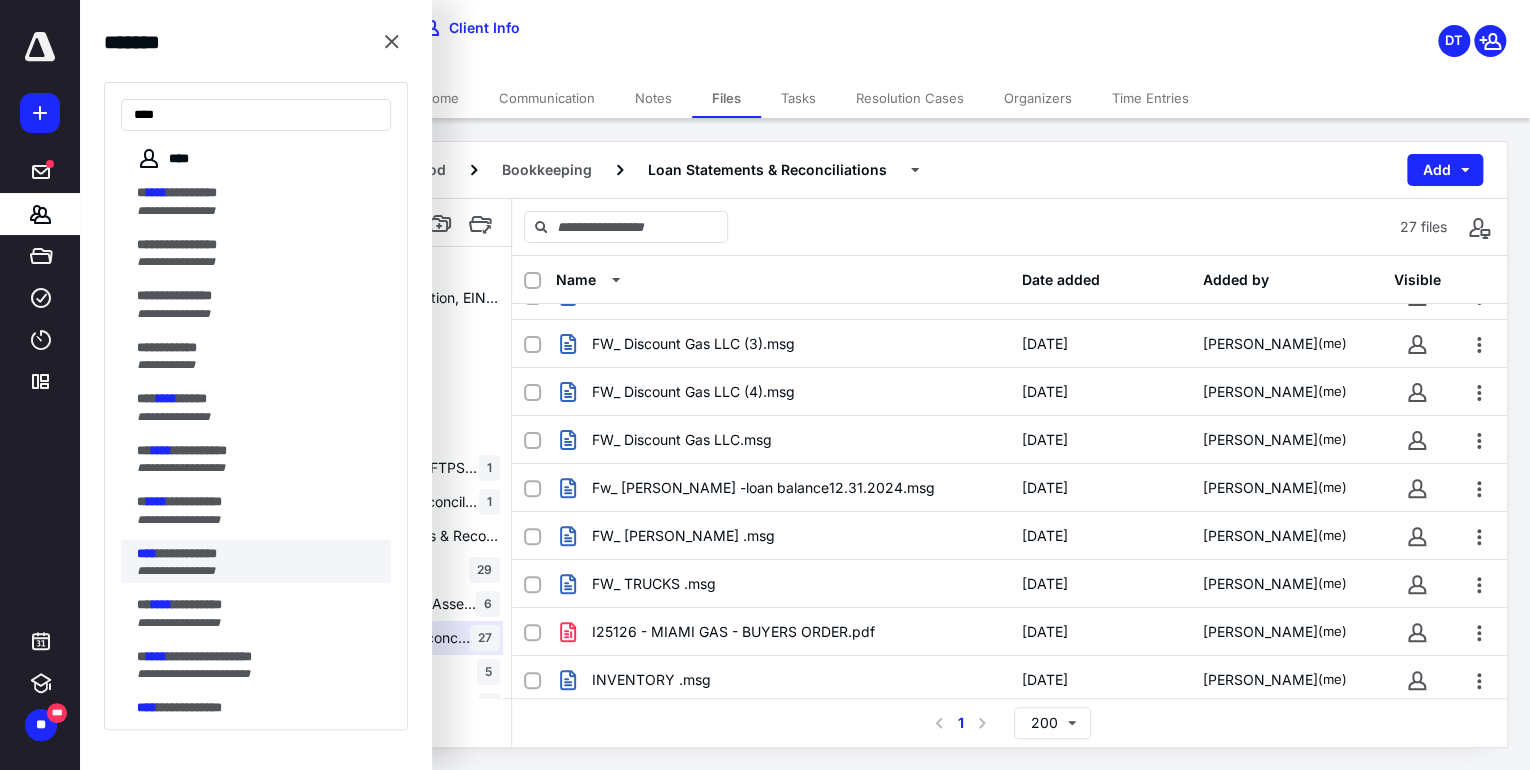 type on "****" 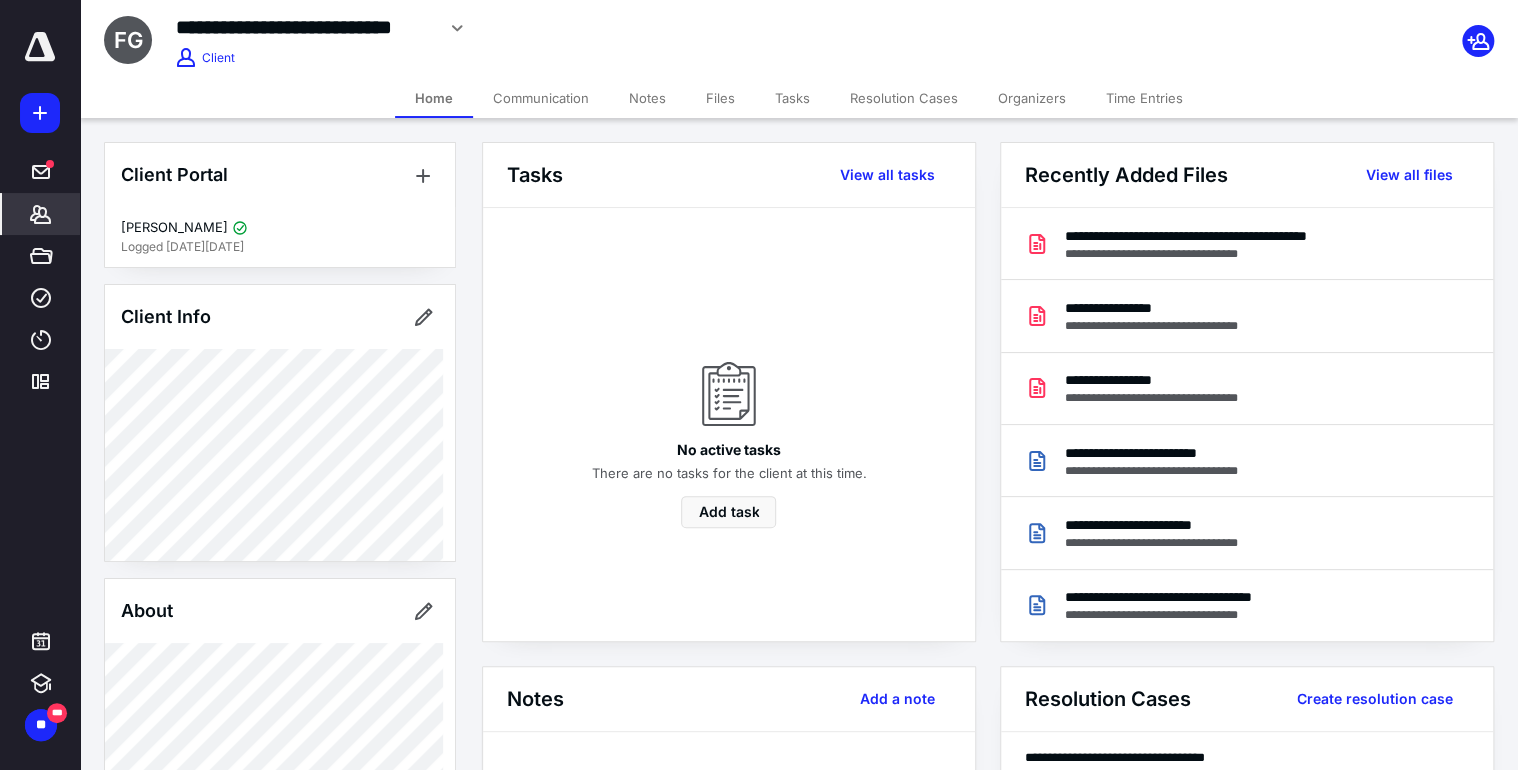 click 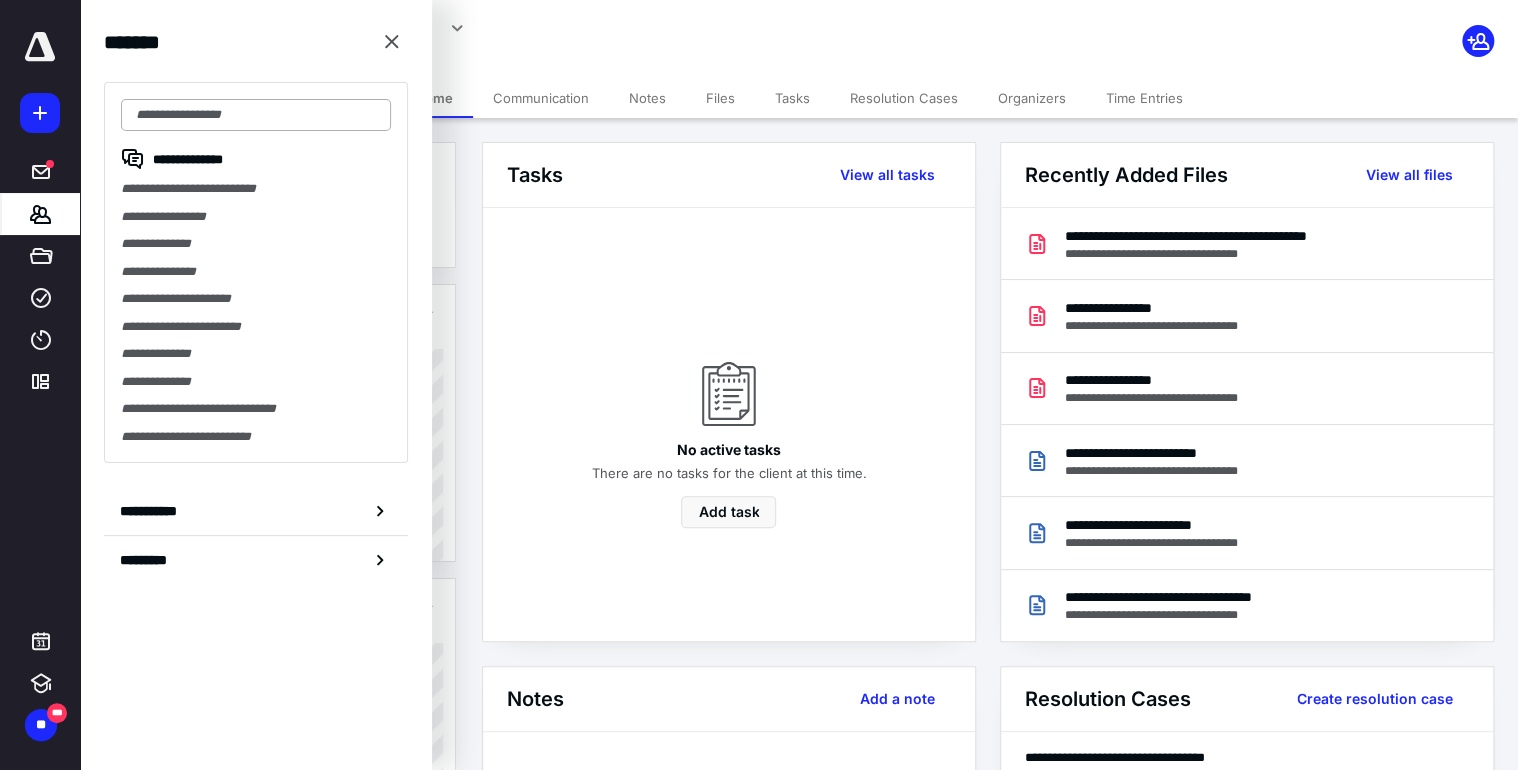 click at bounding box center (256, 115) 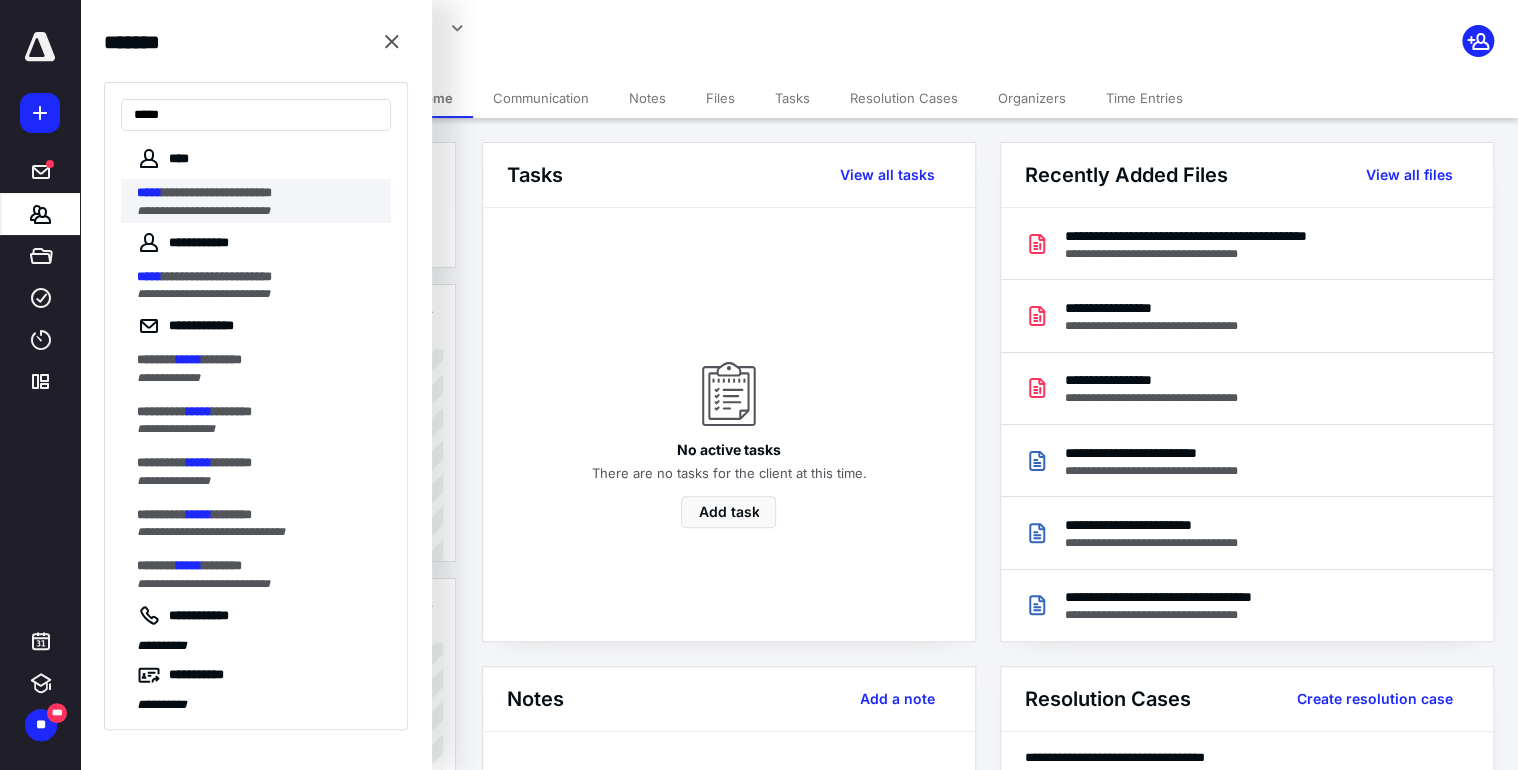 type on "*****" 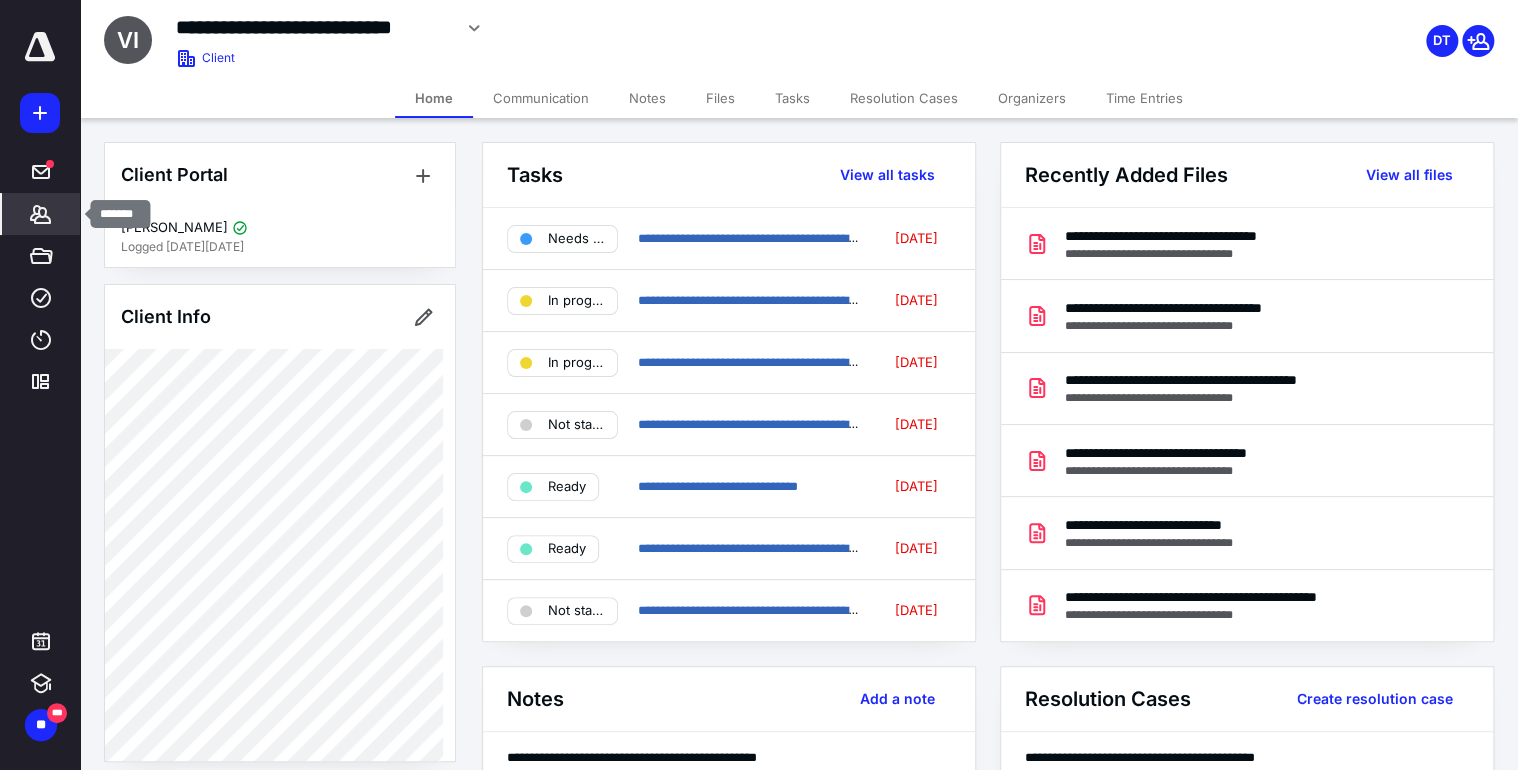 click 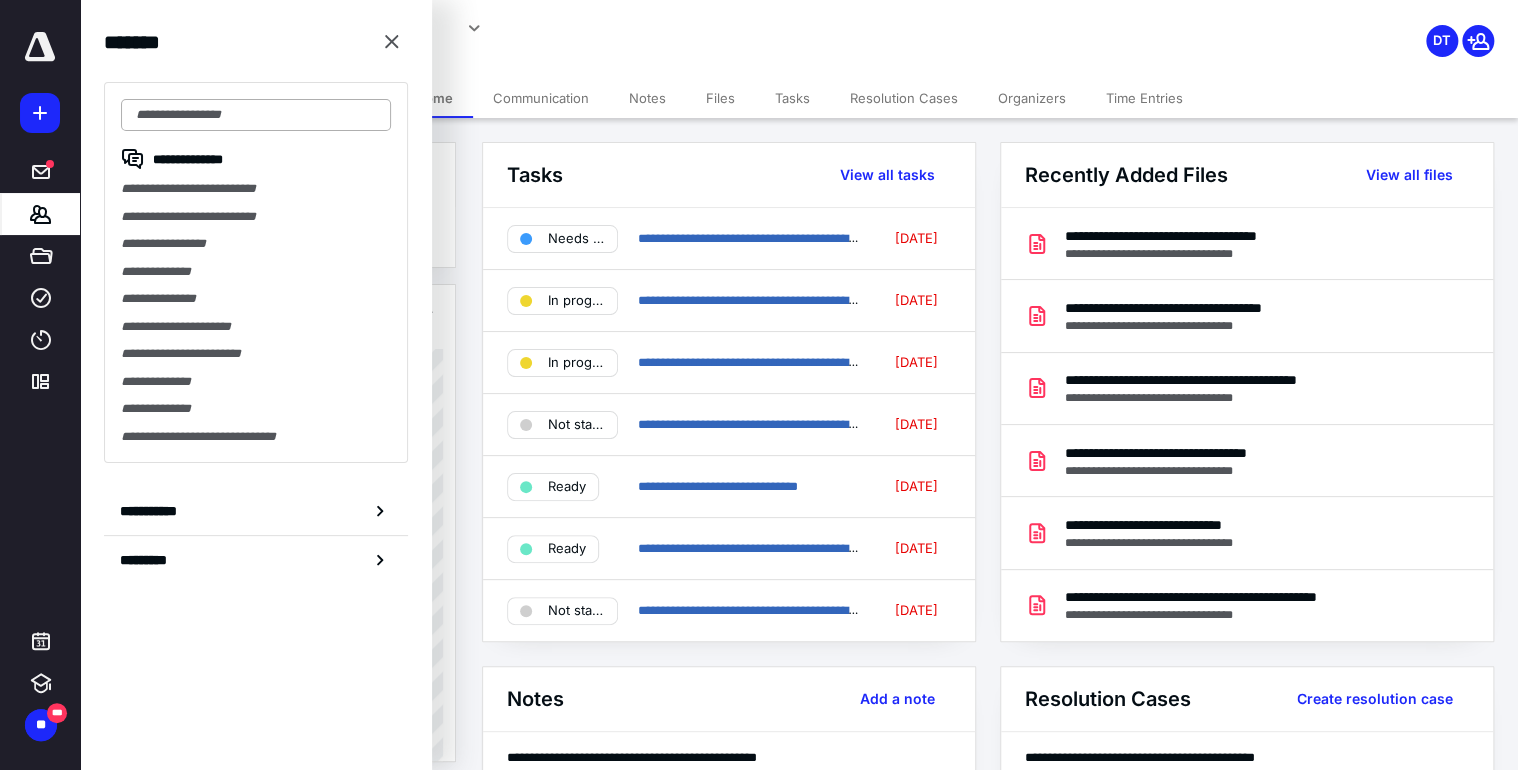 click at bounding box center (256, 115) 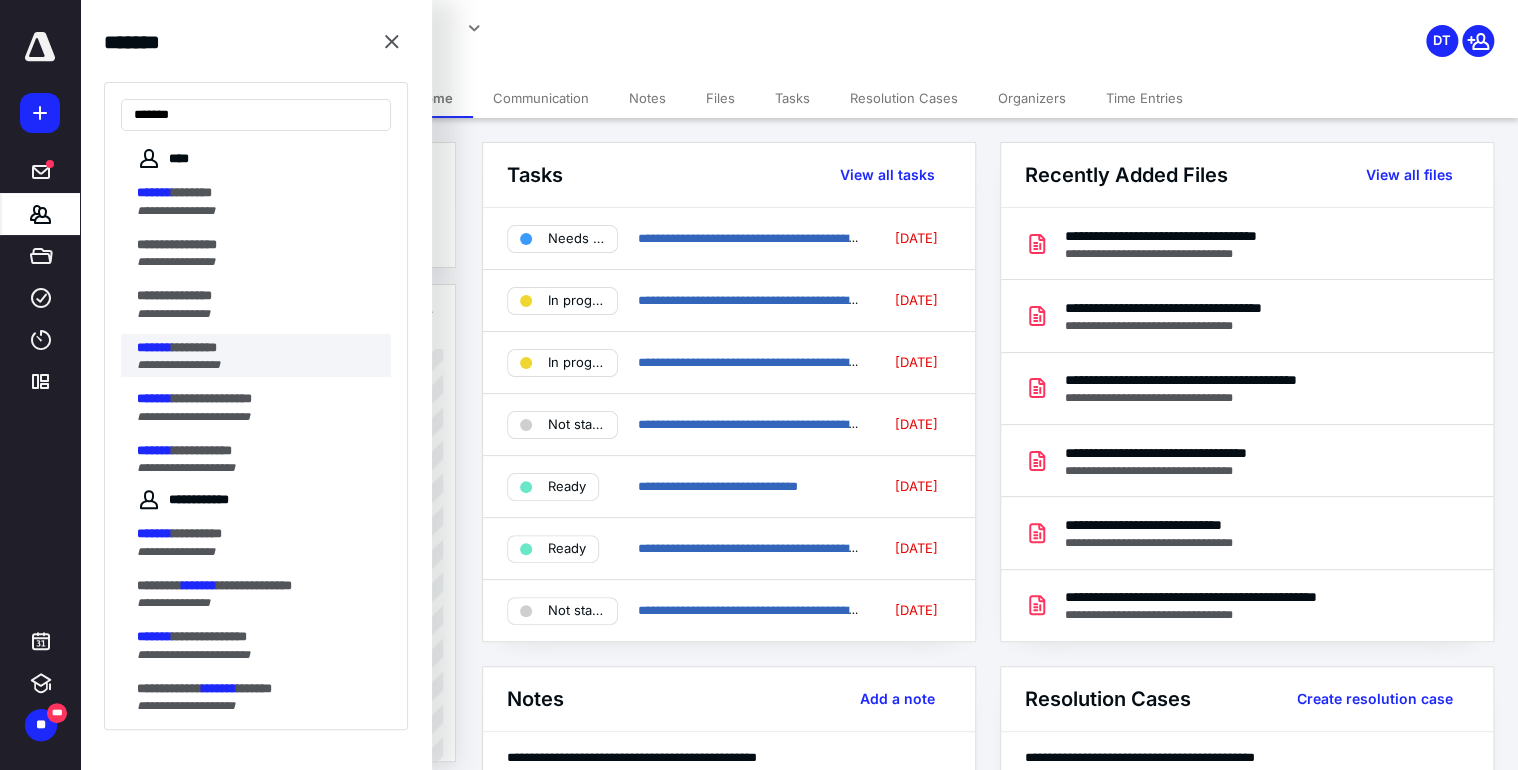 type on "*******" 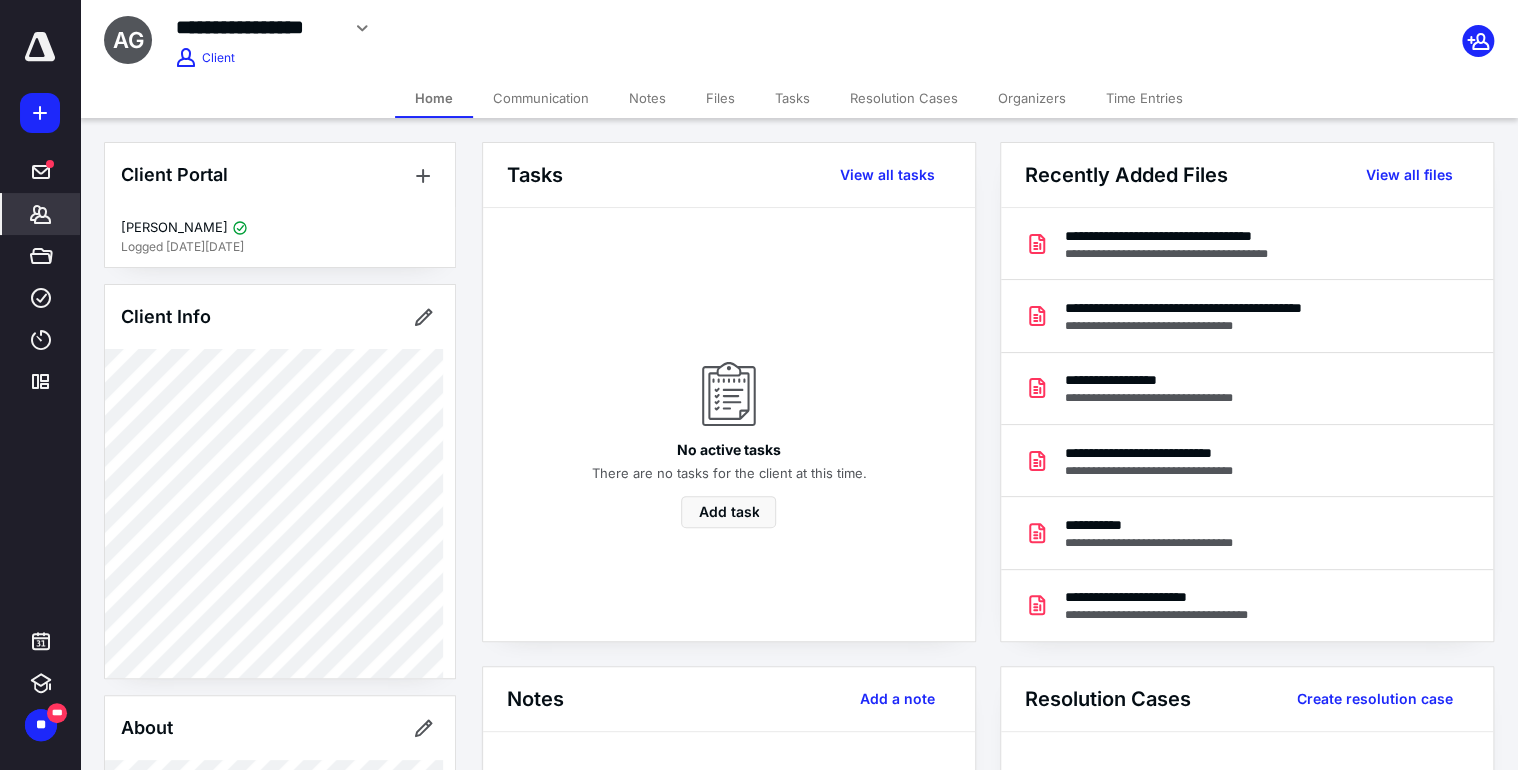click on "Notes" at bounding box center (647, 98) 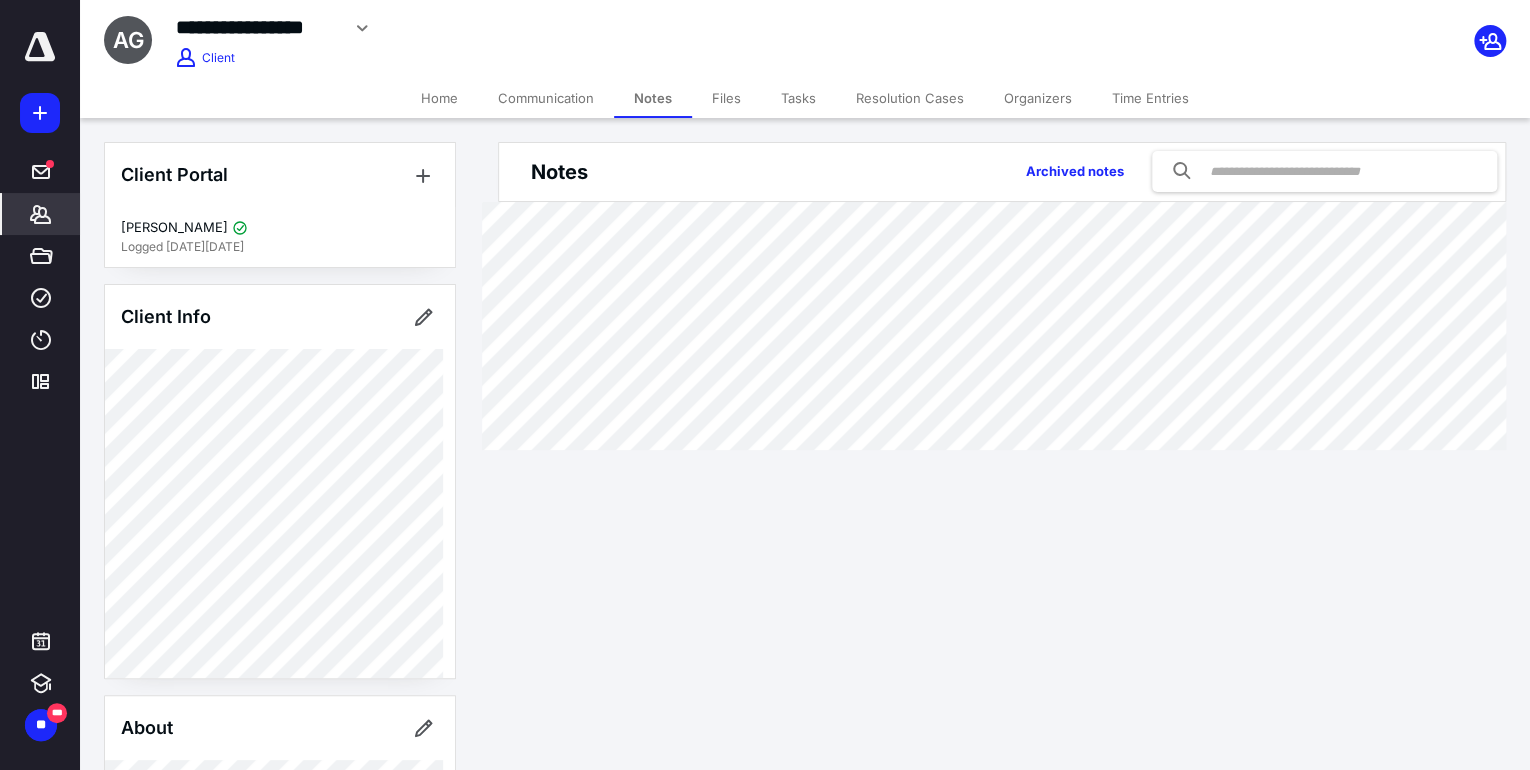 click on "Files" at bounding box center [726, 98] 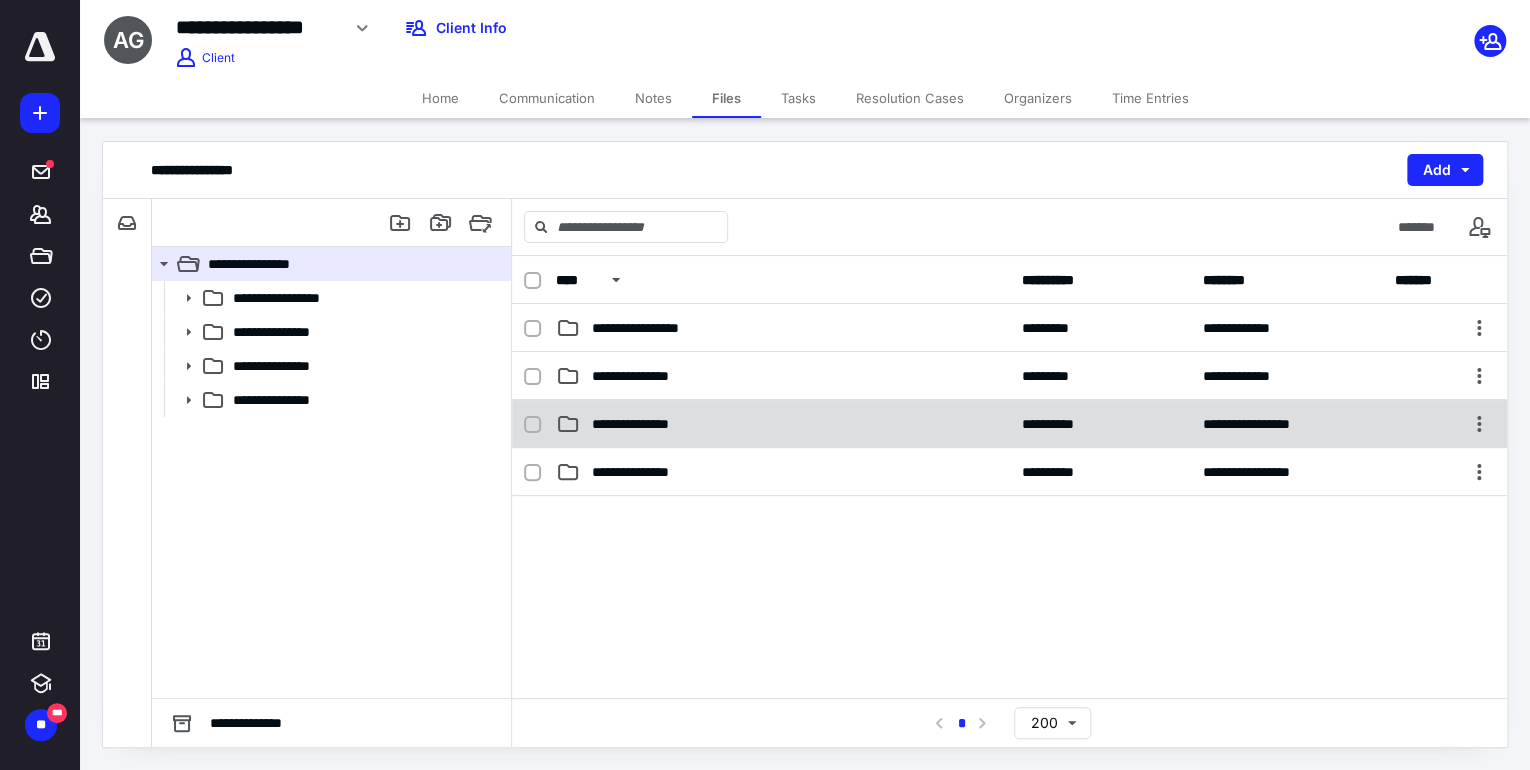 click on "**********" at bounding box center (646, 424) 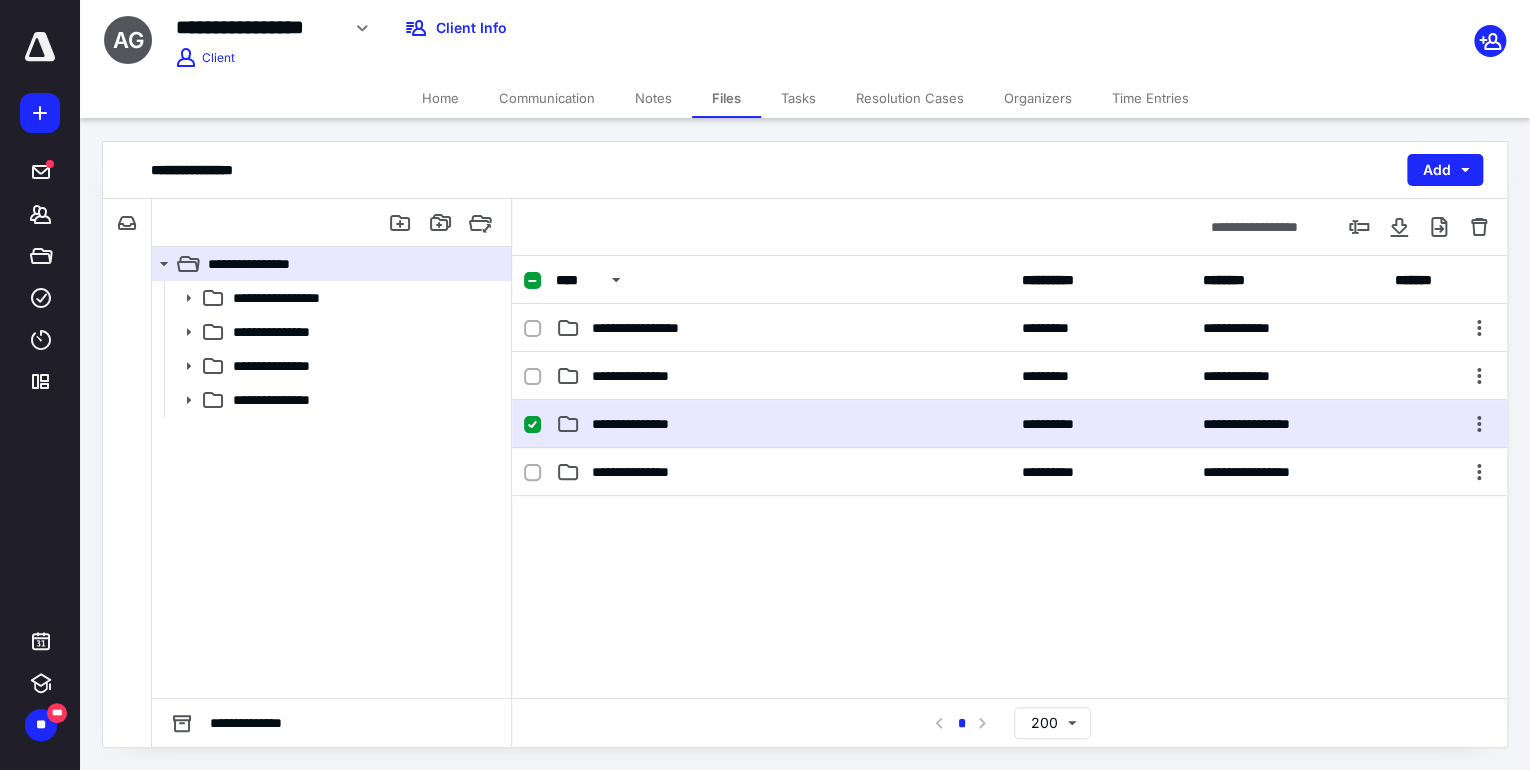 click on "**********" at bounding box center [646, 424] 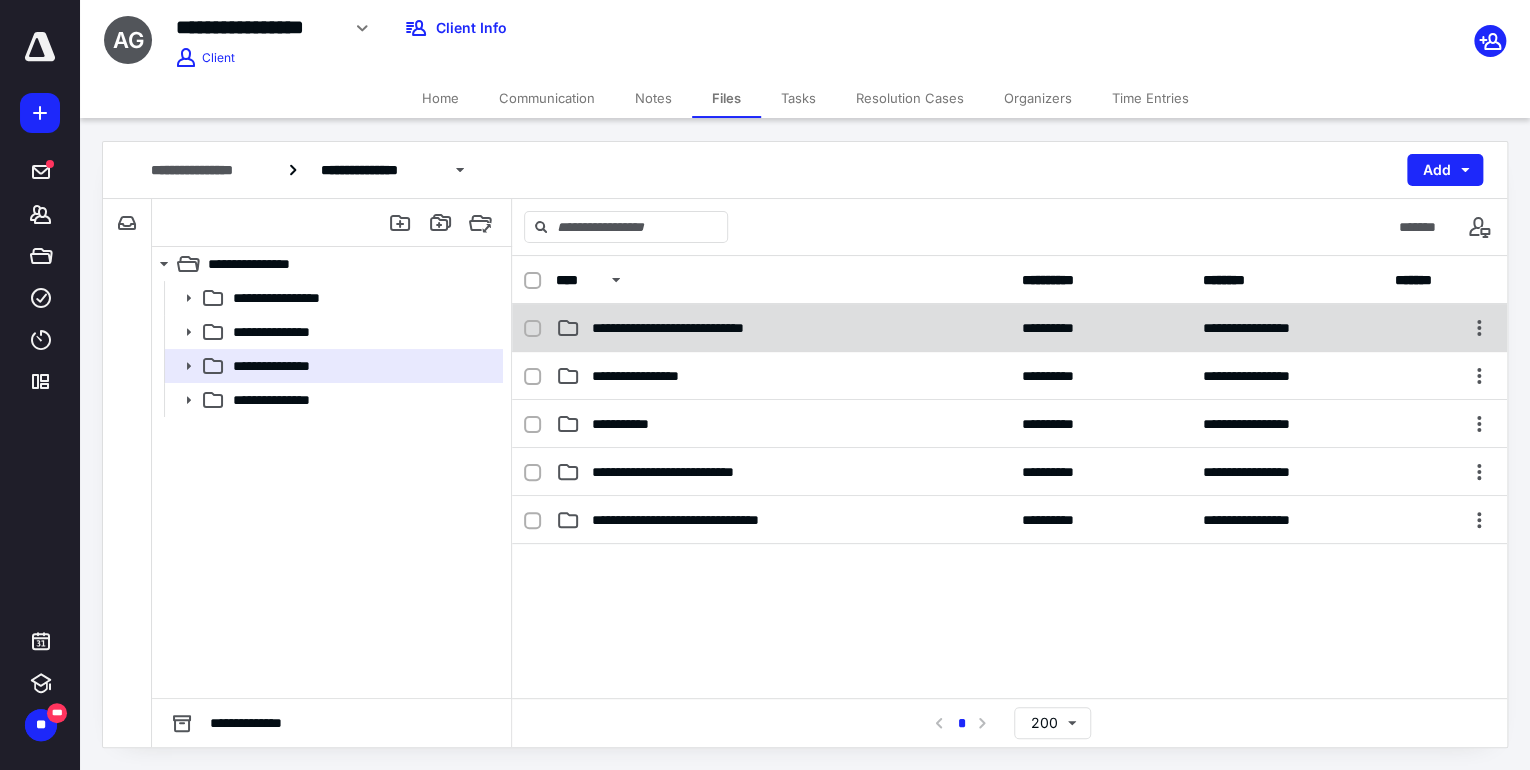 click on "**********" at bounding box center (702, 328) 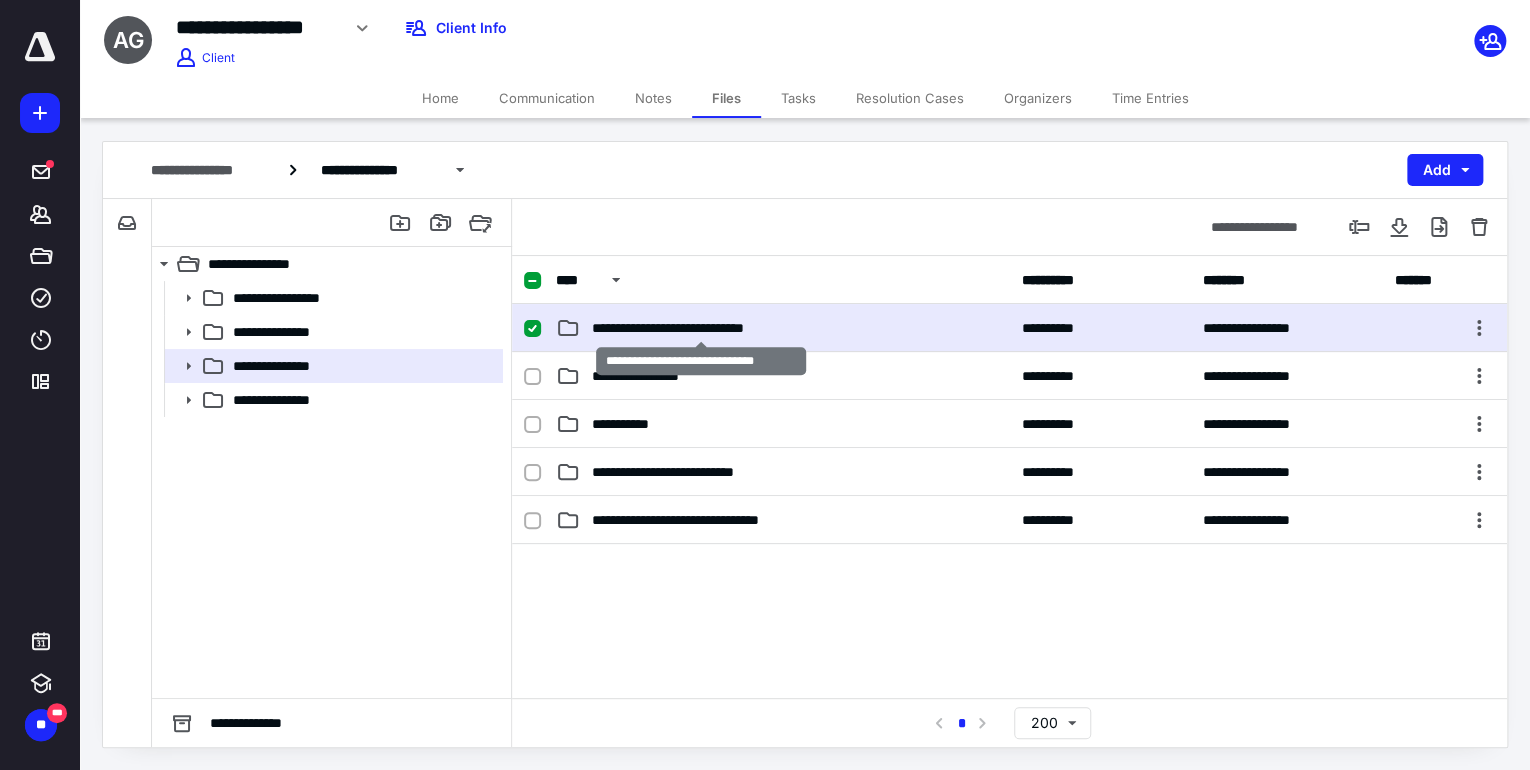 click on "**********" at bounding box center (702, 328) 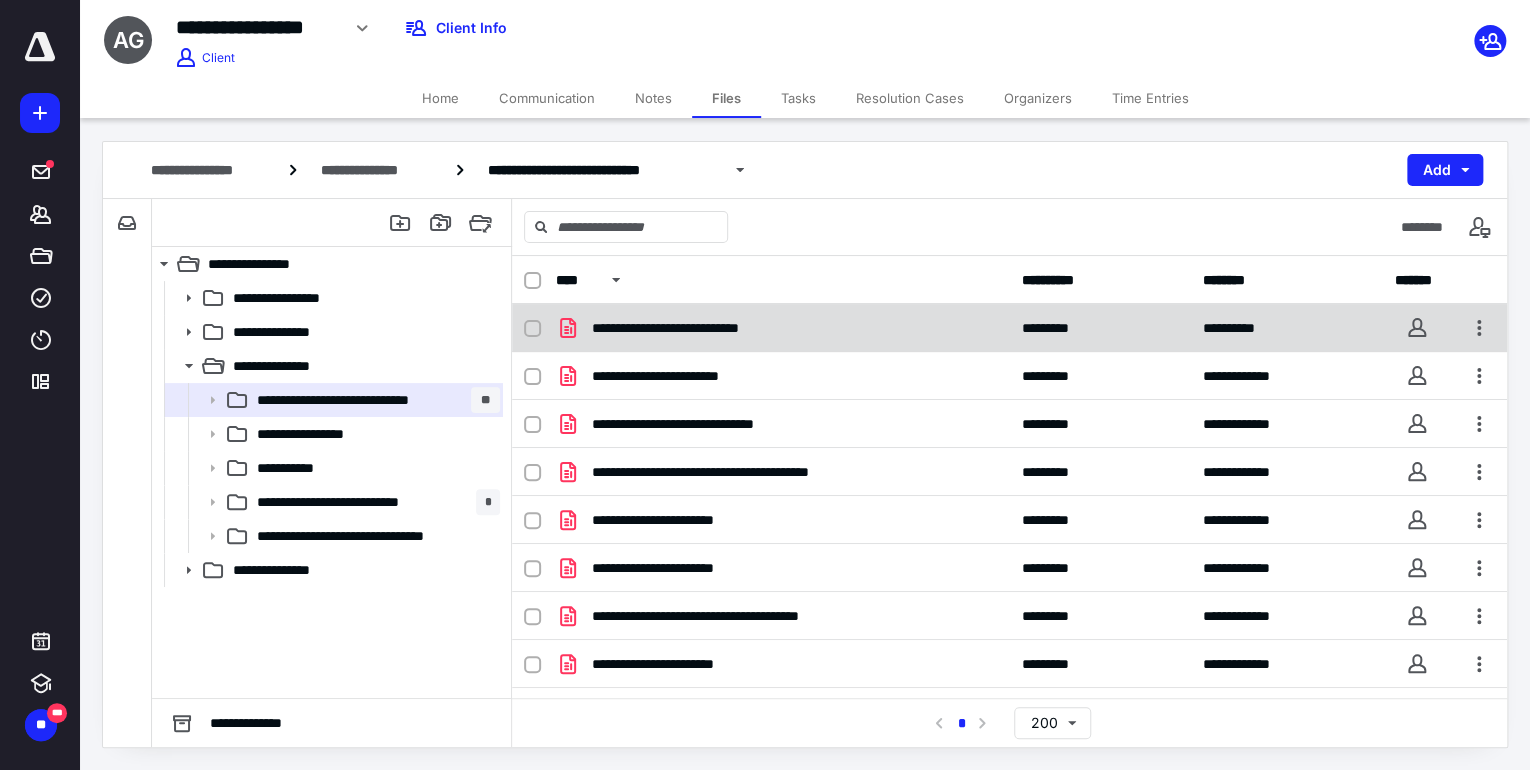 click on "**********" at bounding box center (693, 328) 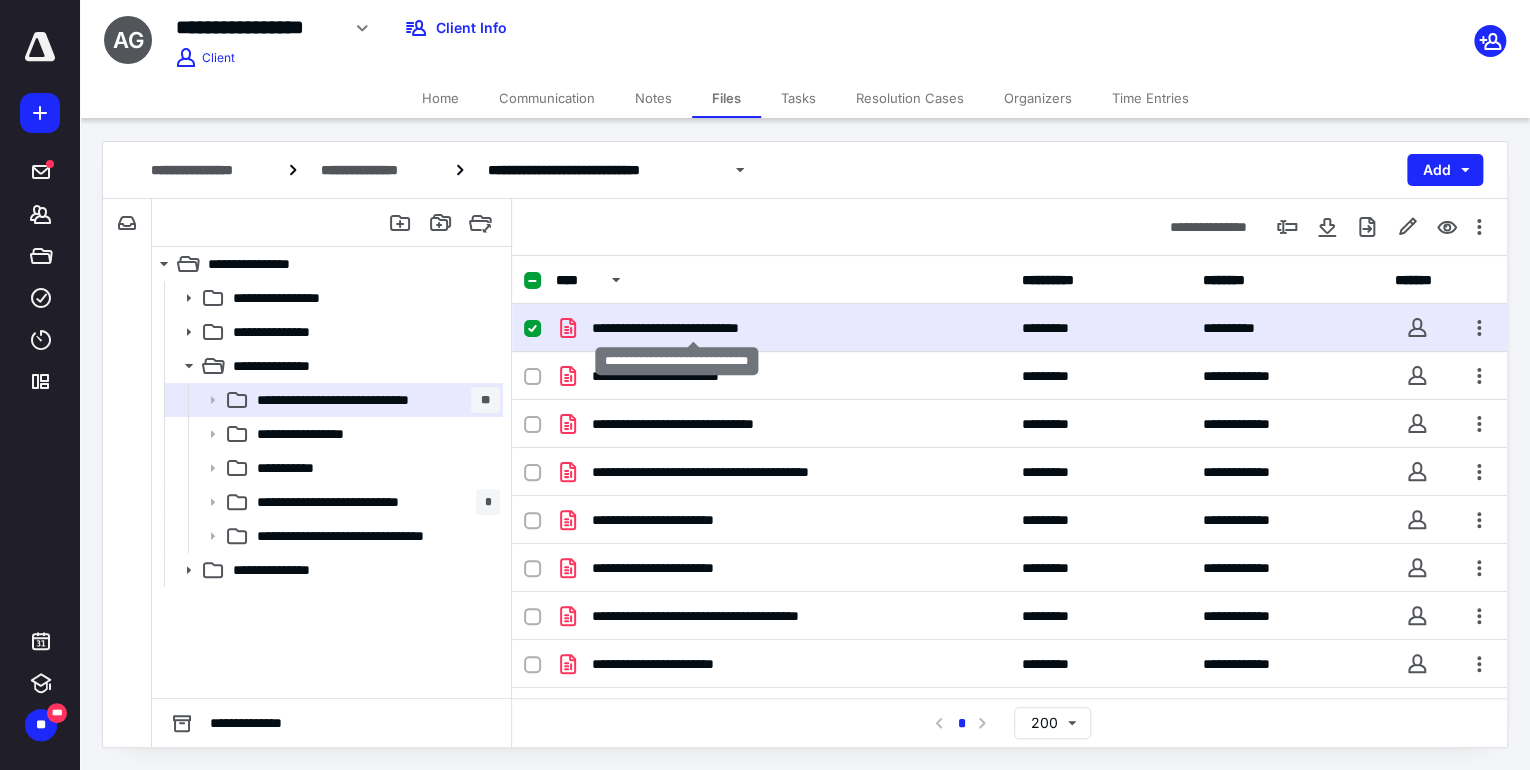 checkbox on "true" 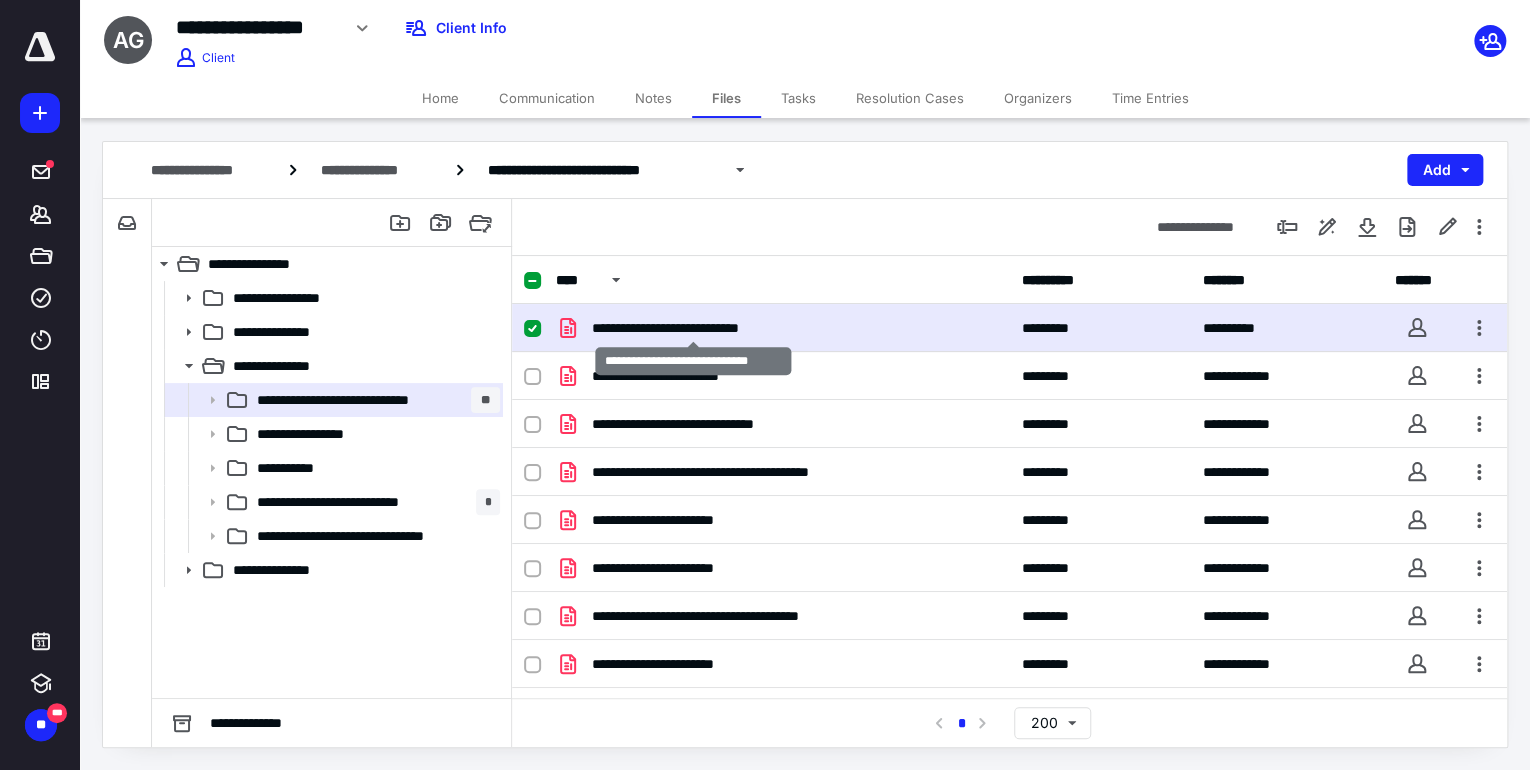 click on "**********" at bounding box center [693, 328] 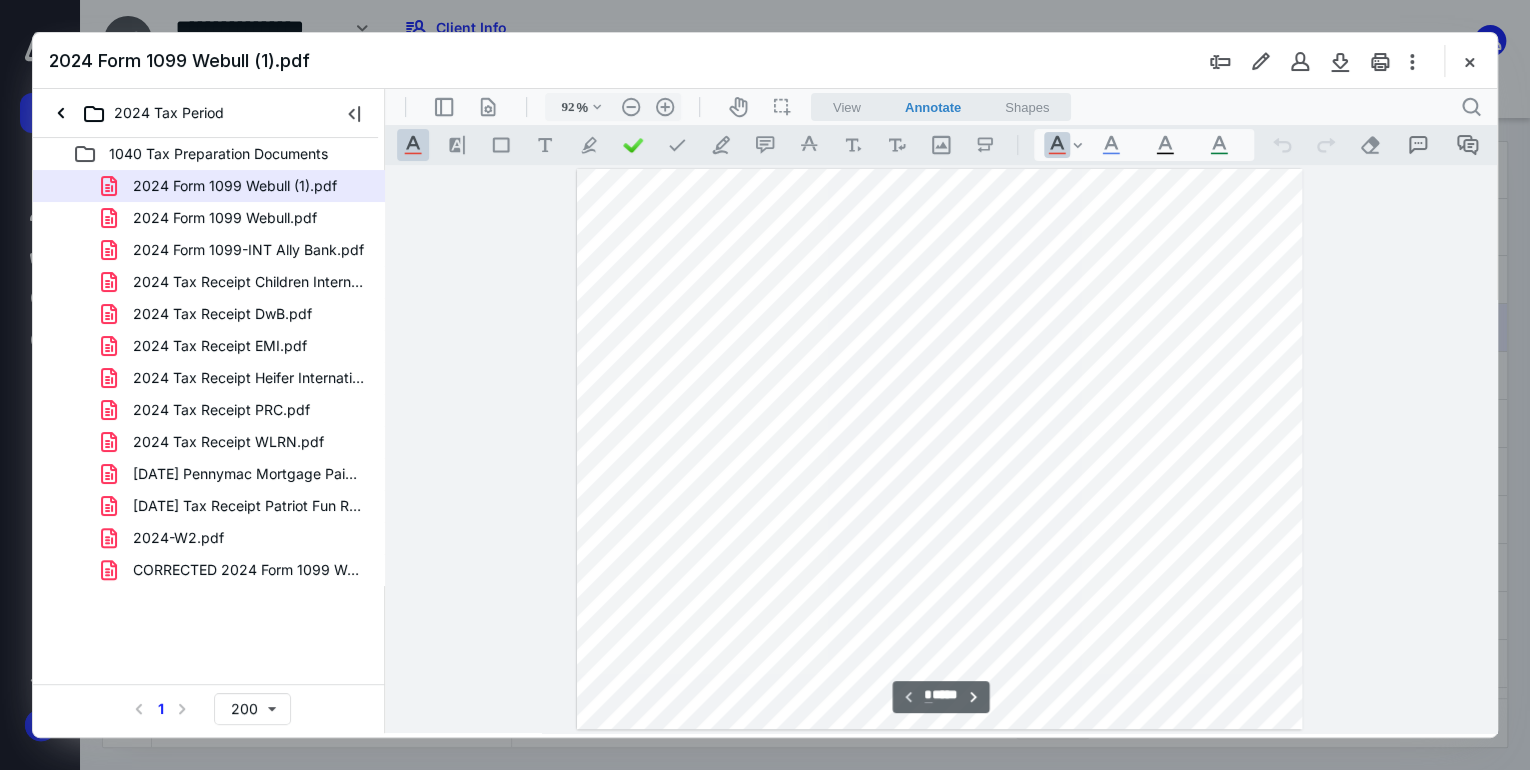 scroll, scrollTop: 0, scrollLeft: 0, axis: both 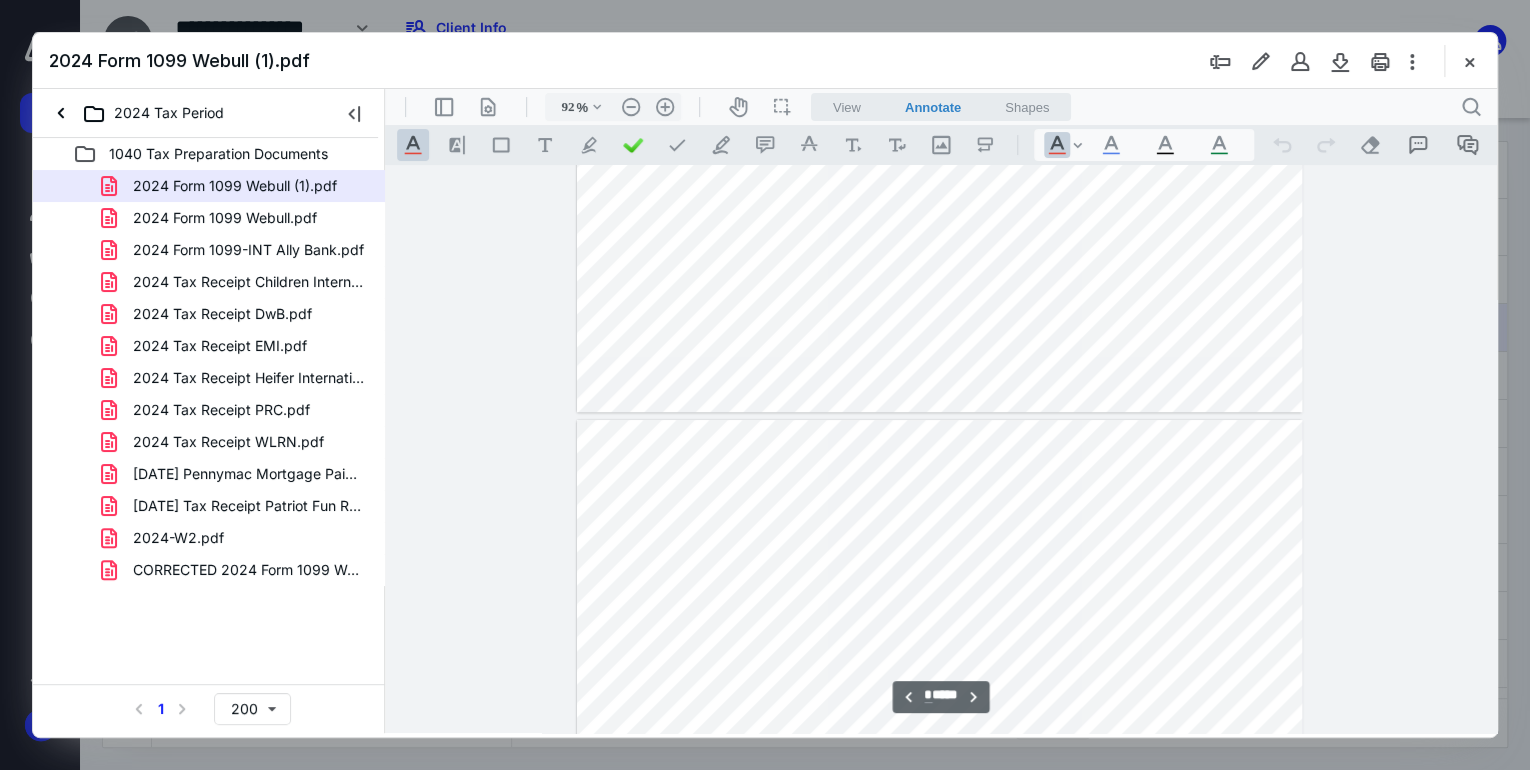type on "*" 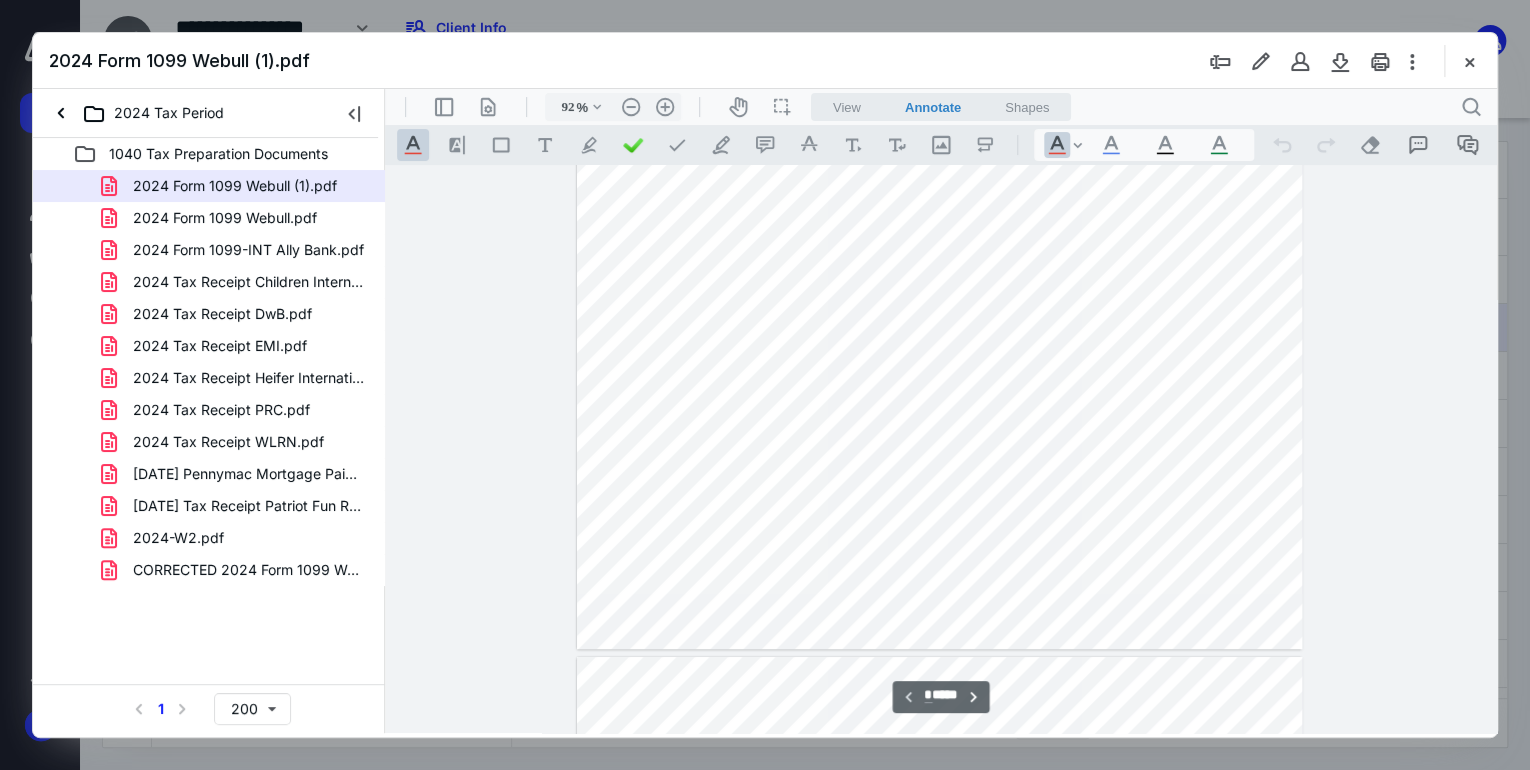 scroll, scrollTop: 0, scrollLeft: 0, axis: both 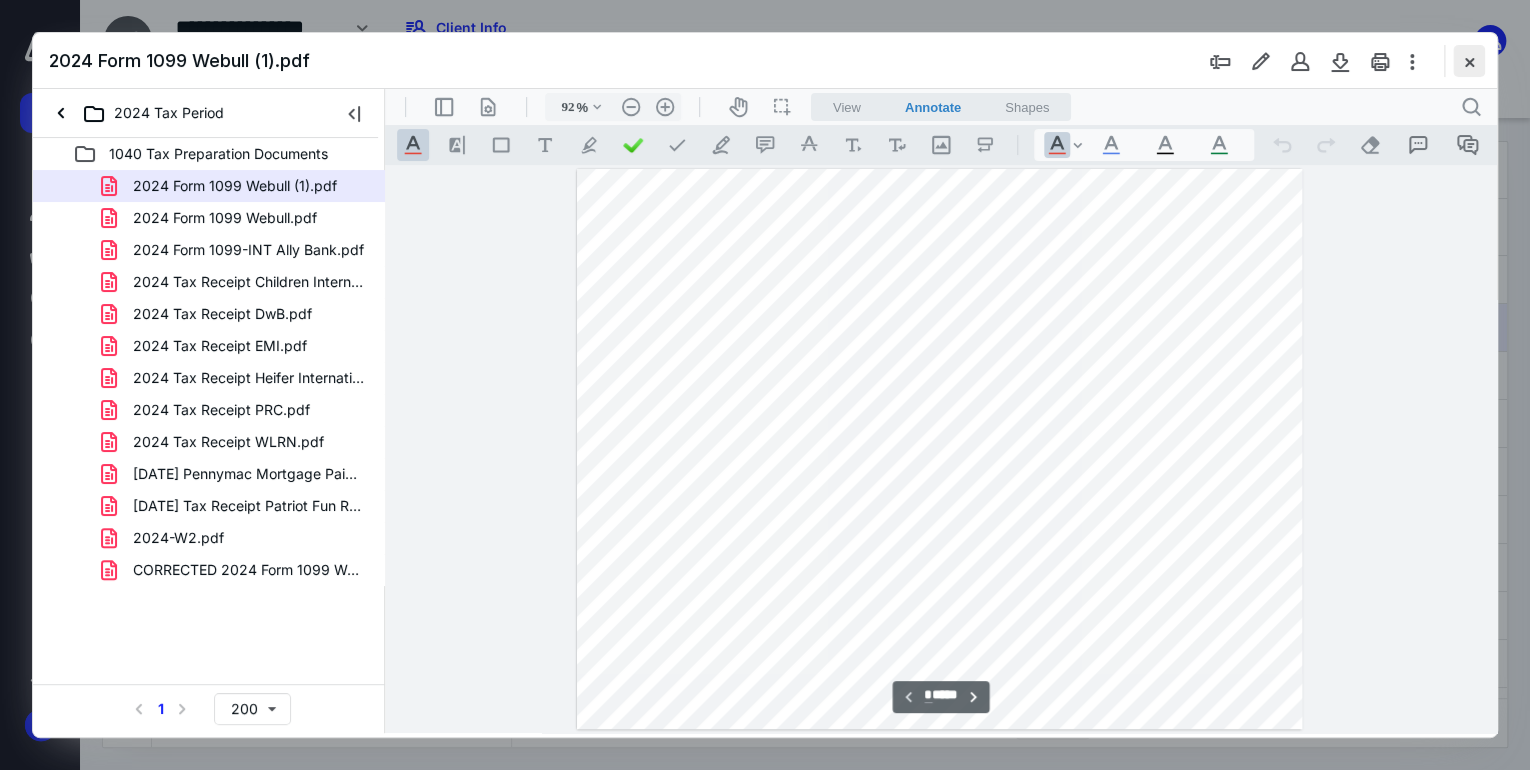 click at bounding box center (1469, 61) 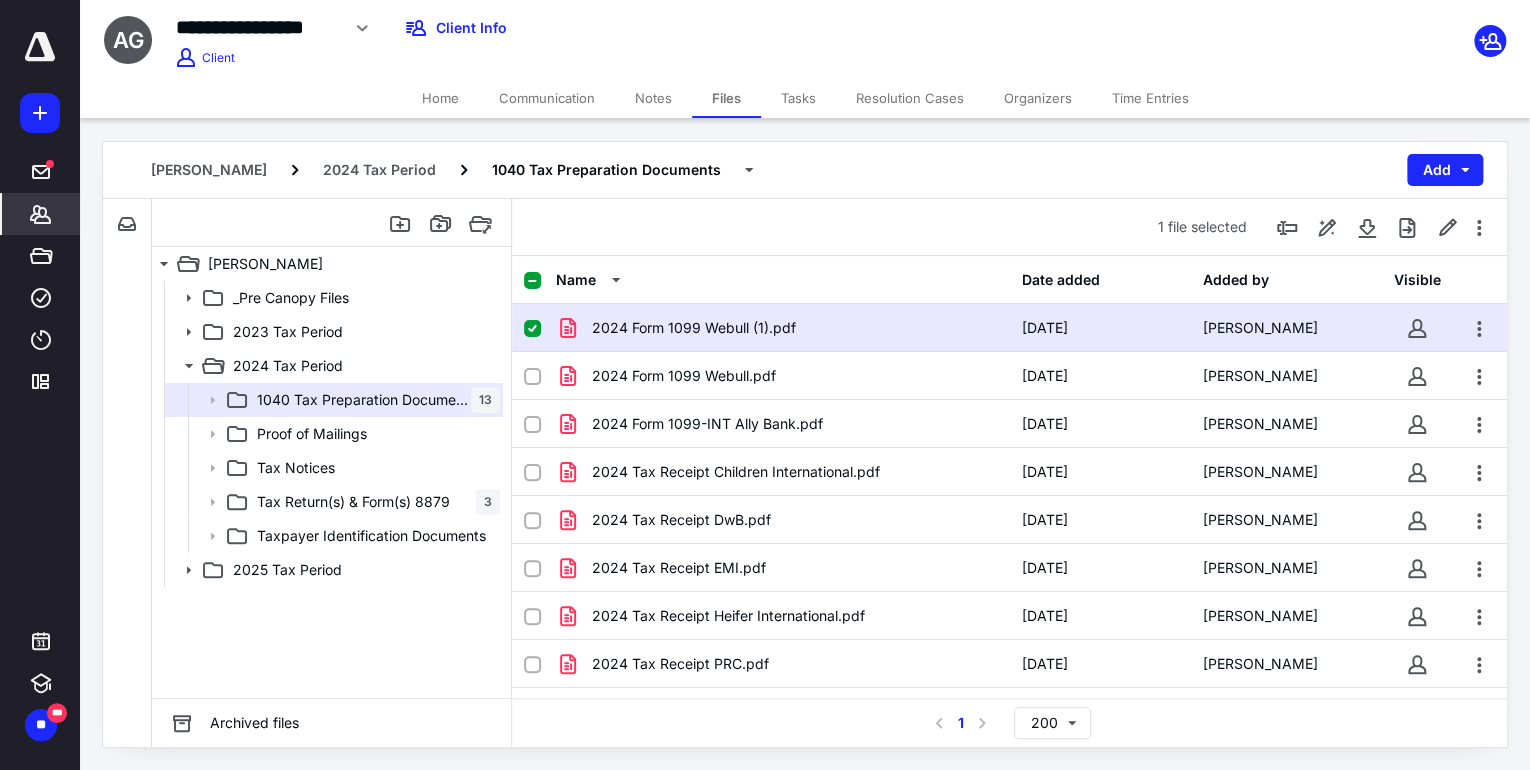 click 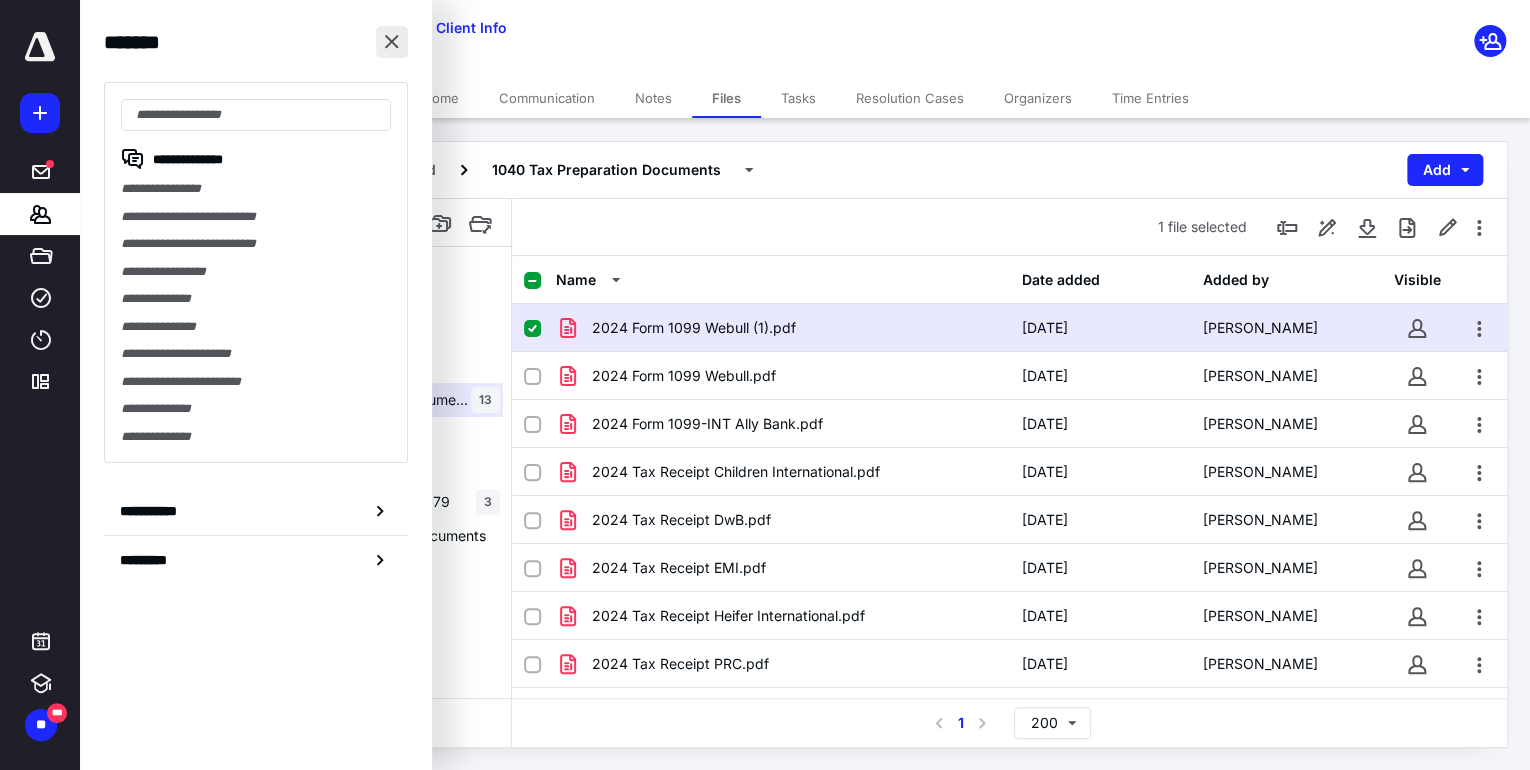 click at bounding box center [392, 42] 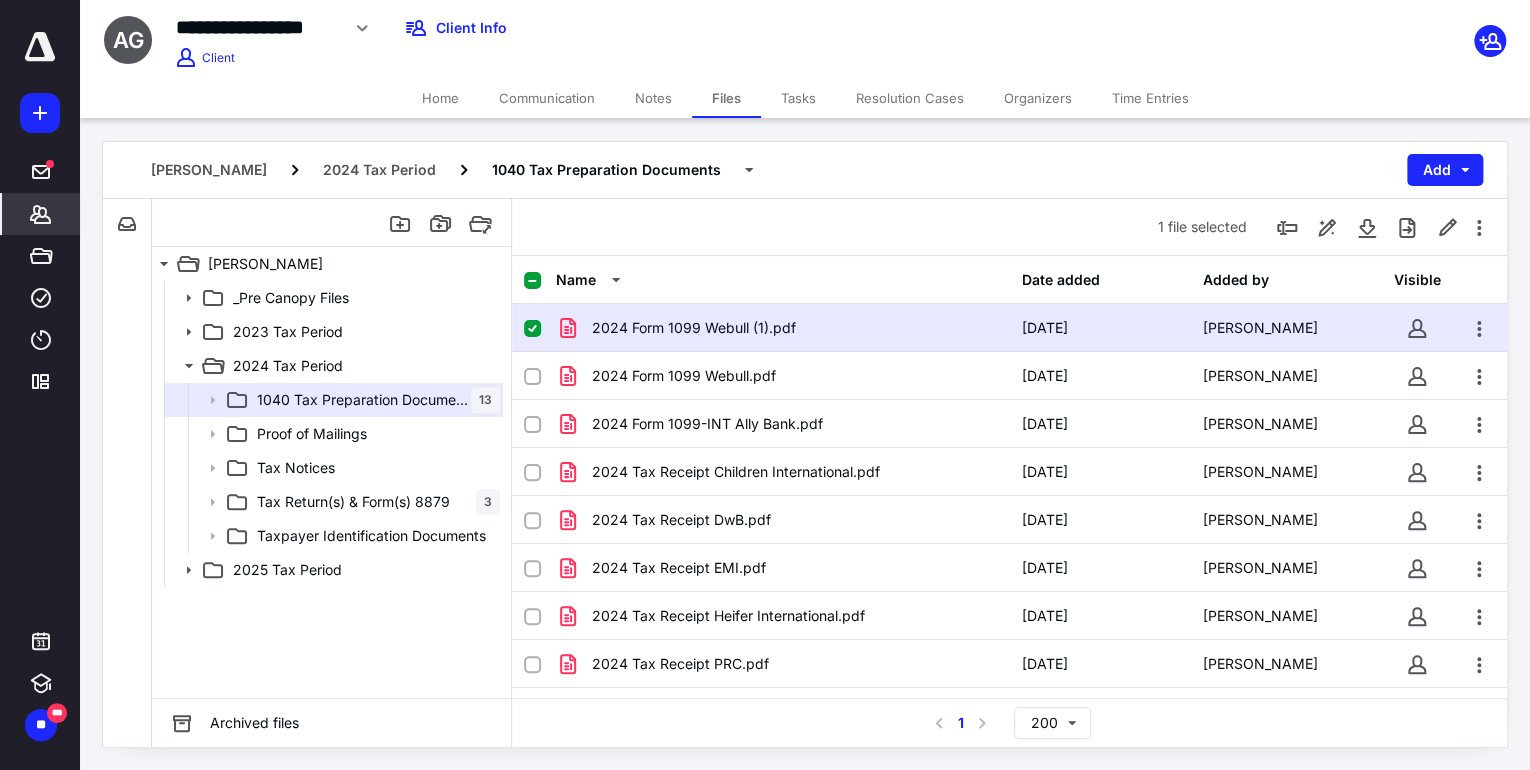 click 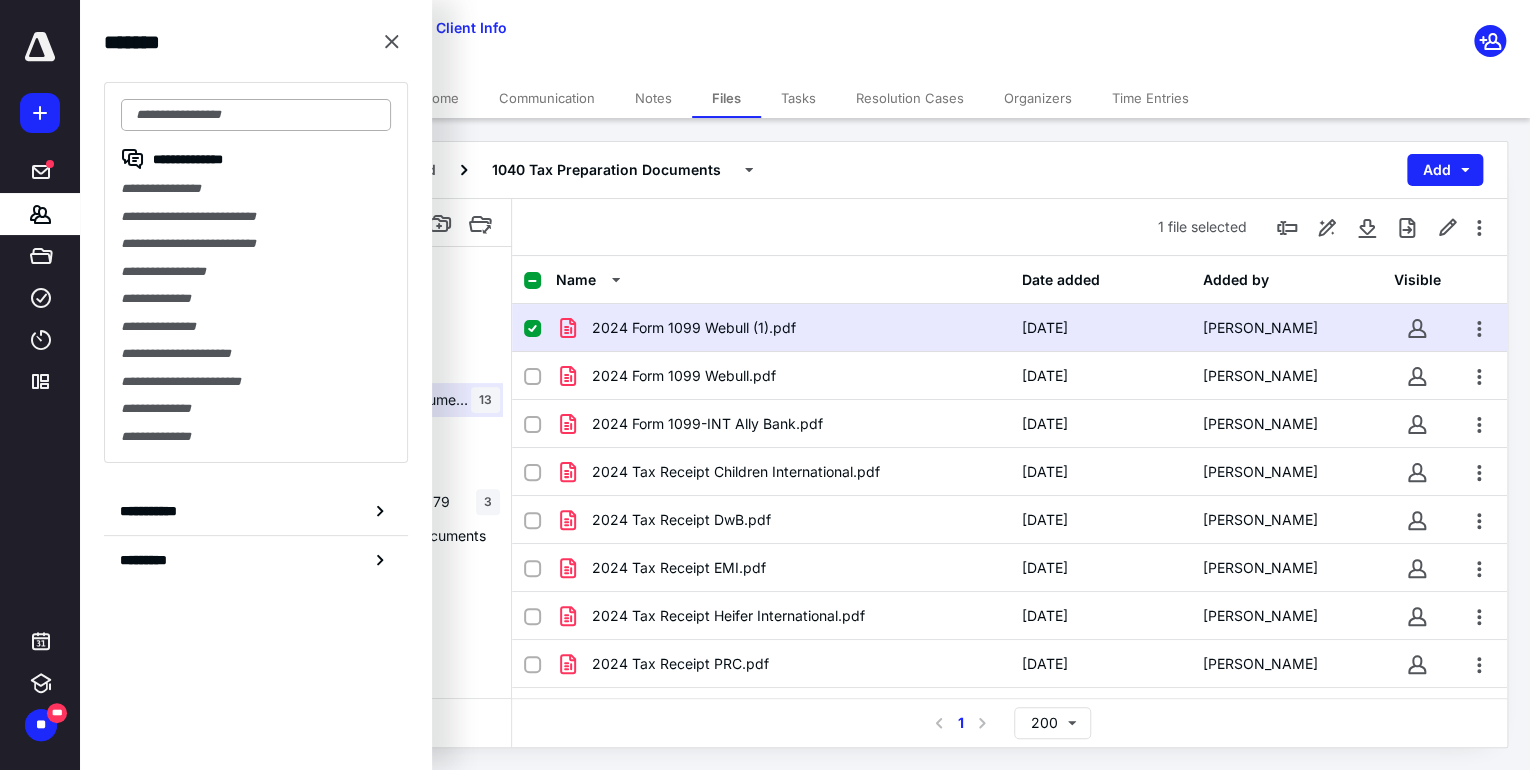 click at bounding box center (256, 115) 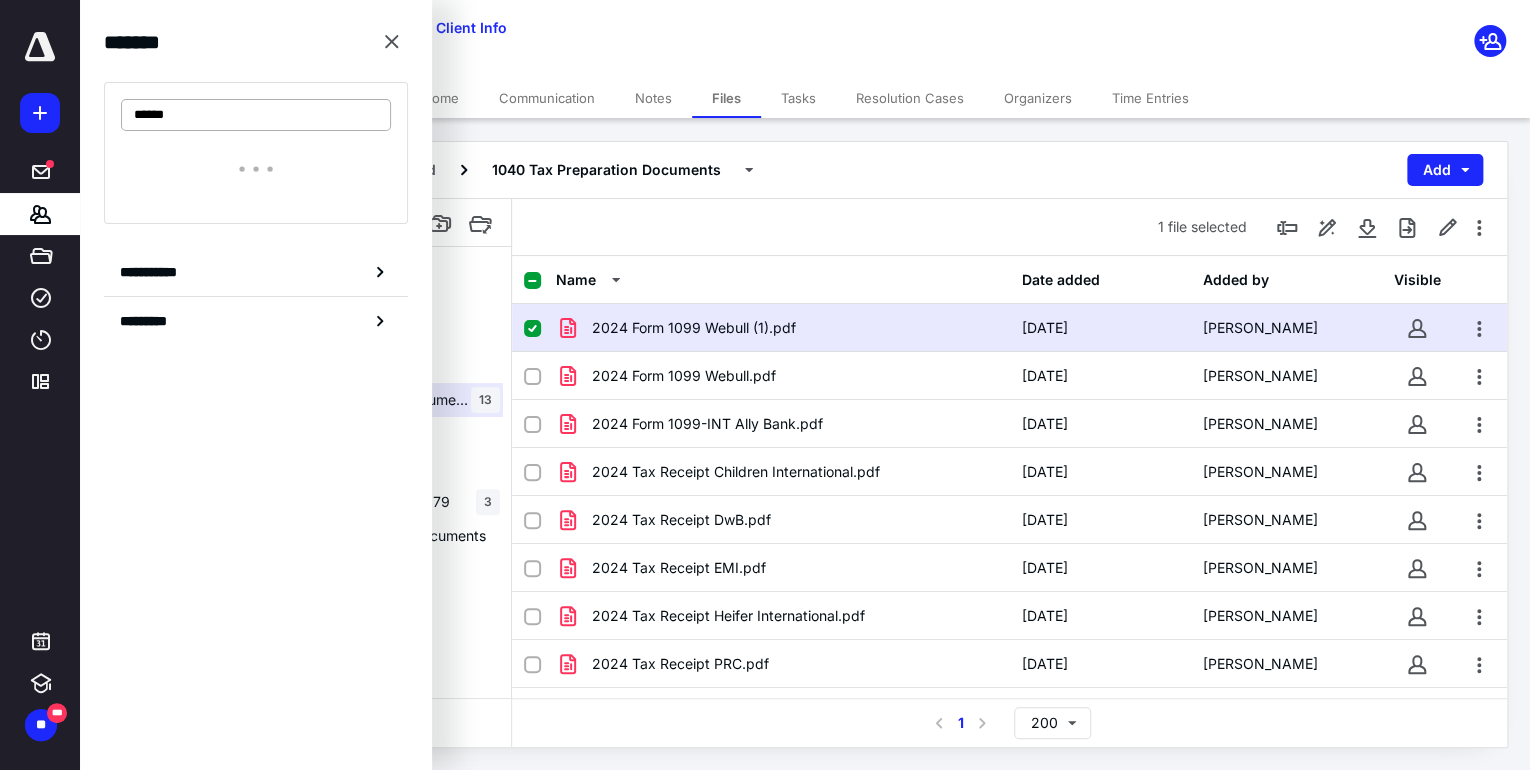type on "*******" 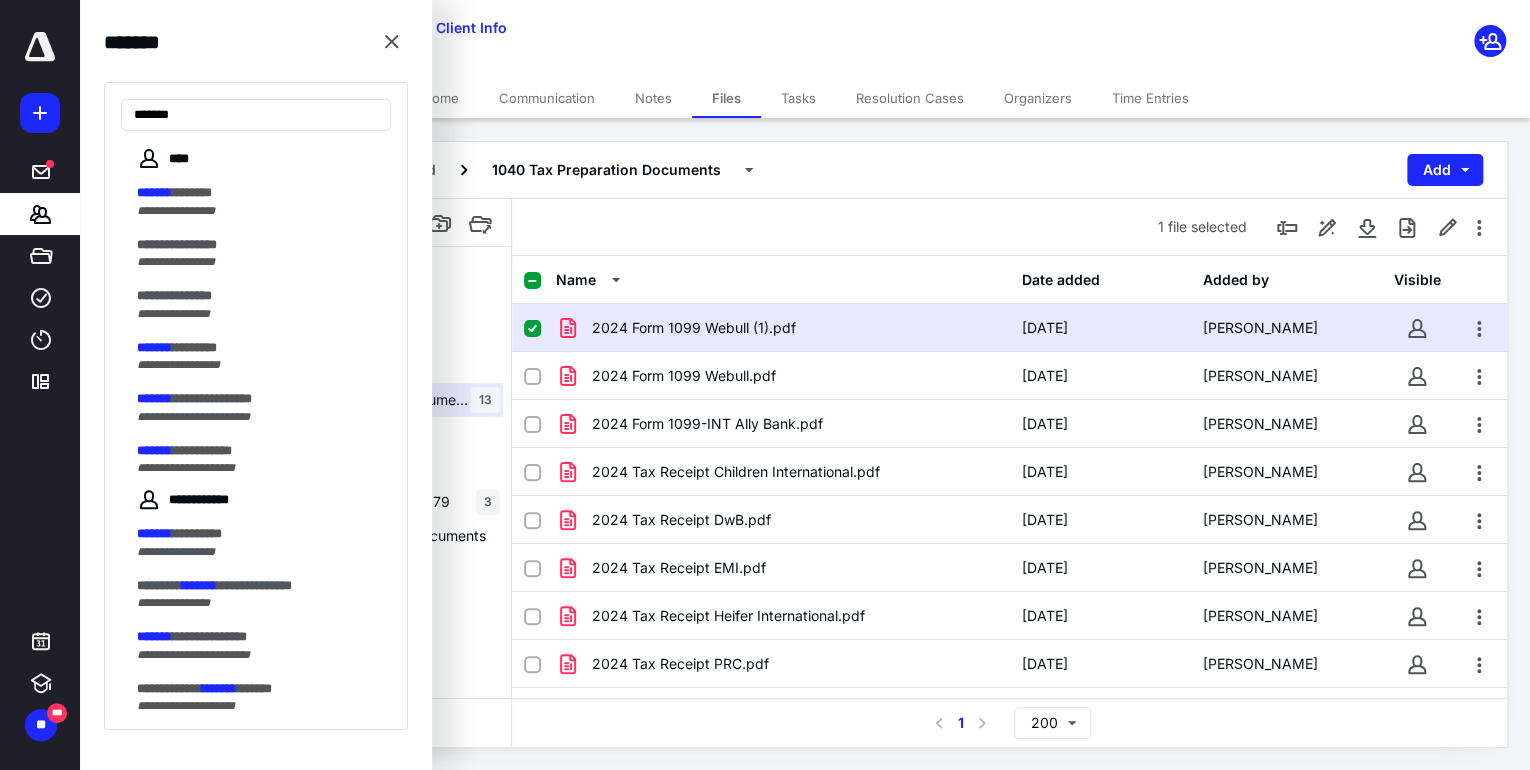 drag, startPoint x: 198, startPoint y: 112, endPoint x: -105, endPoint y: 171, distance: 308.6908 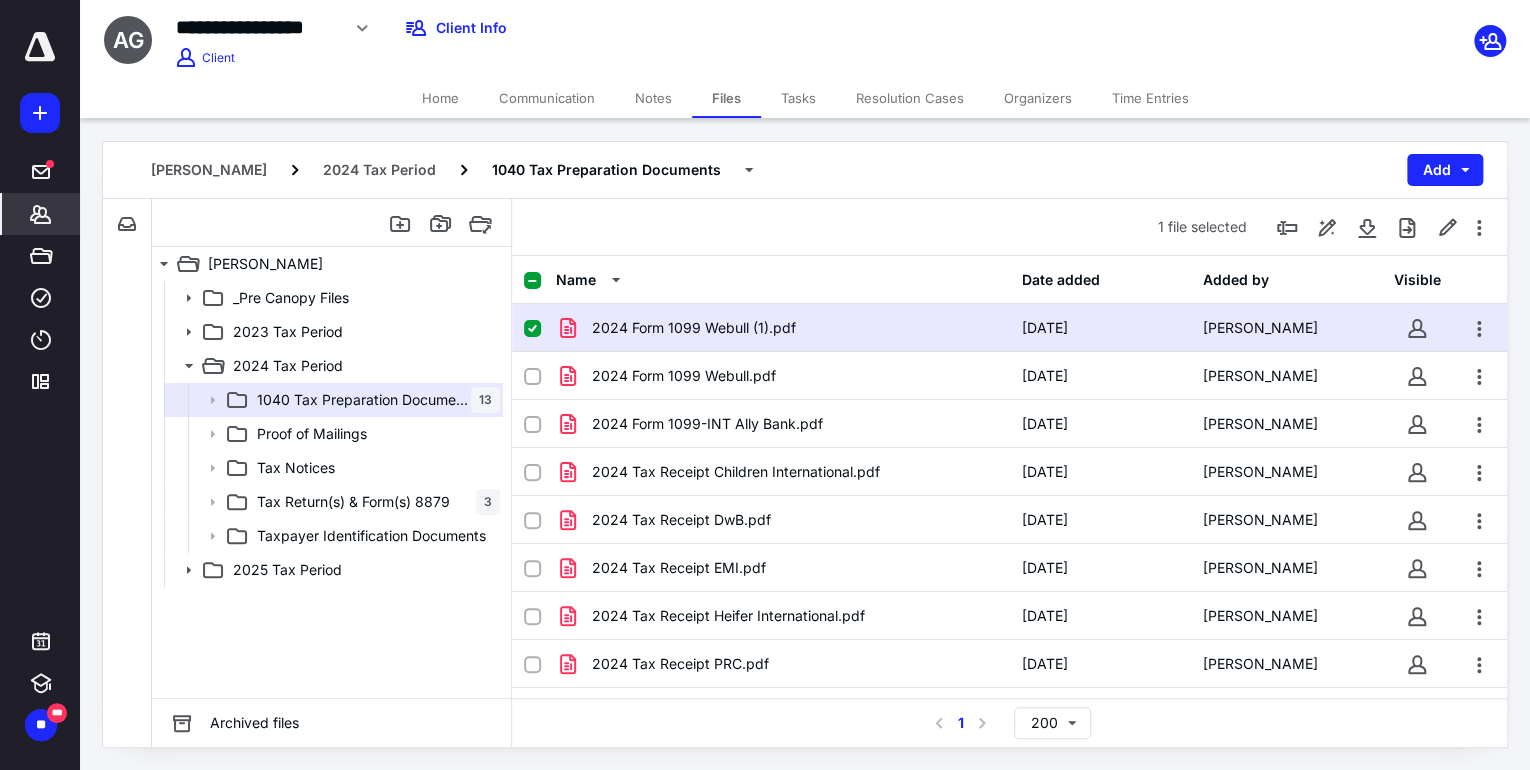 click 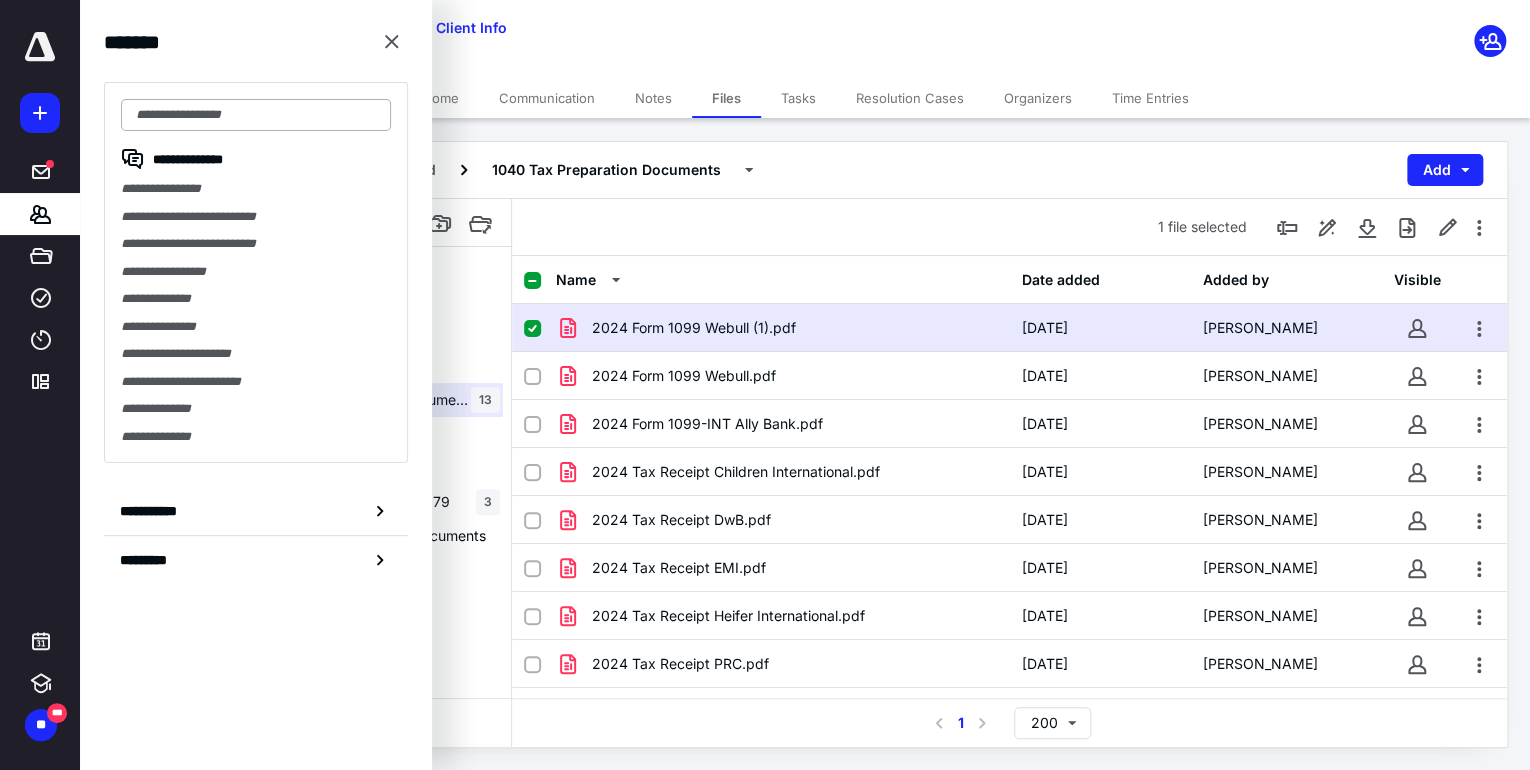 click at bounding box center (256, 115) 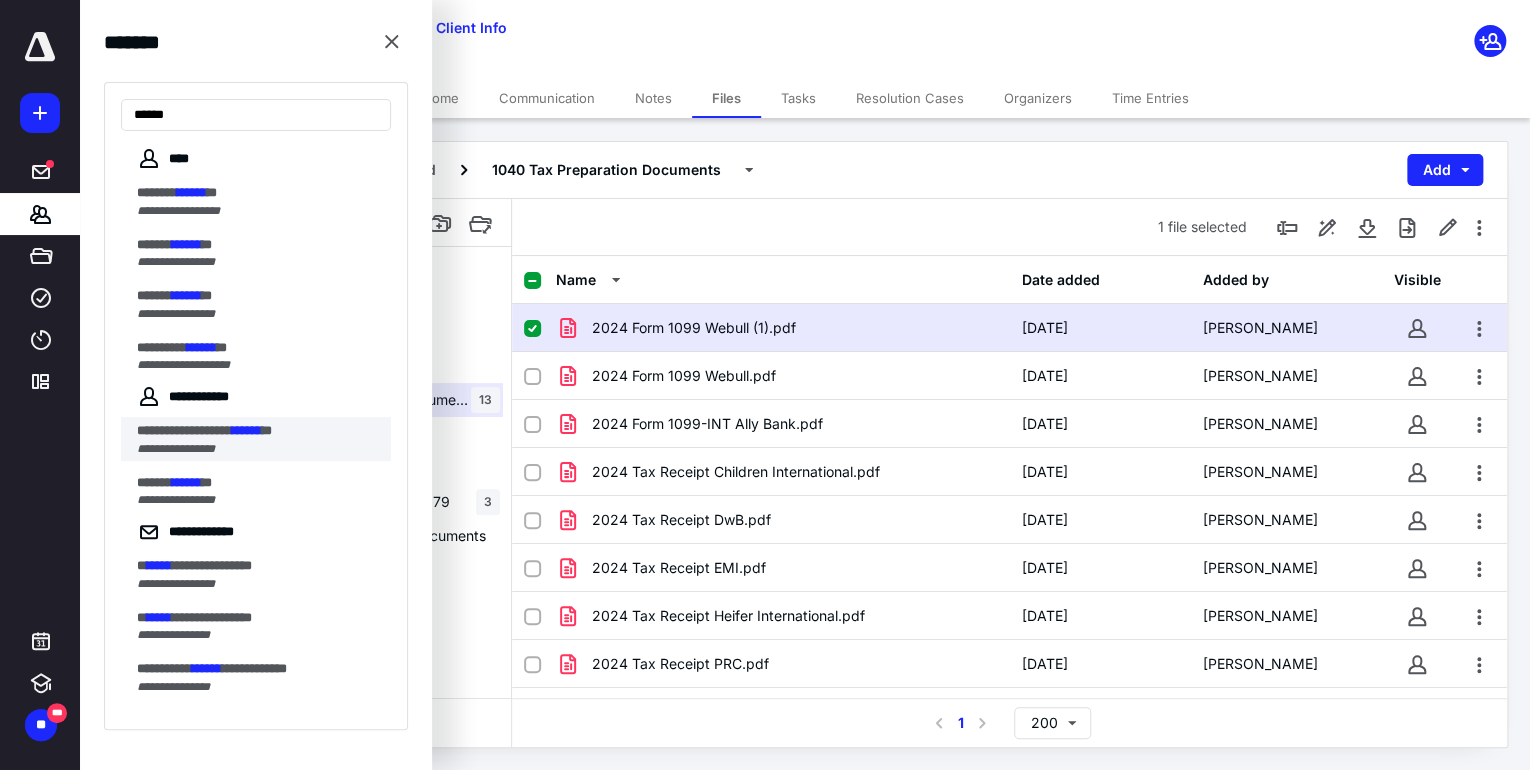 type on "******" 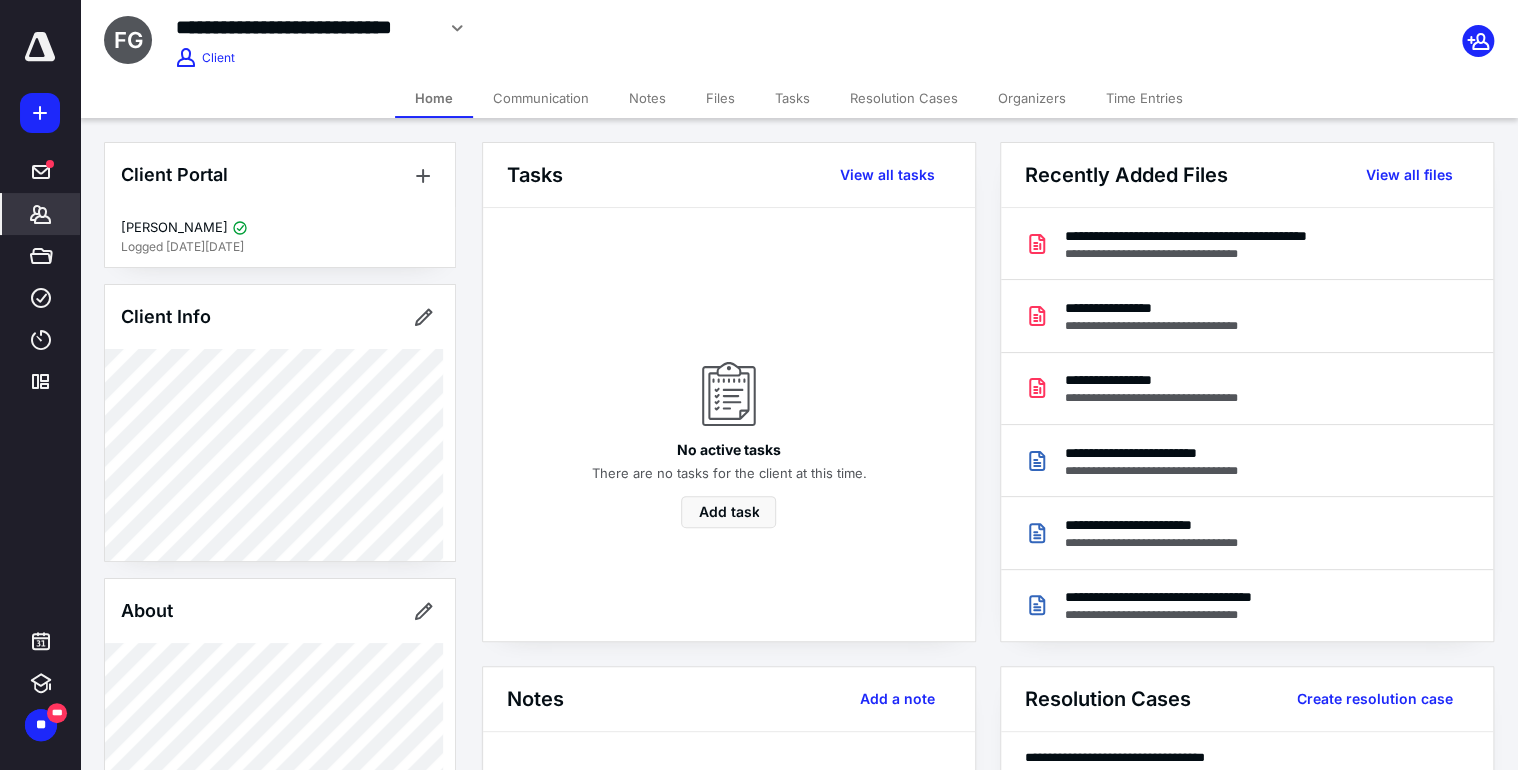click on "Files" at bounding box center [720, 98] 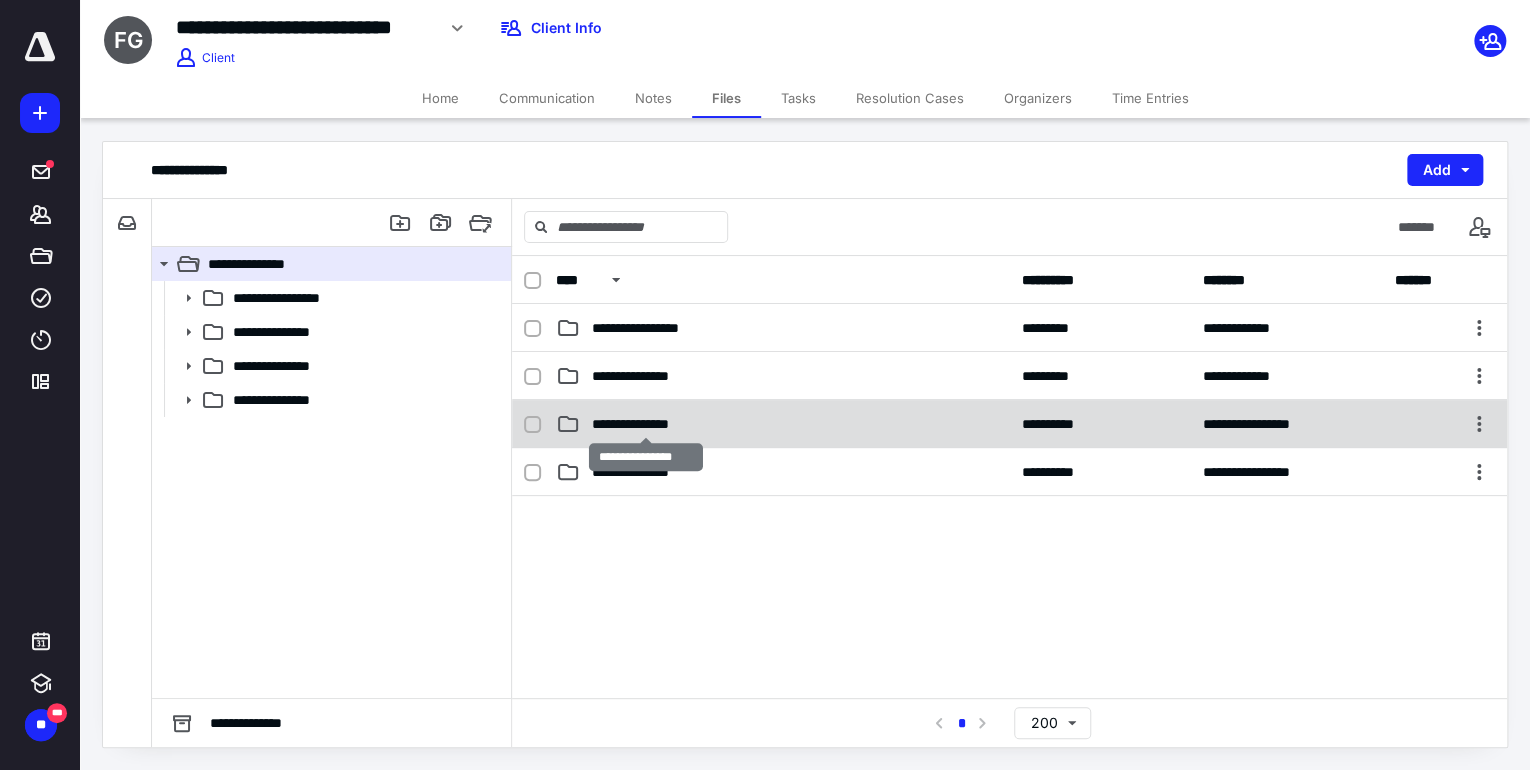 click on "**********" at bounding box center (646, 424) 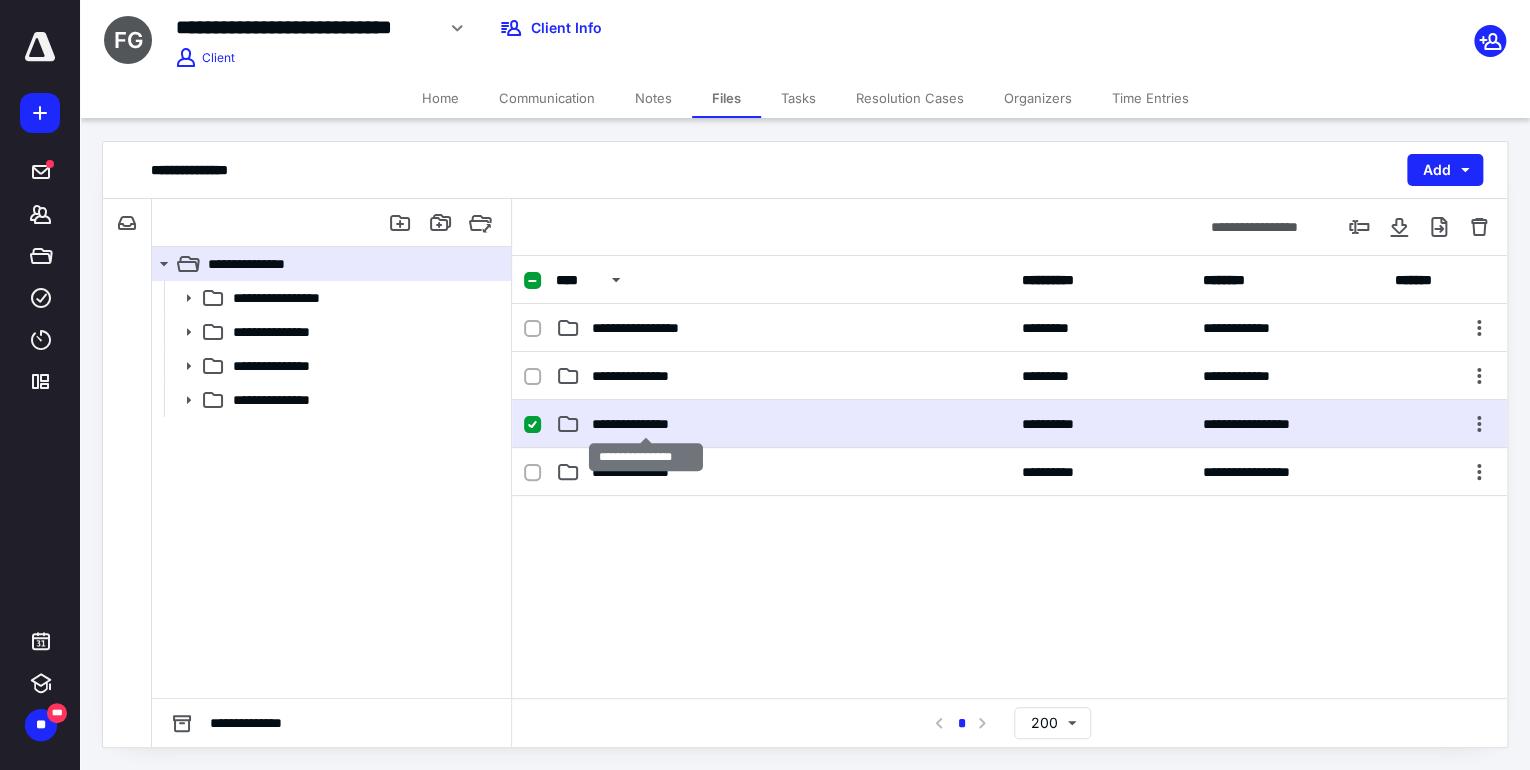 click on "**********" at bounding box center (646, 424) 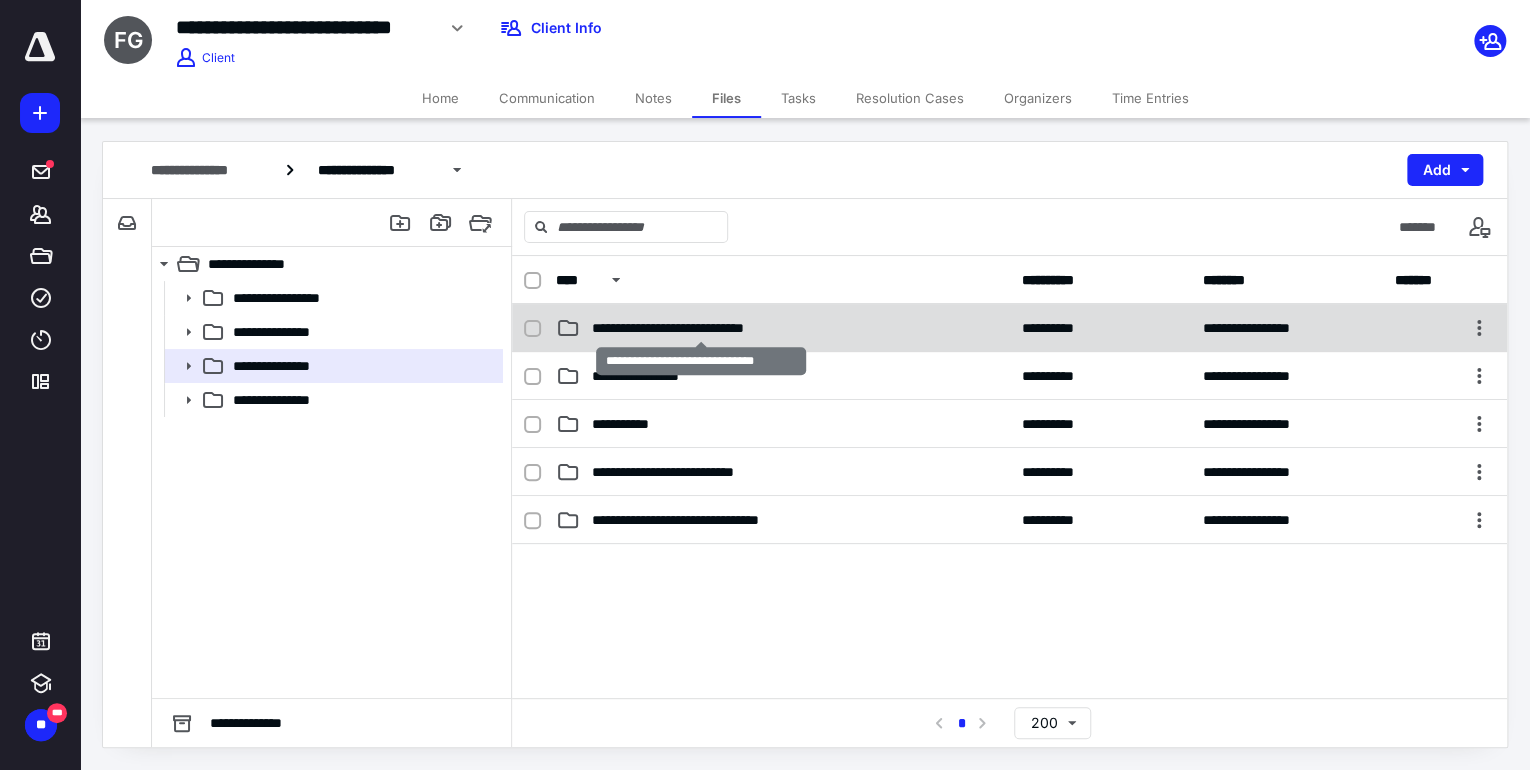 click on "**********" at bounding box center (702, 328) 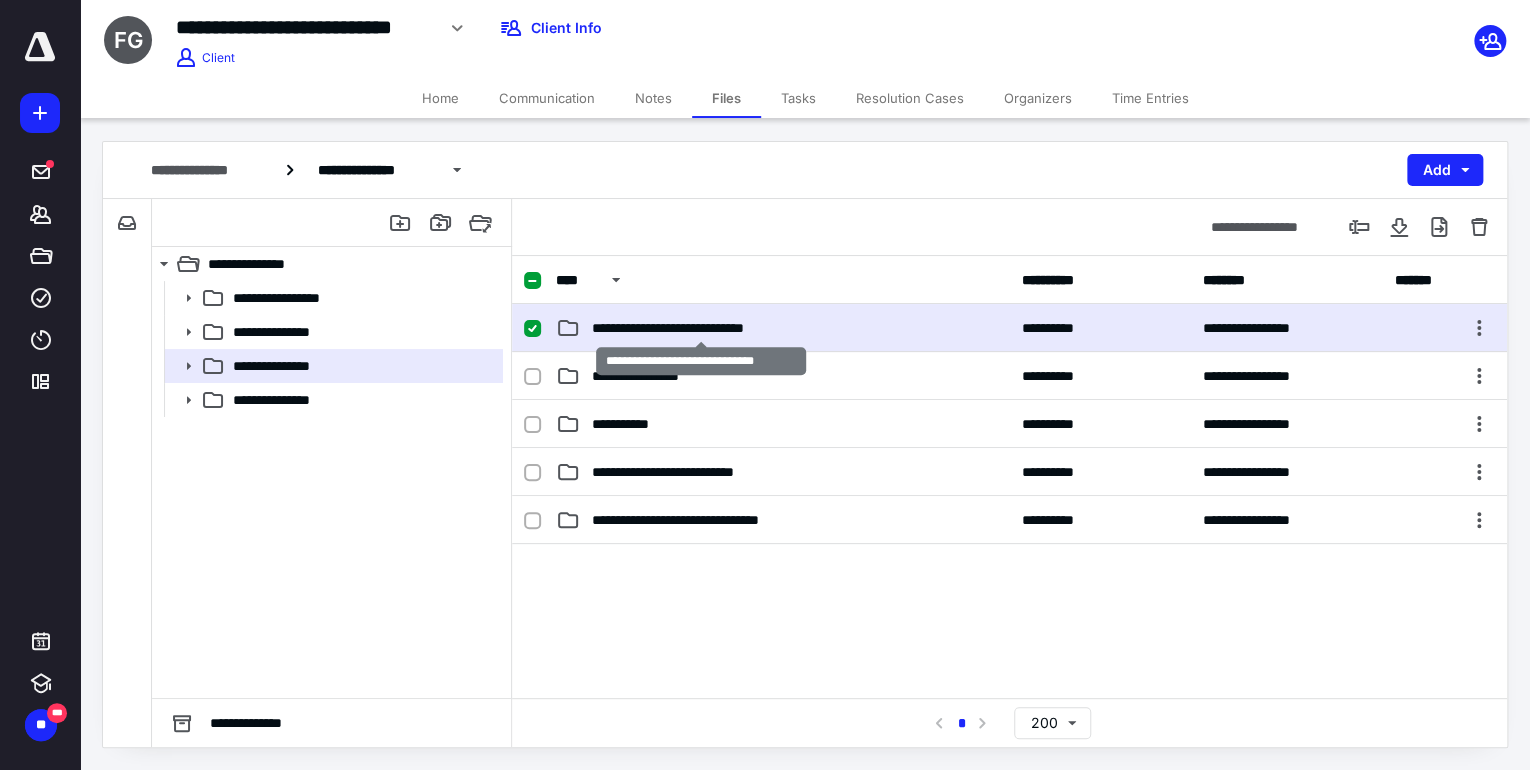 click on "**********" at bounding box center (702, 328) 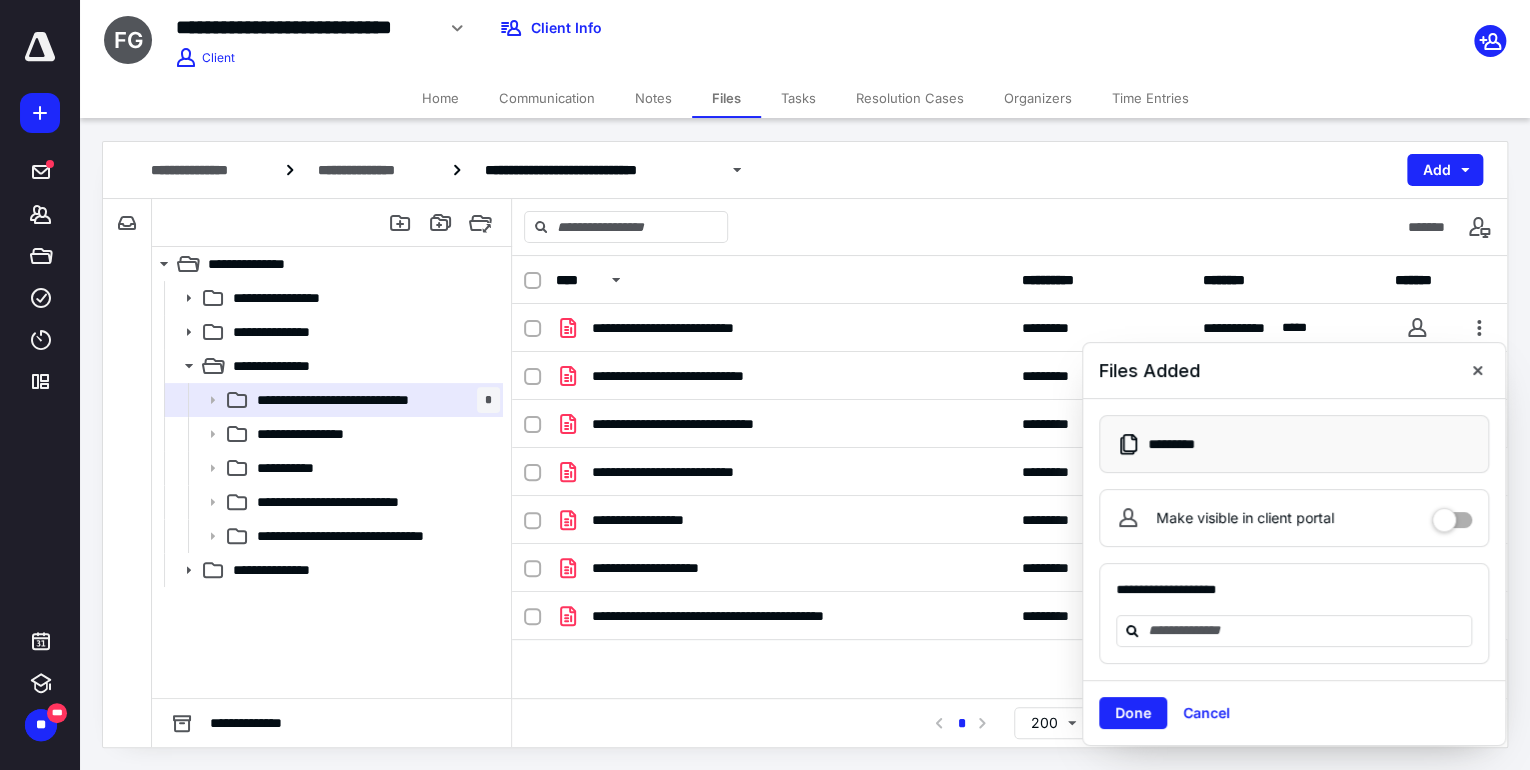 click on "Done" at bounding box center (1133, 713) 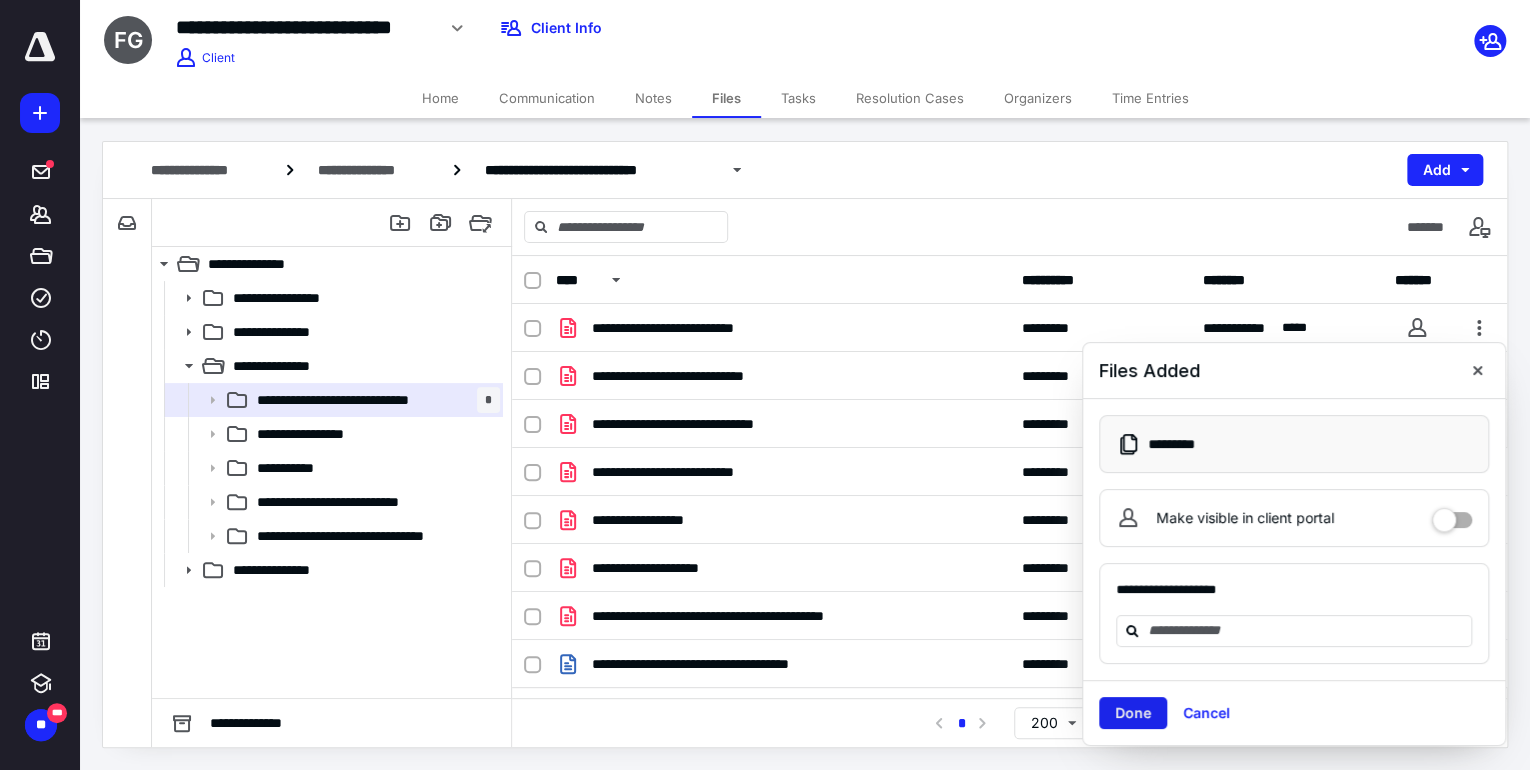 click on "Done" at bounding box center [1133, 713] 